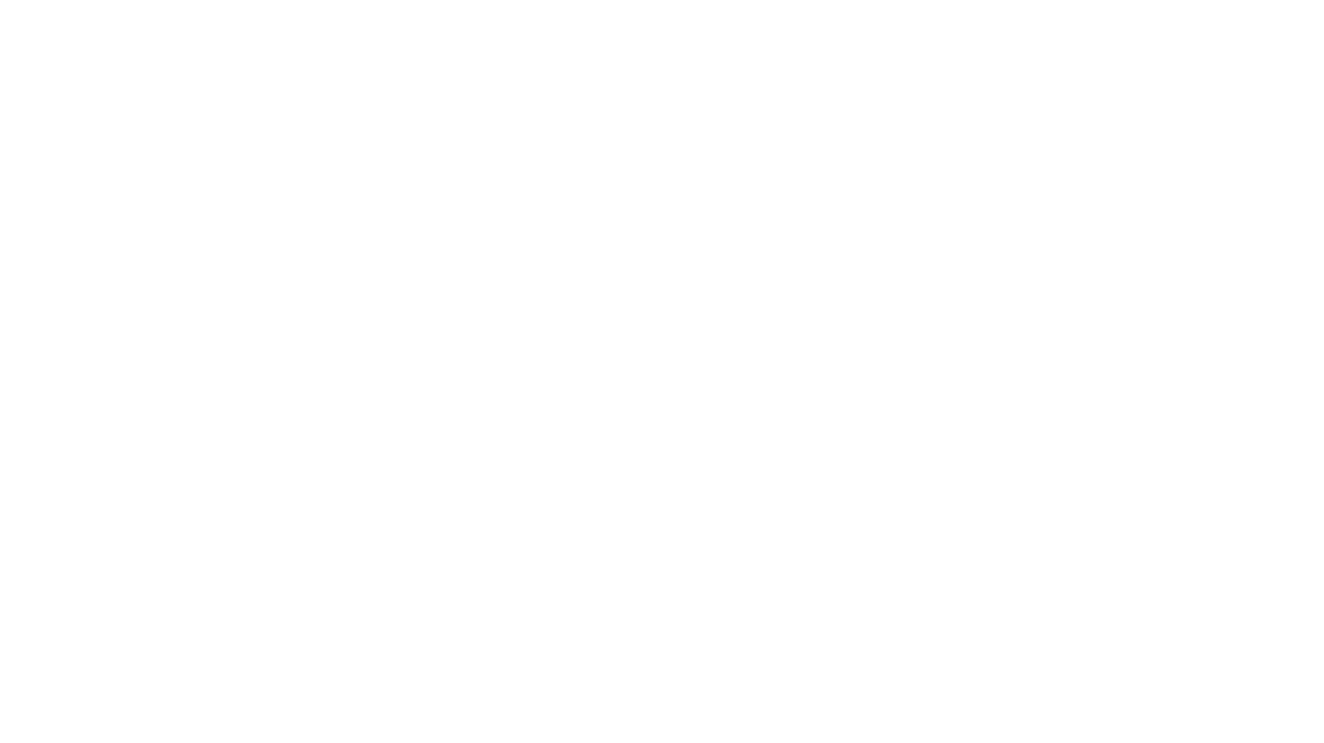 scroll, scrollTop: 0, scrollLeft: 0, axis: both 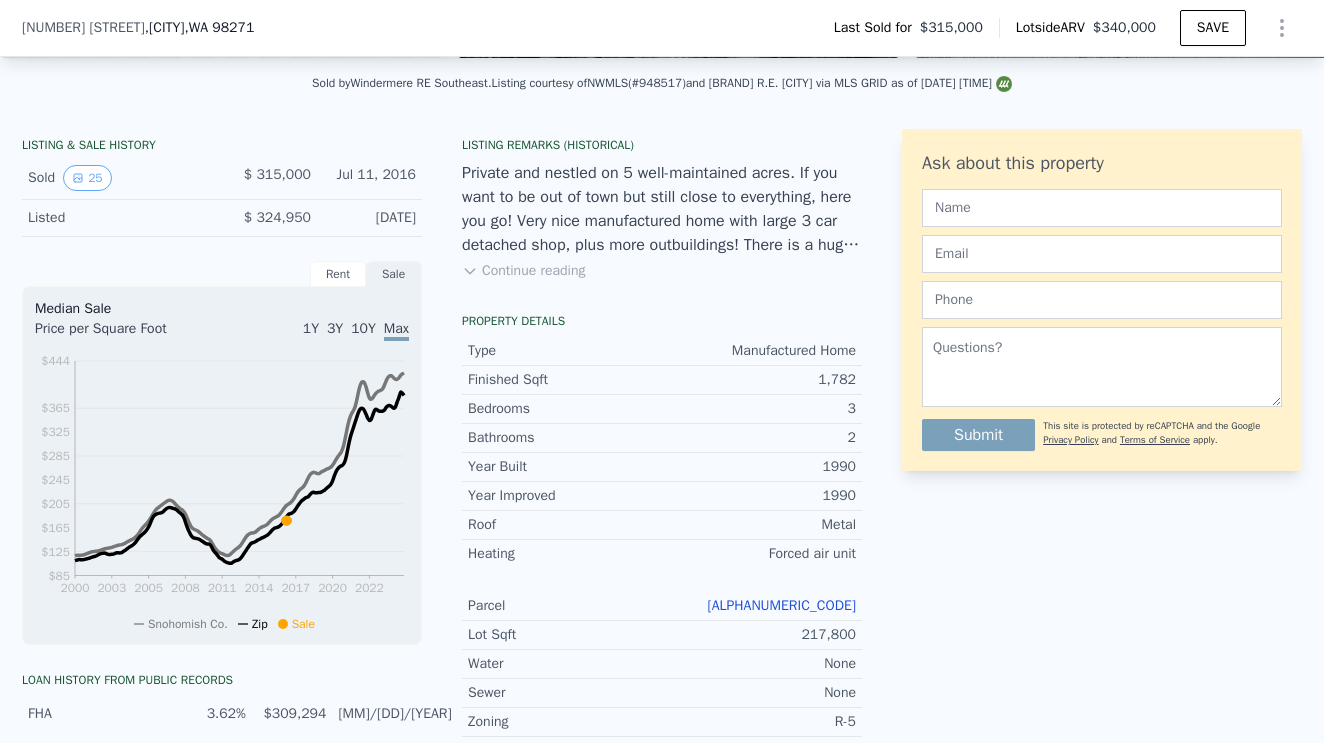 click on "[ALPHANUMERIC_CODE]" at bounding box center (781, 605) 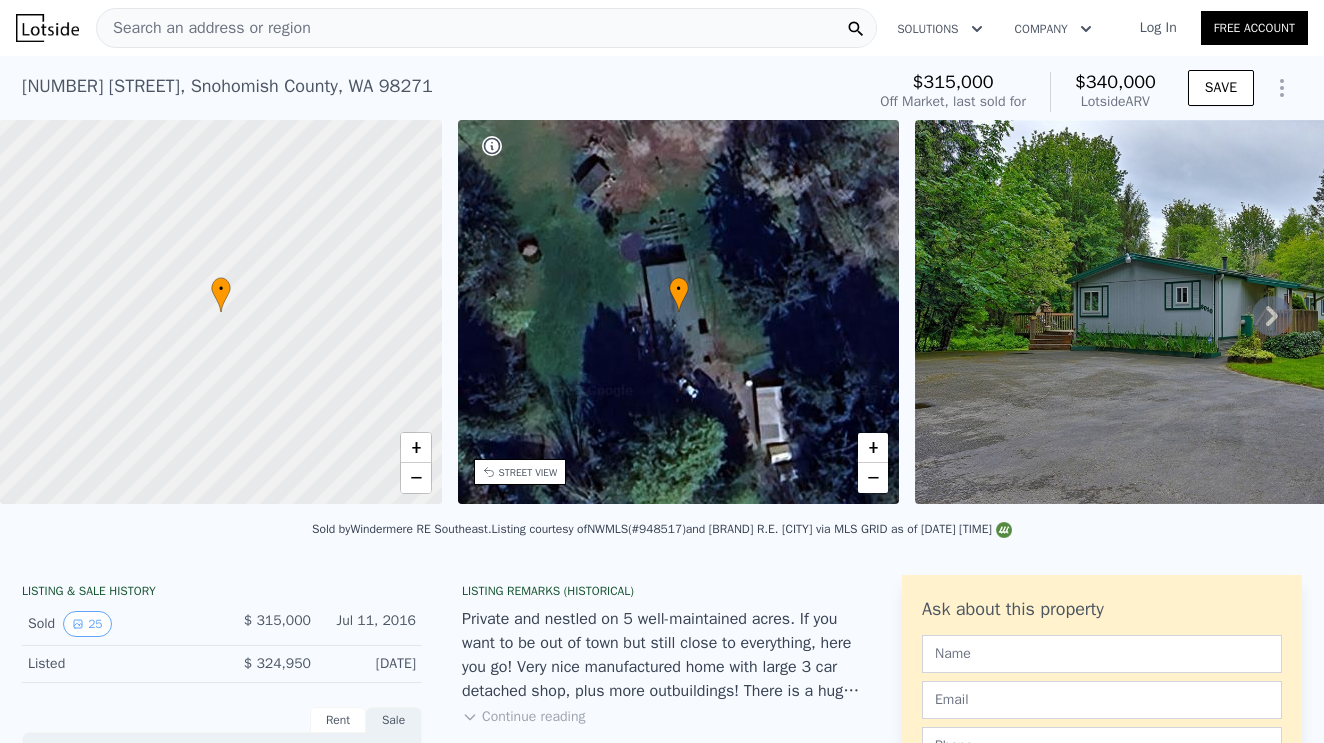 scroll, scrollTop: 0, scrollLeft: 0, axis: both 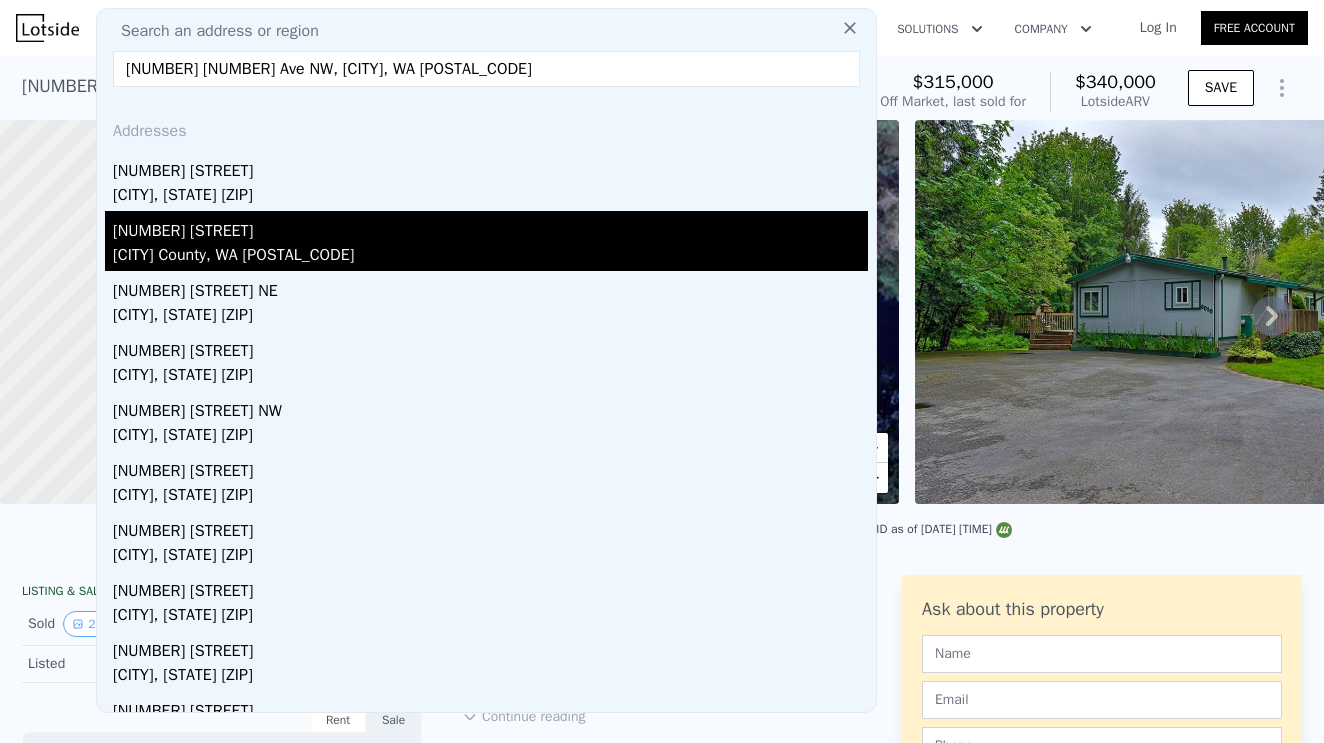 type on "[NUMBER] [NUMBER] Ave NW, [CITY], WA [POSTAL_CODE]" 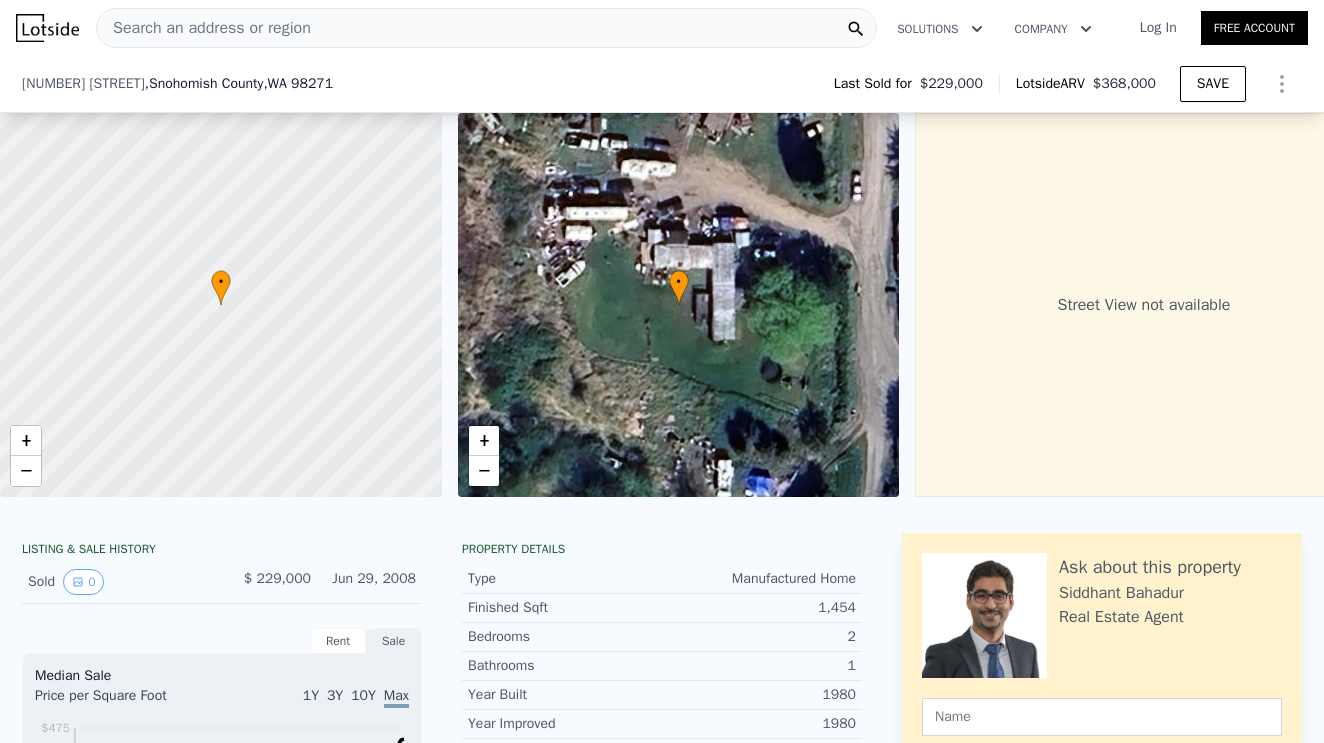 scroll, scrollTop: 308, scrollLeft: 0, axis: vertical 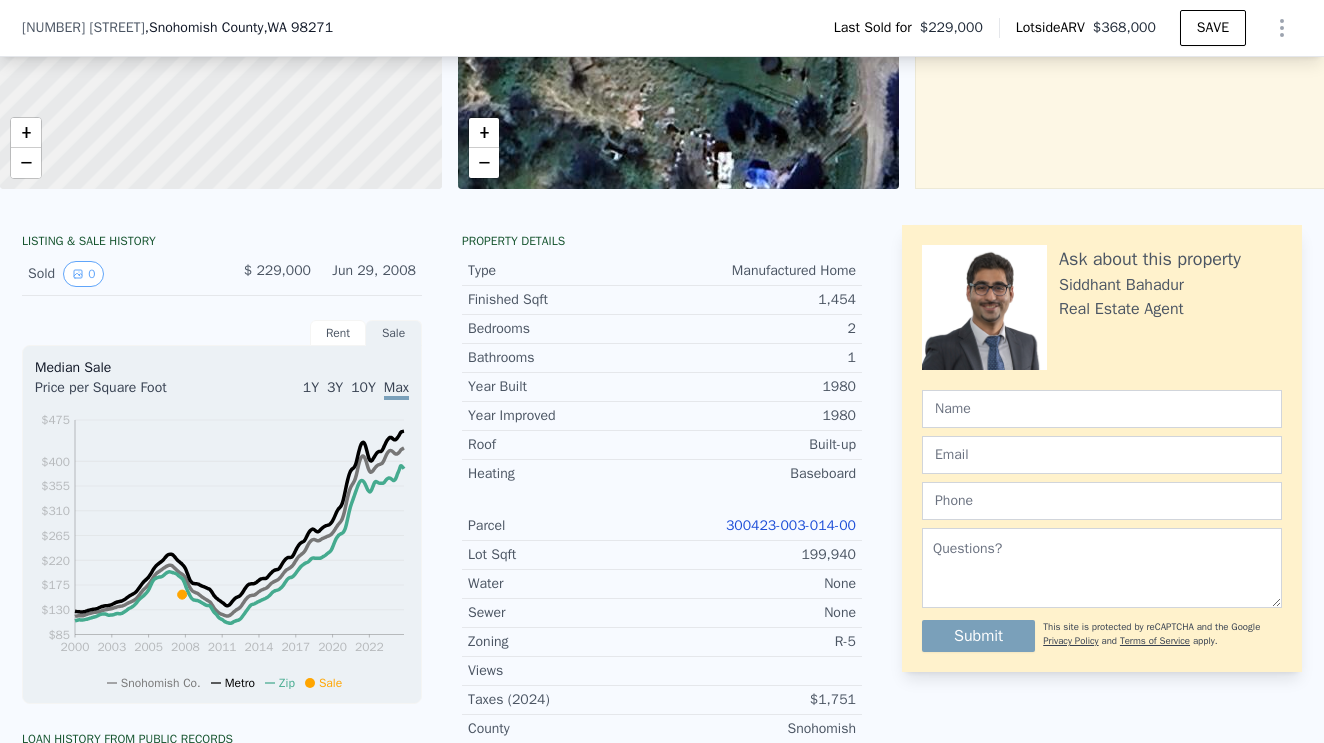 click on "300423-003-014-00" at bounding box center (791, 525) 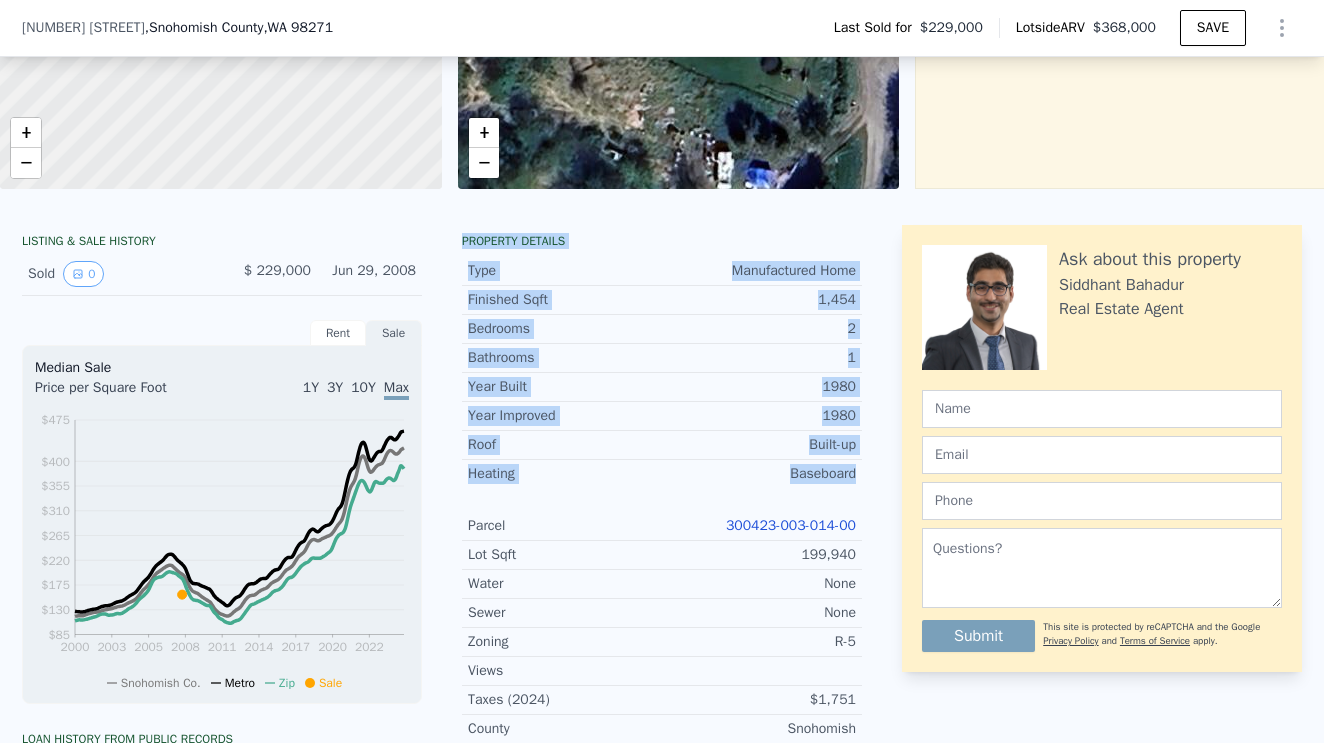 drag, startPoint x: 462, startPoint y: 232, endPoint x: 869, endPoint y: 494, distance: 484.0382 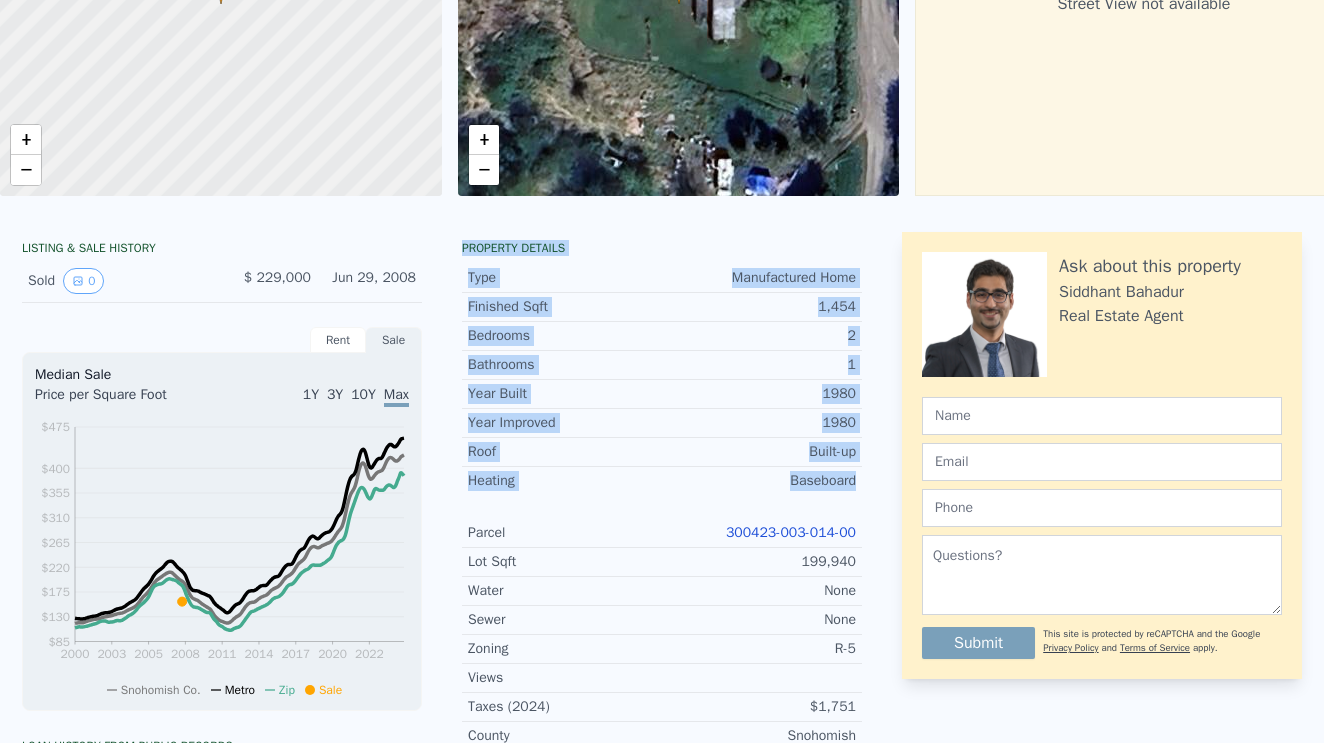 scroll, scrollTop: 0, scrollLeft: 0, axis: both 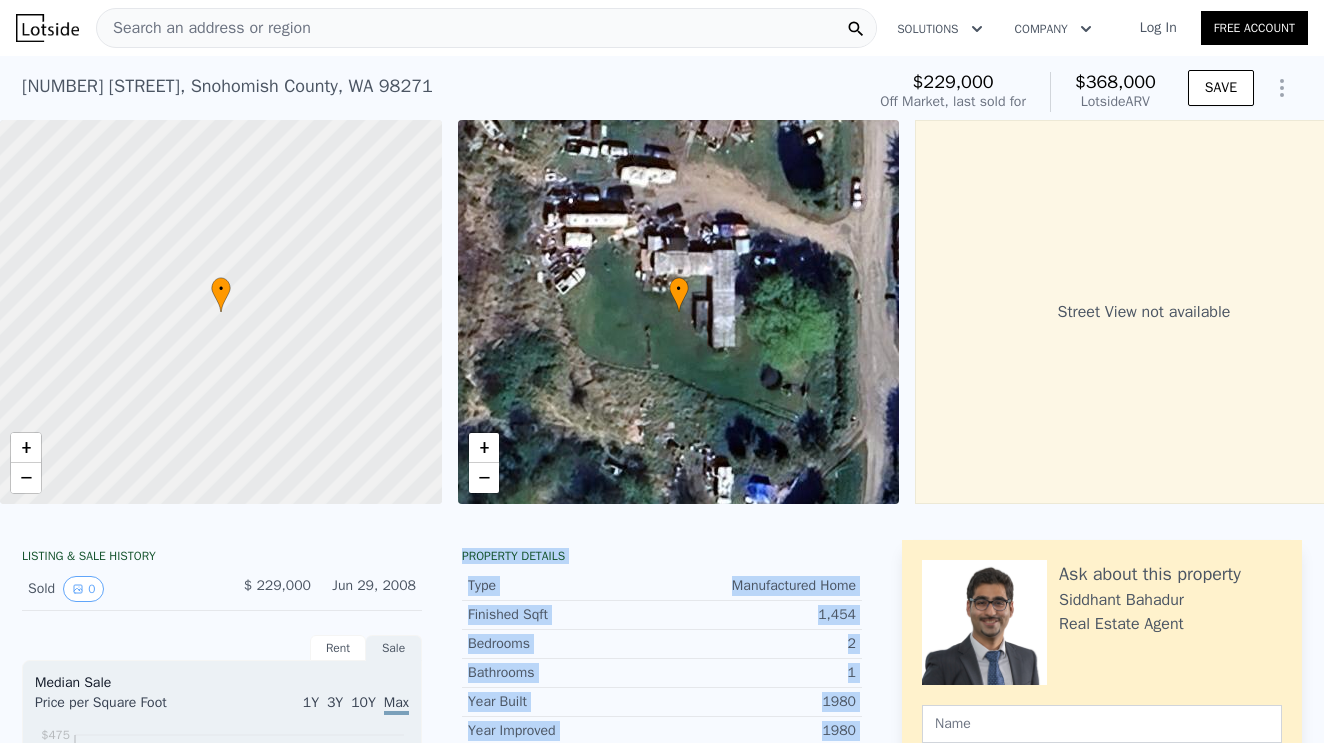 click on "Search an address or region" at bounding box center [486, 28] 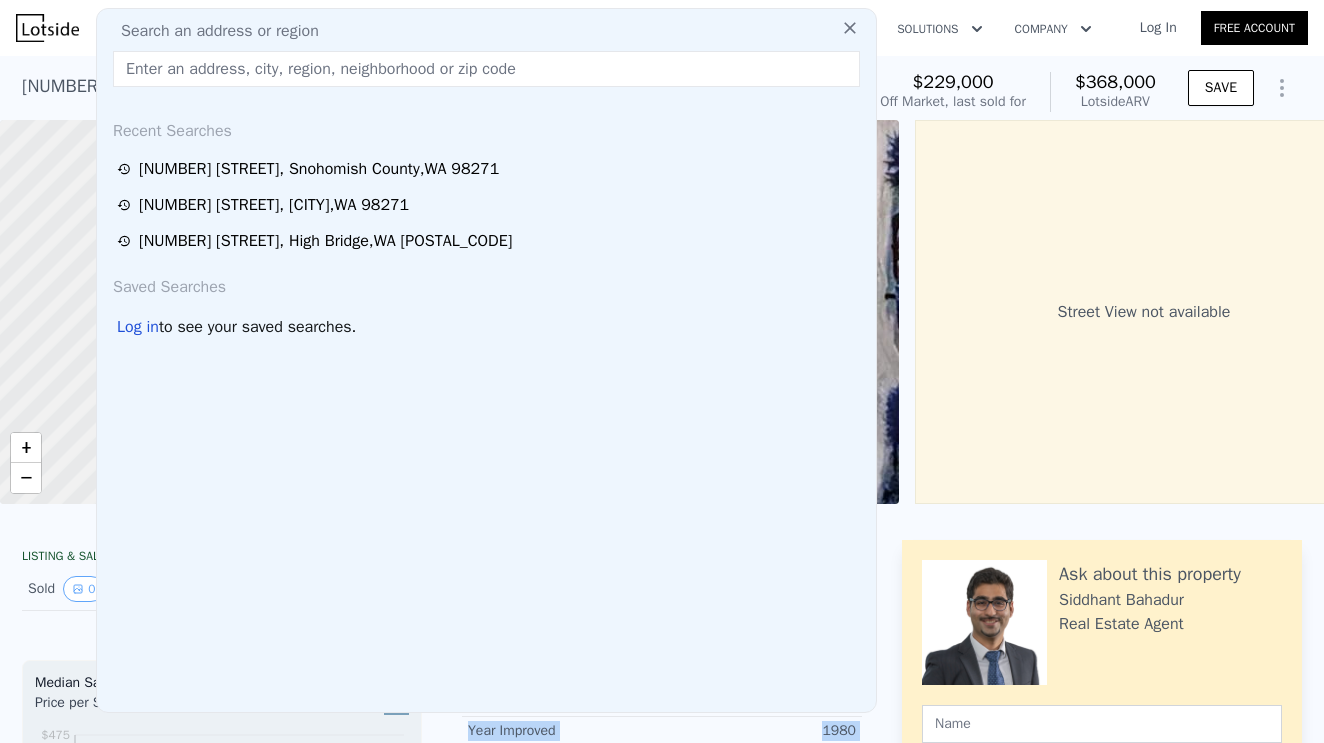 click on "Search an address or region" at bounding box center [212, 31] 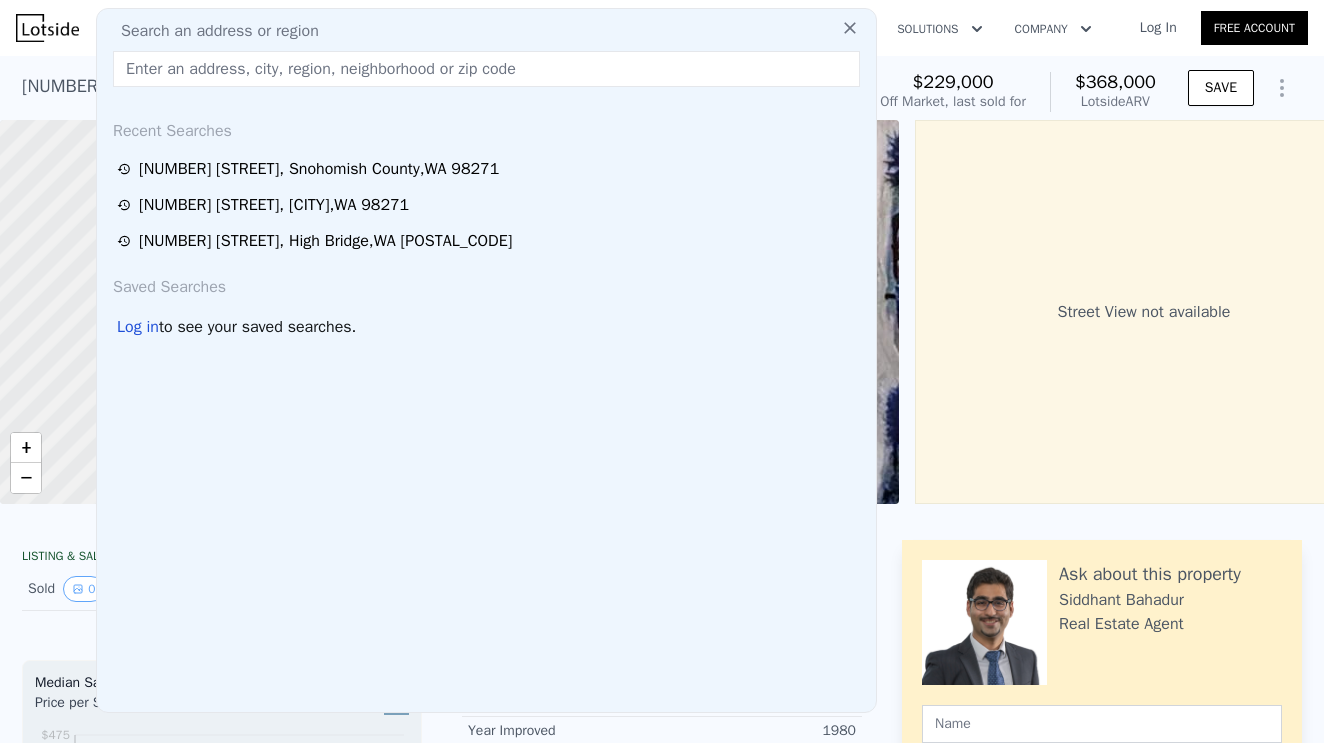 click at bounding box center (486, 69) 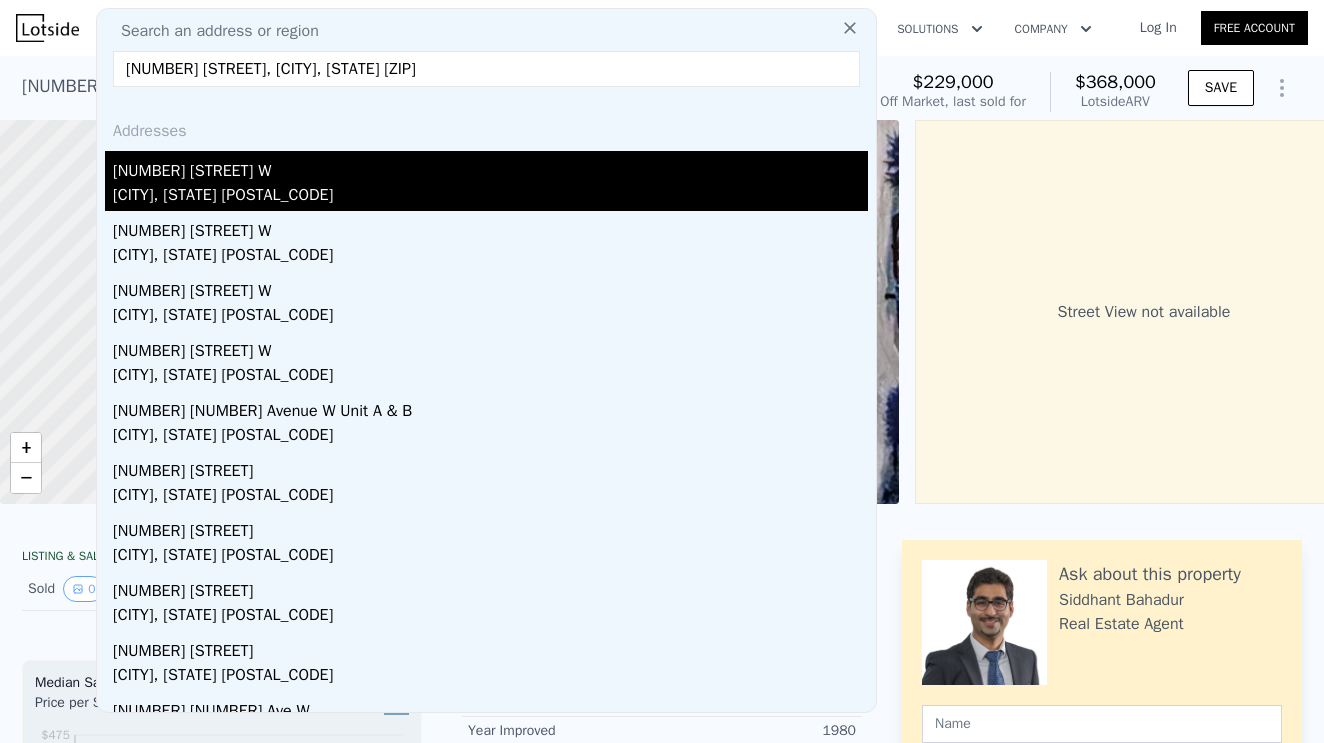 type on "[NUMBER] [STREET], [CITY], [STATE] [ZIP]" 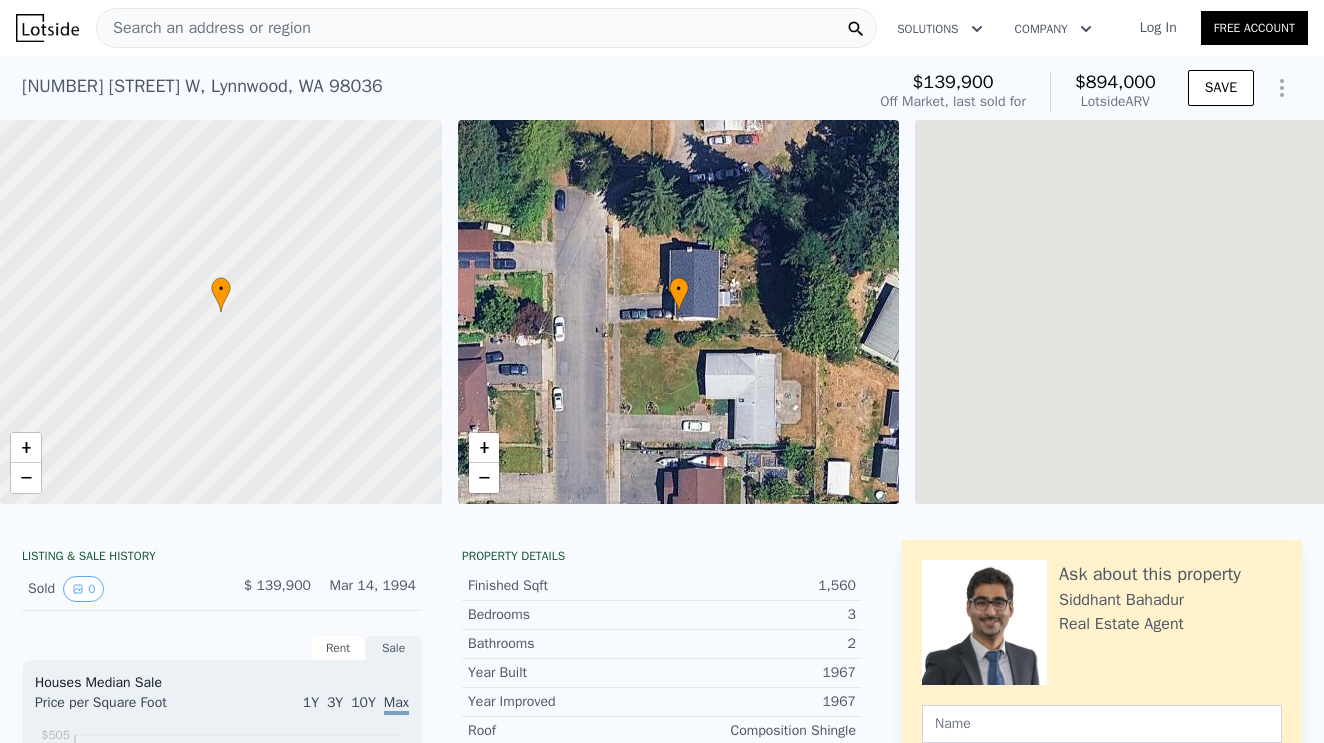 scroll, scrollTop: 355, scrollLeft: 0, axis: vertical 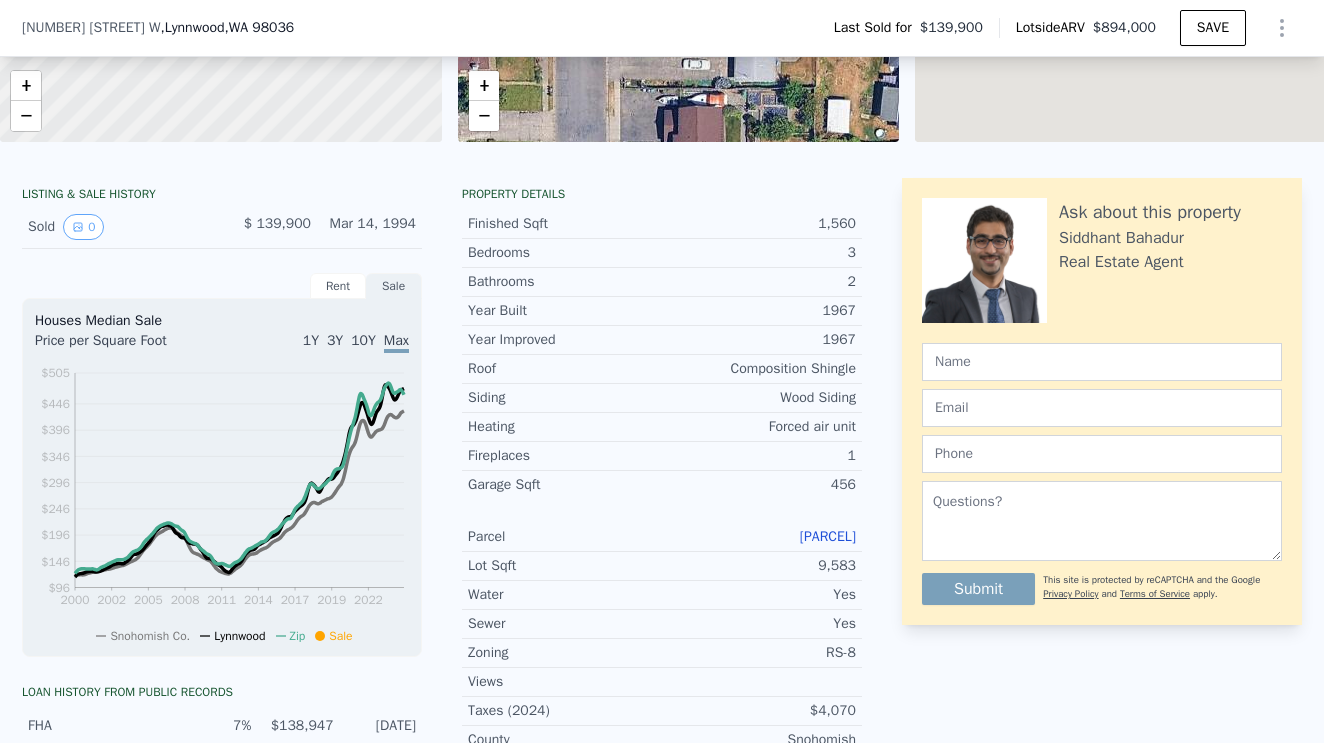 click on "[PARCEL]" at bounding box center [828, 536] 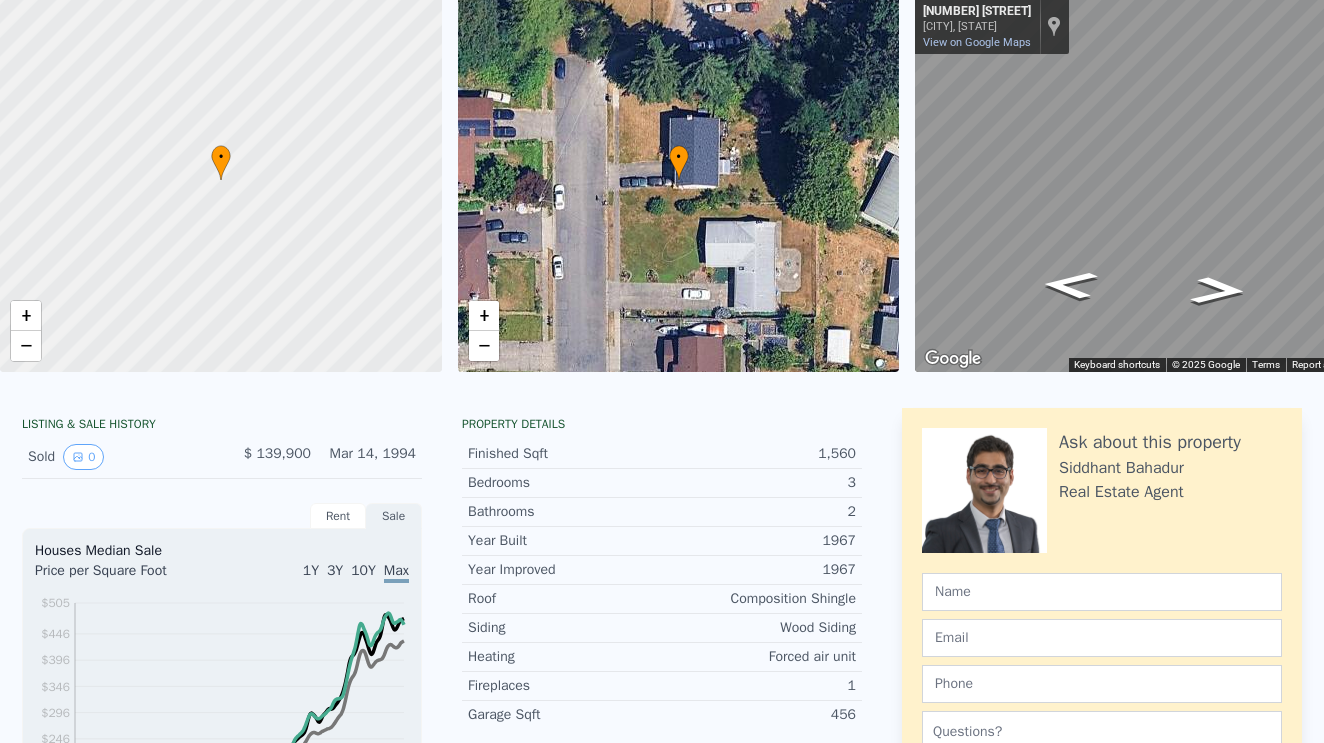 scroll, scrollTop: 0, scrollLeft: 0, axis: both 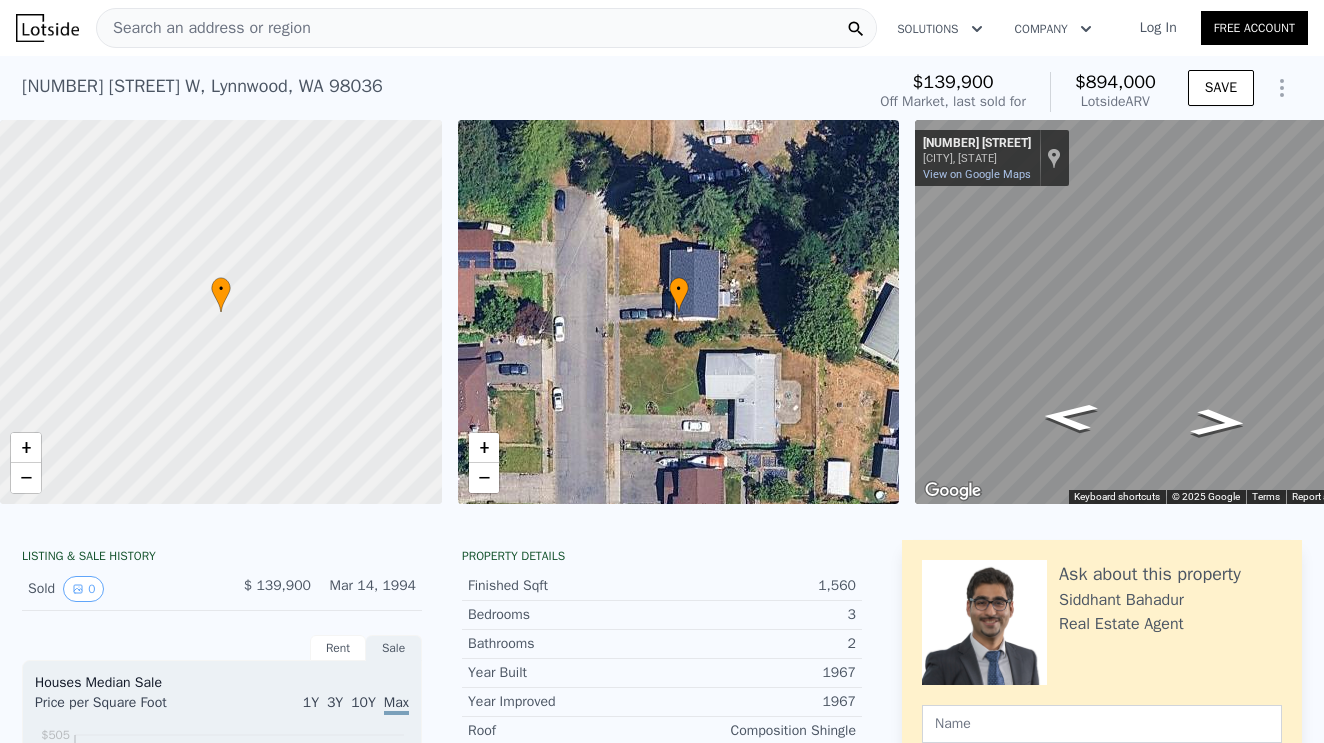 click on "Search an address or region" at bounding box center [204, 28] 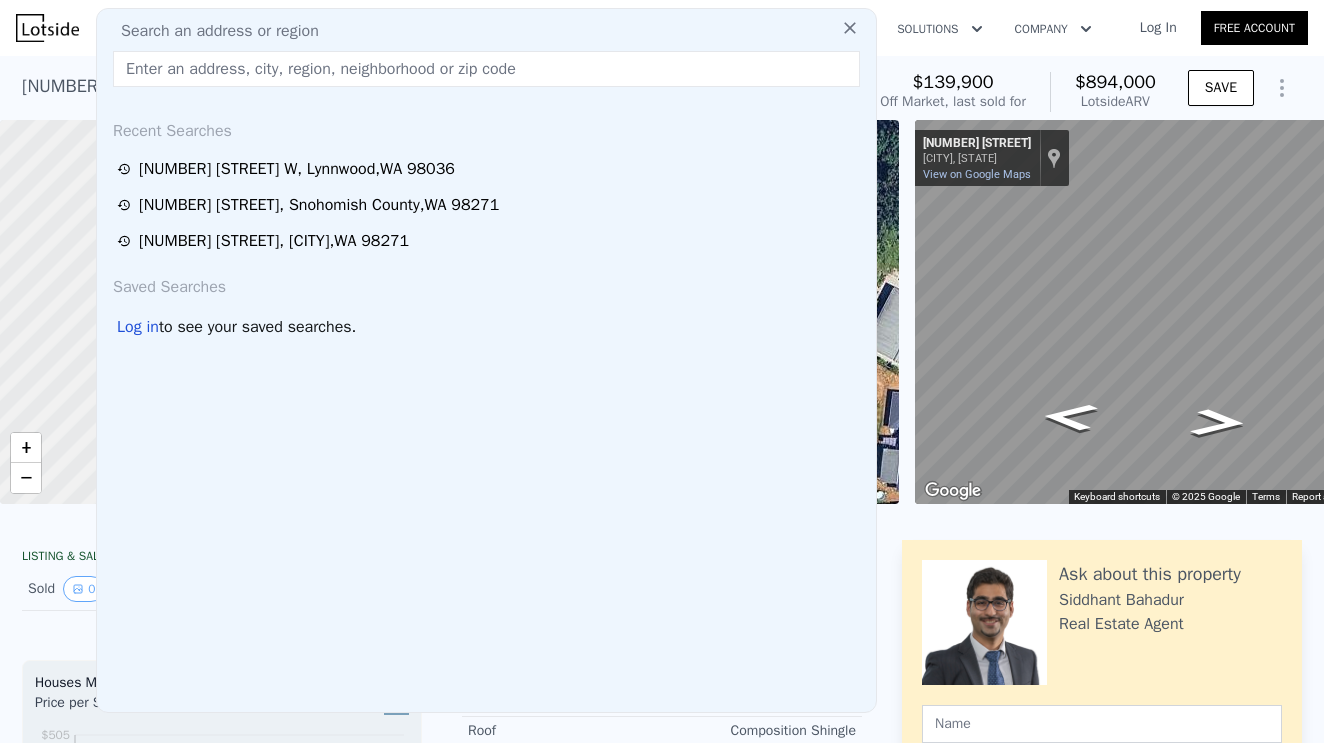 click at bounding box center [486, 69] 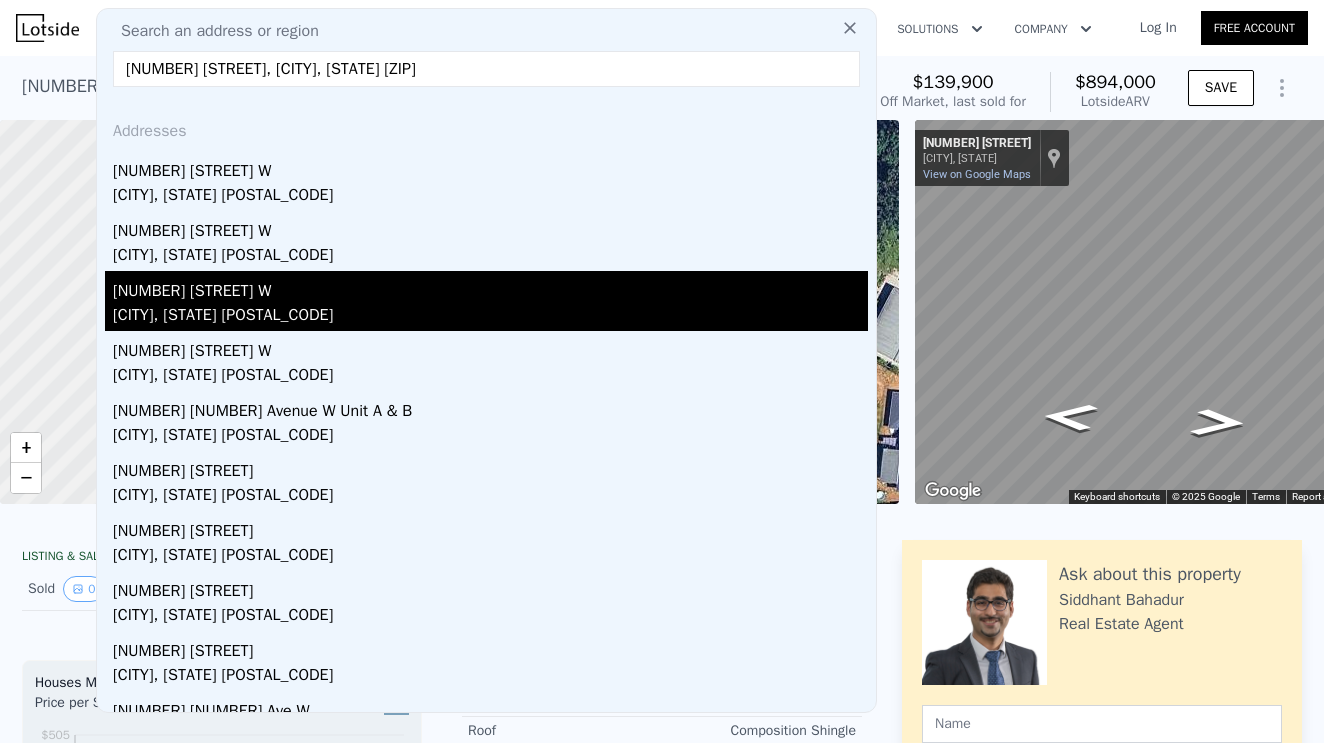 type on "[NUMBER] [STREET], [CITY], [STATE] [ZIP]" 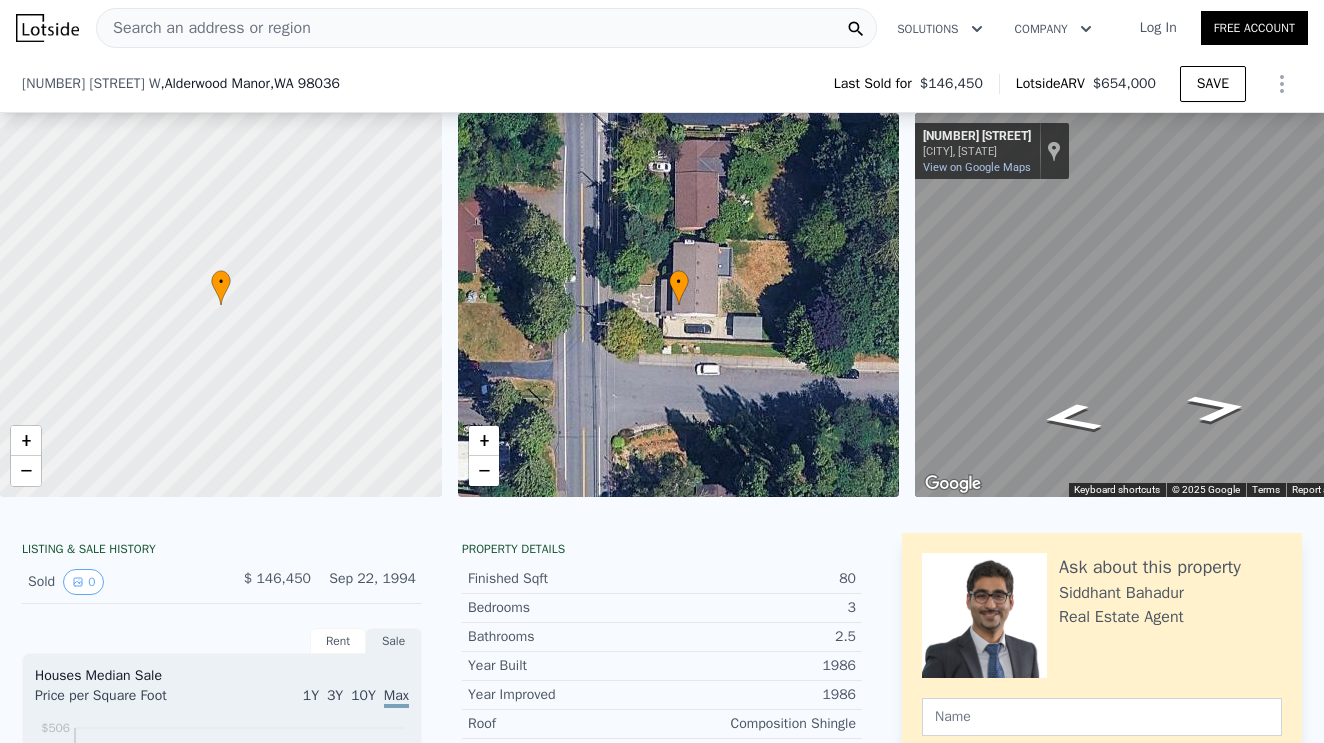 click on "270423-002-075-00" at bounding box center (791, 891) 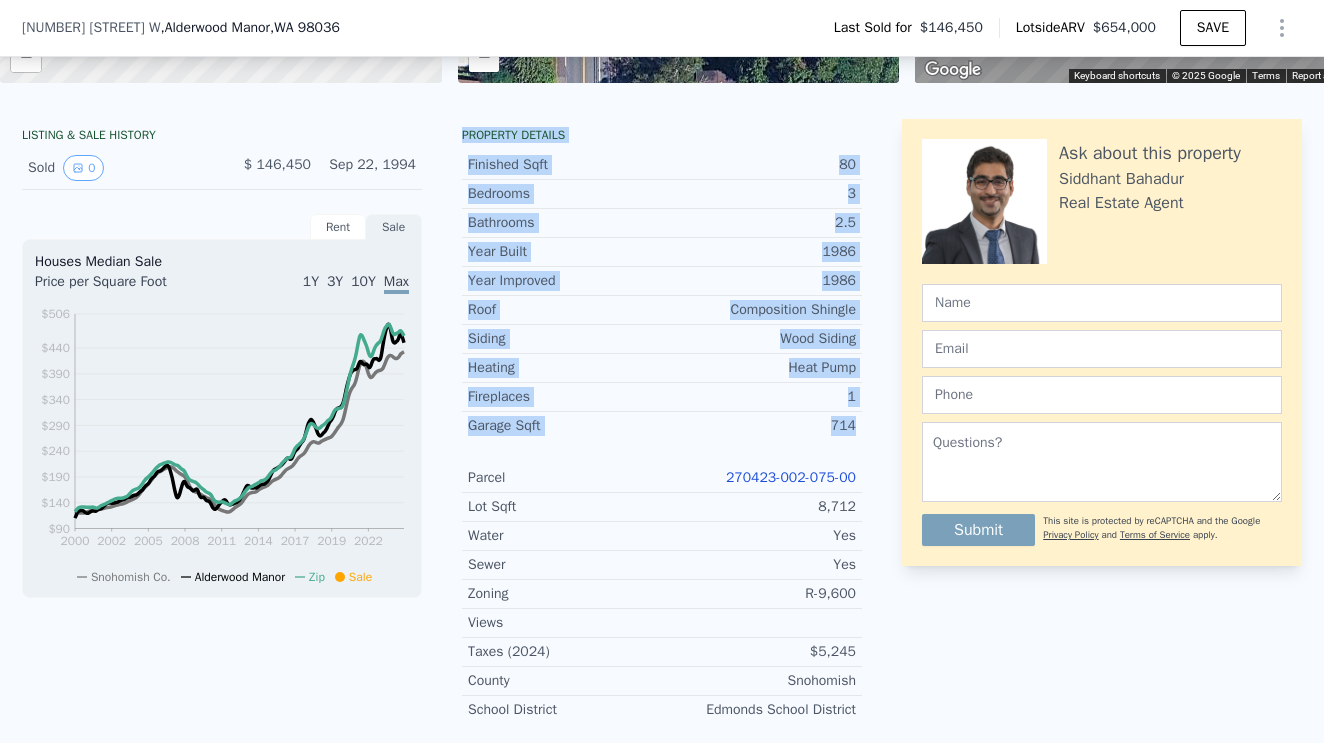 drag, startPoint x: 464, startPoint y: 129, endPoint x: 742, endPoint y: 438, distance: 415.6501 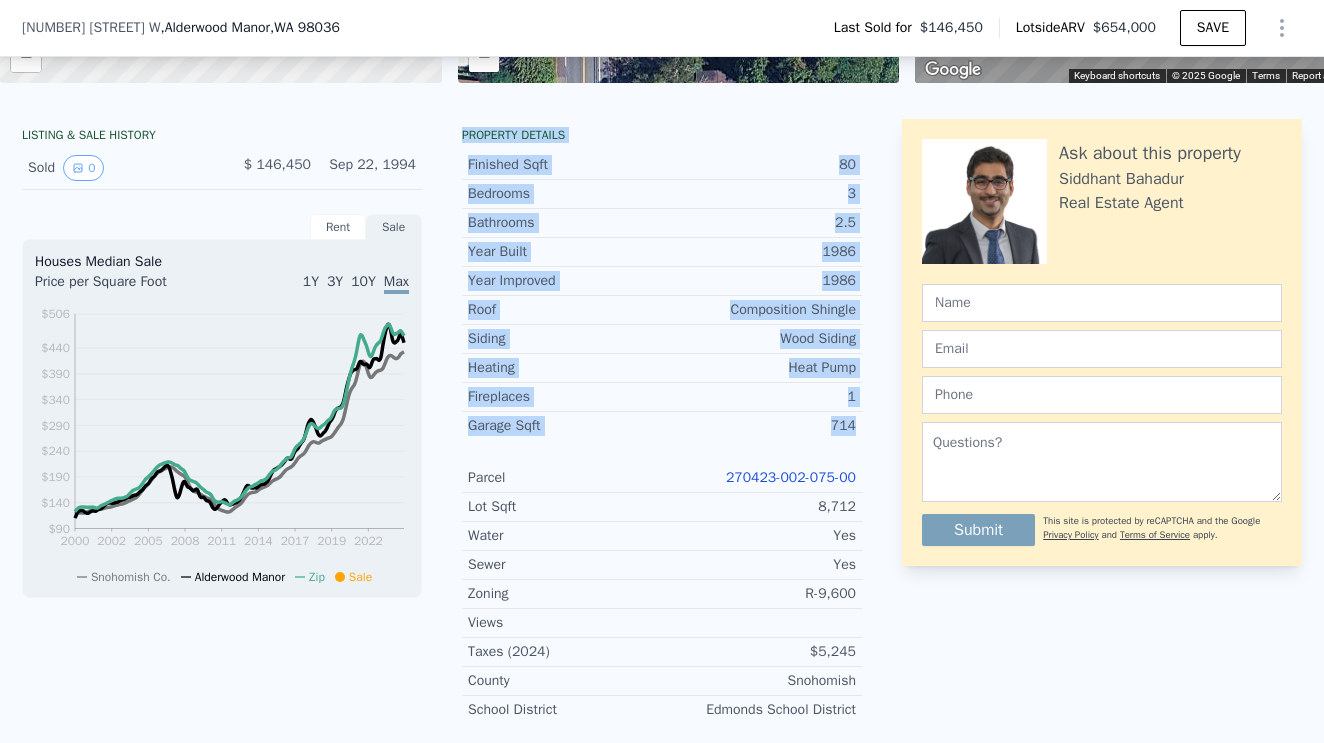 copy on "Property details Finished Sqft 80 Bedrooms 3 Bathrooms 2.5 Year Built 1986 Year Improved 1986 Roof Composition Shingle Siding Wood Siding Heating Heat Pump Fireplaces 1 Garage Sqft 714" 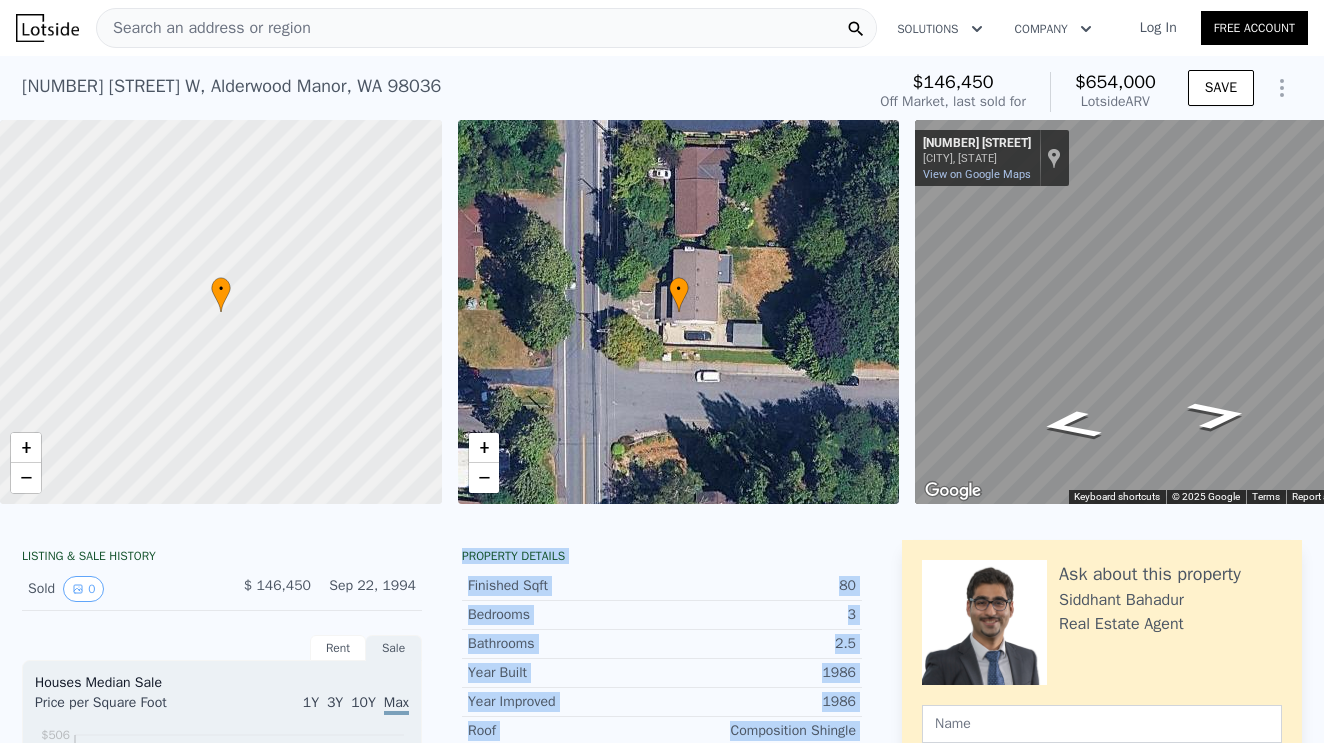 scroll, scrollTop: 0, scrollLeft: 0, axis: both 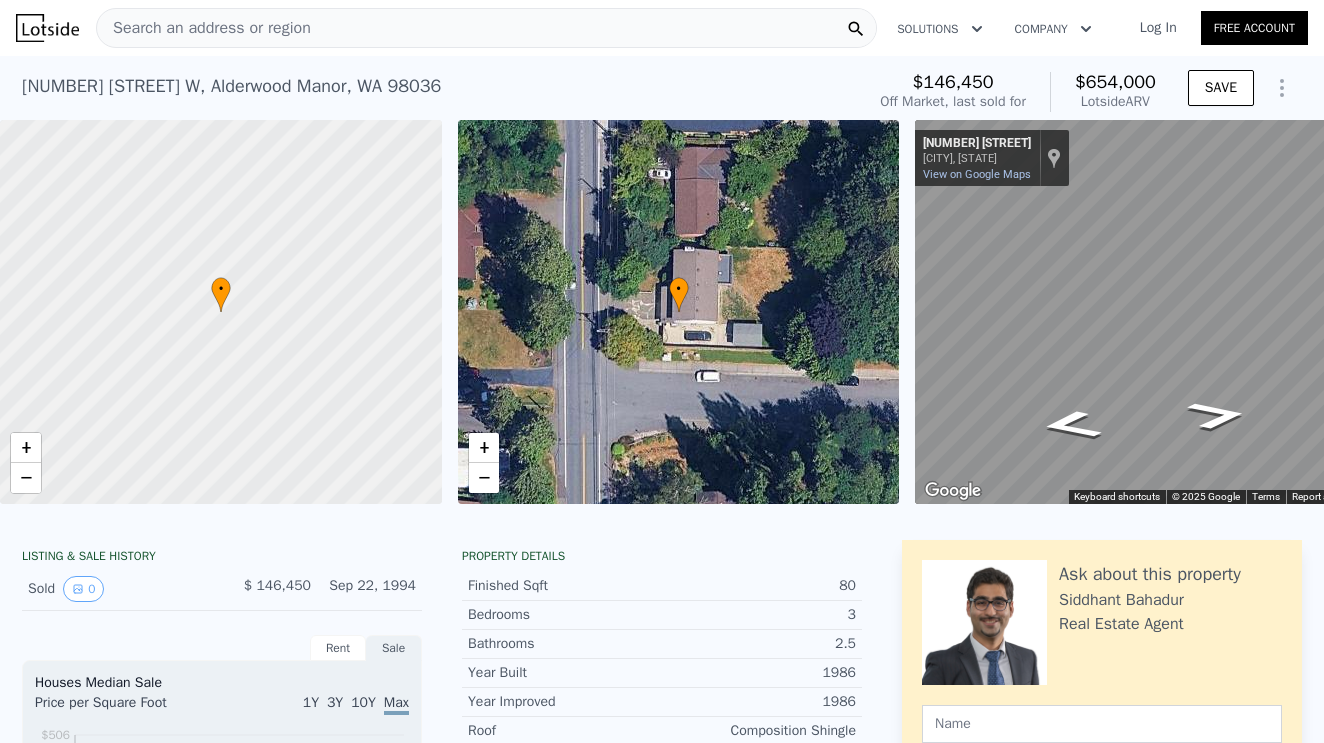 click on "Search an address or region" at bounding box center [204, 28] 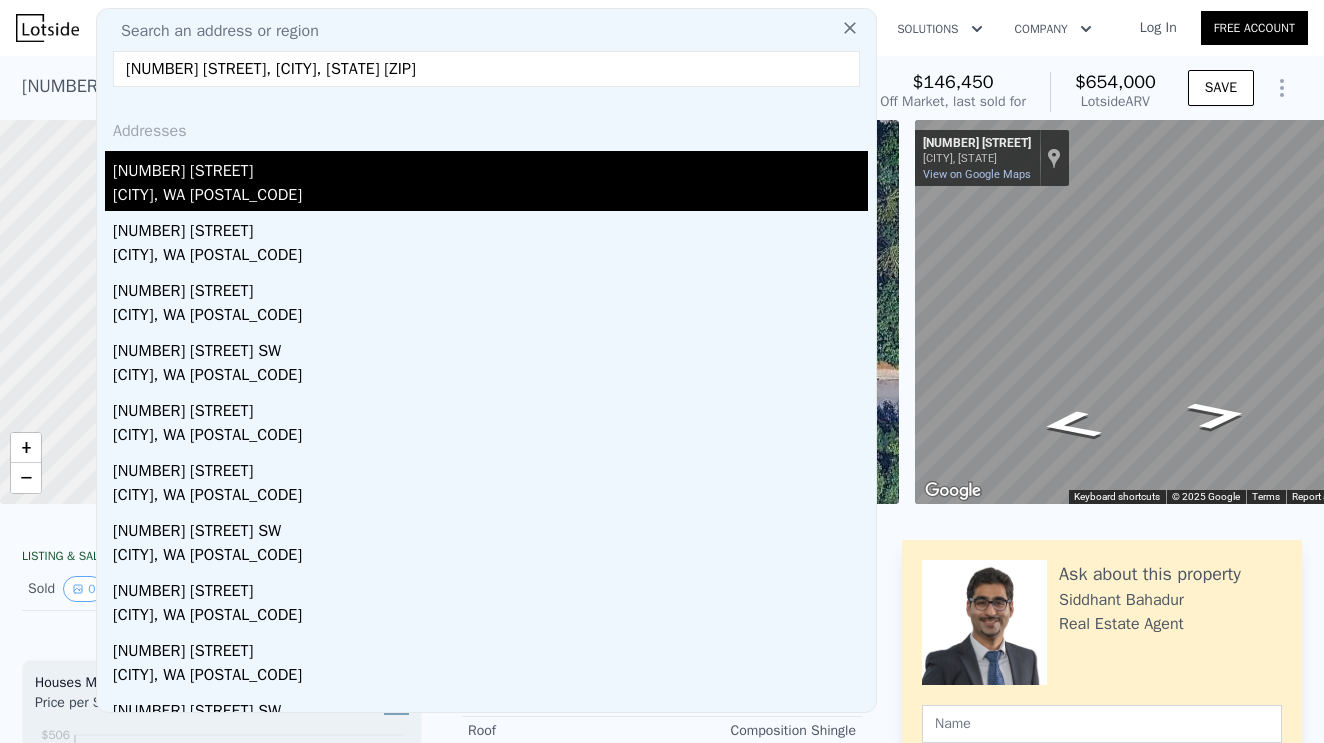 type on "[NUMBER] [STREET], [CITY], [STATE] [ZIP]" 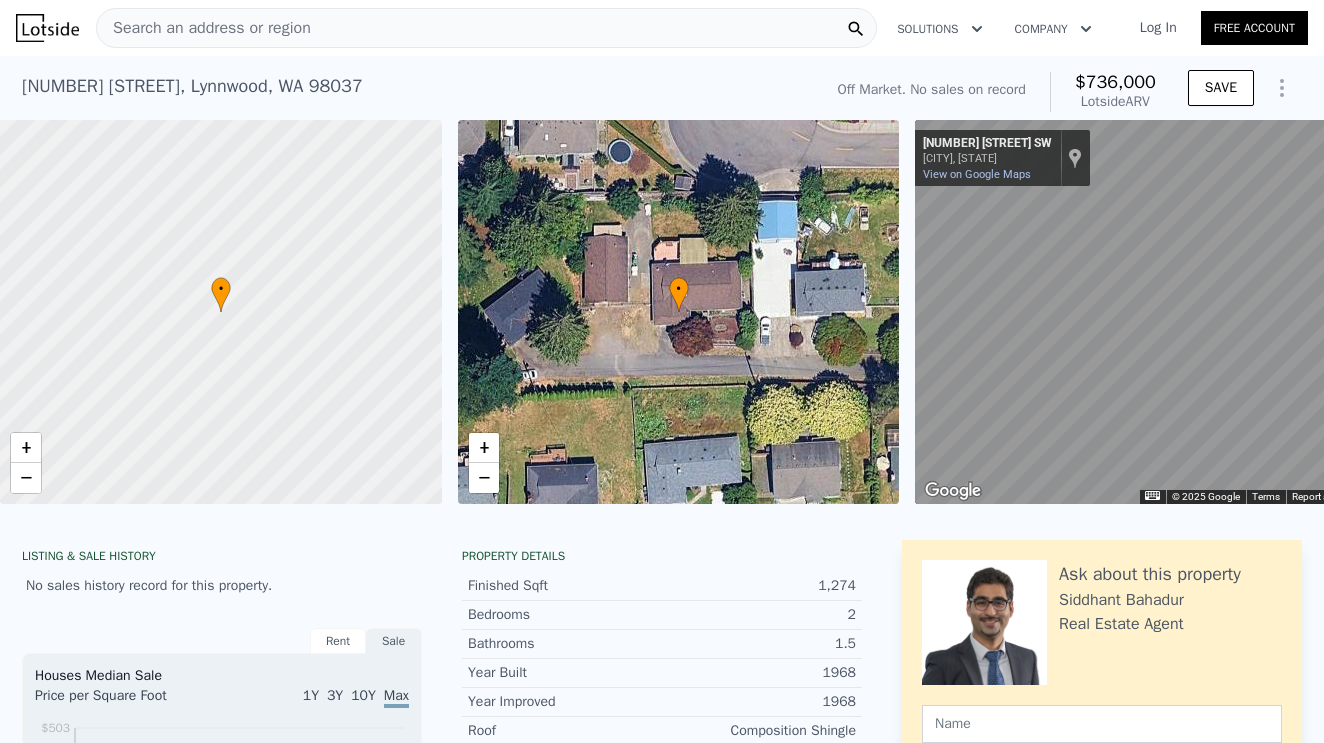 scroll, scrollTop: 299, scrollLeft: 0, axis: vertical 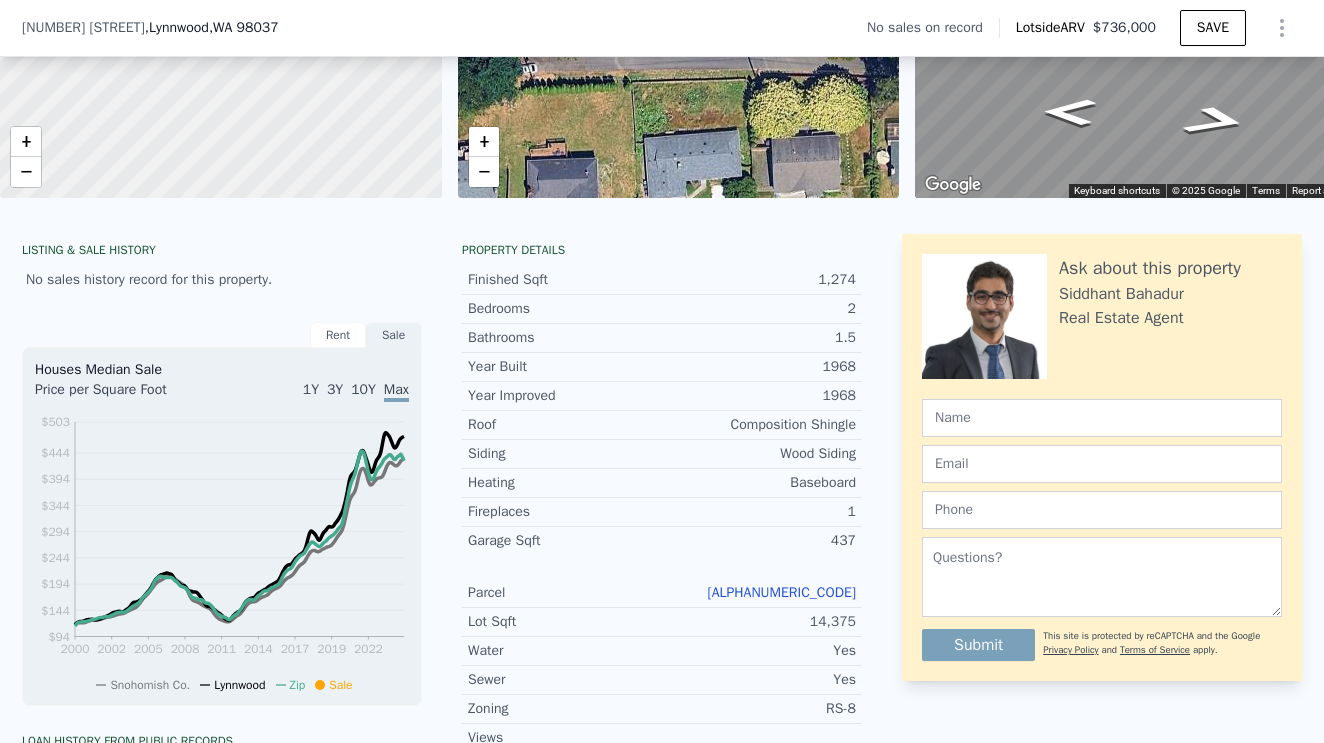click on "[ALPHANUMERIC_CODE]" at bounding box center (781, 592) 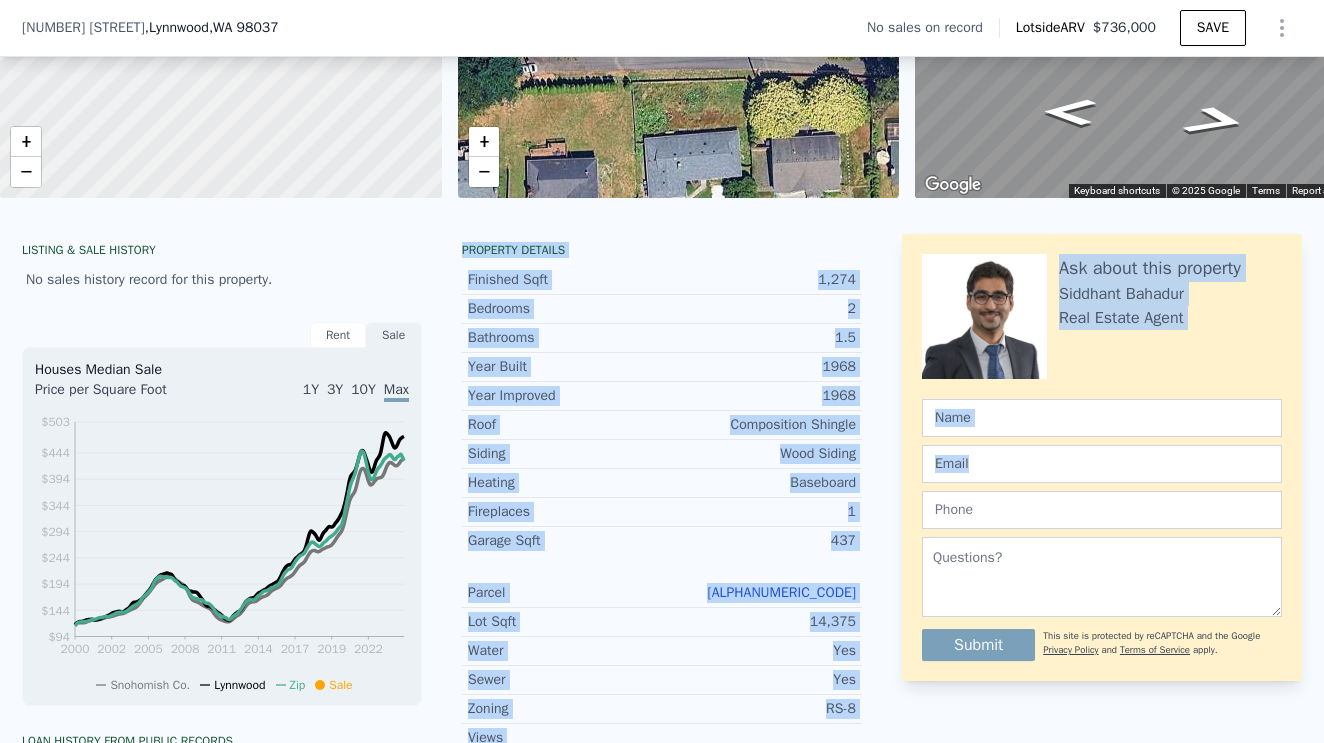 drag, startPoint x: 465, startPoint y: 247, endPoint x: 898, endPoint y: 554, distance: 530.79 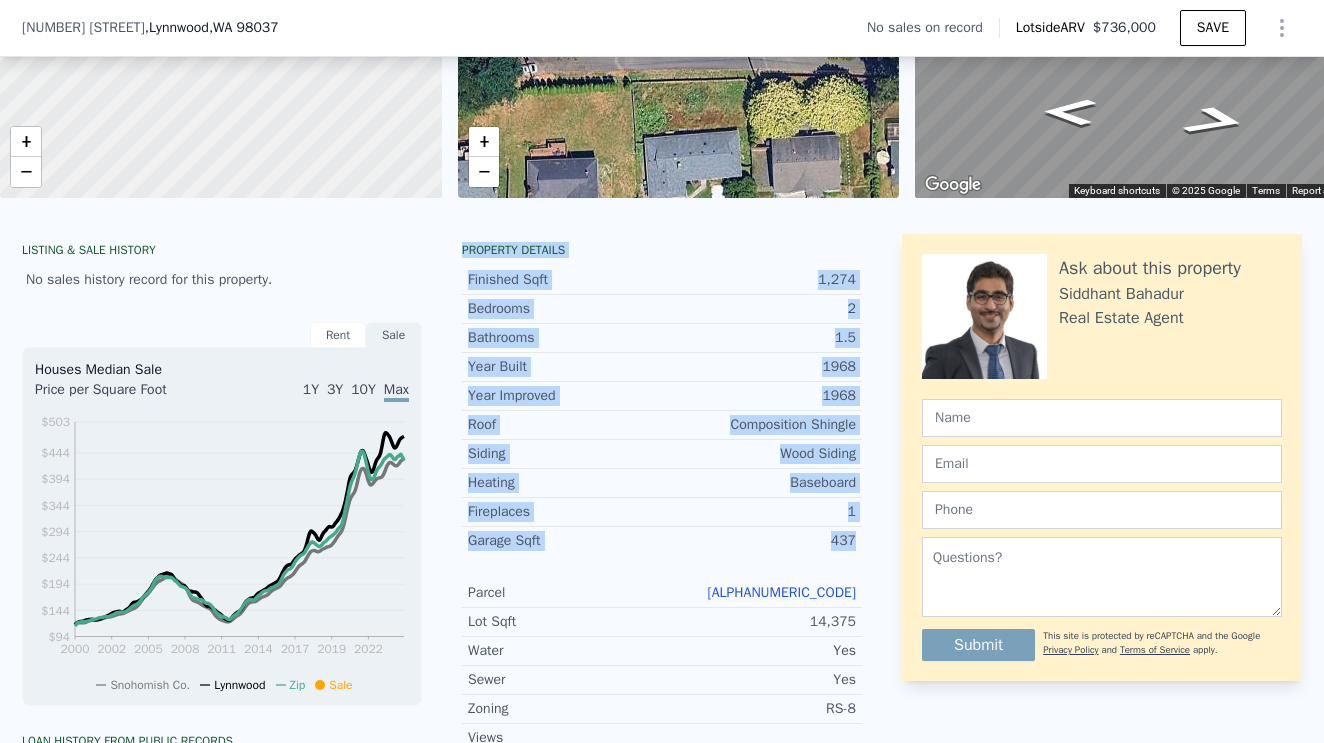 drag, startPoint x: 464, startPoint y: 241, endPoint x: 875, endPoint y: 544, distance: 510.61728 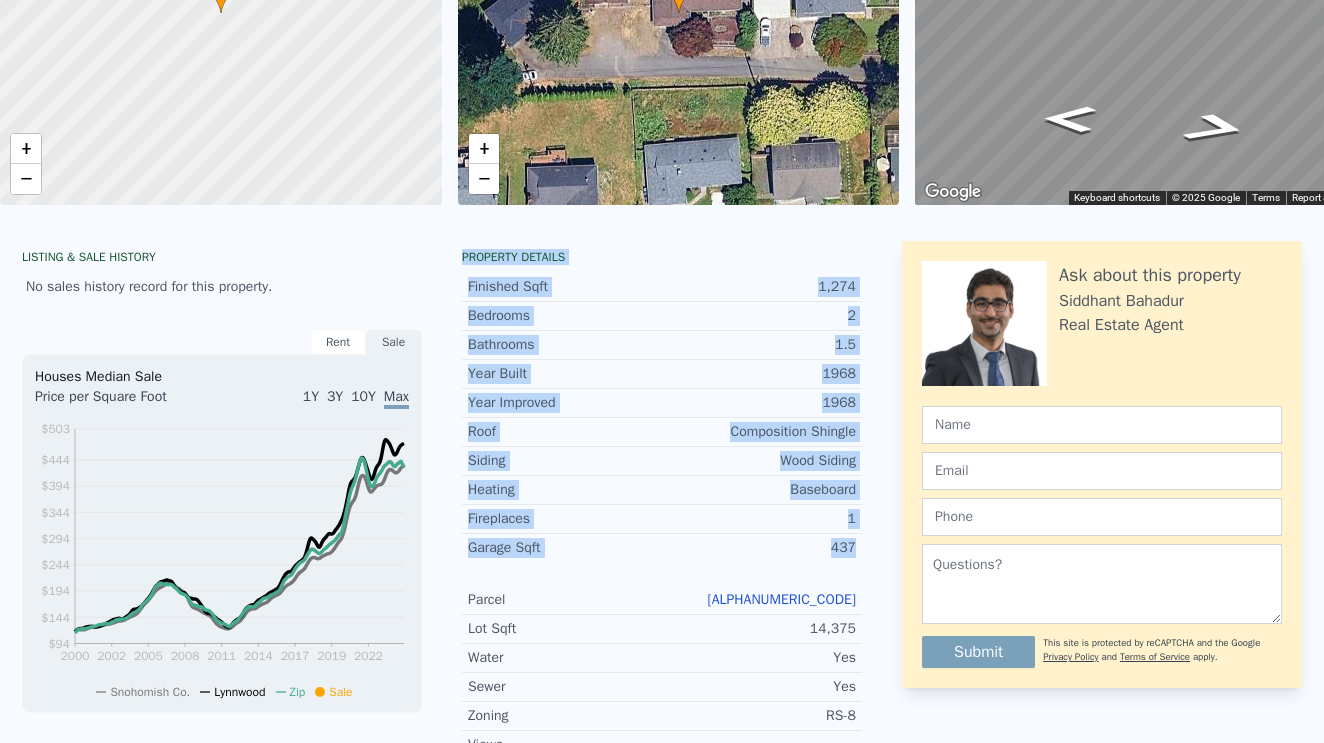 scroll, scrollTop: 0, scrollLeft: 0, axis: both 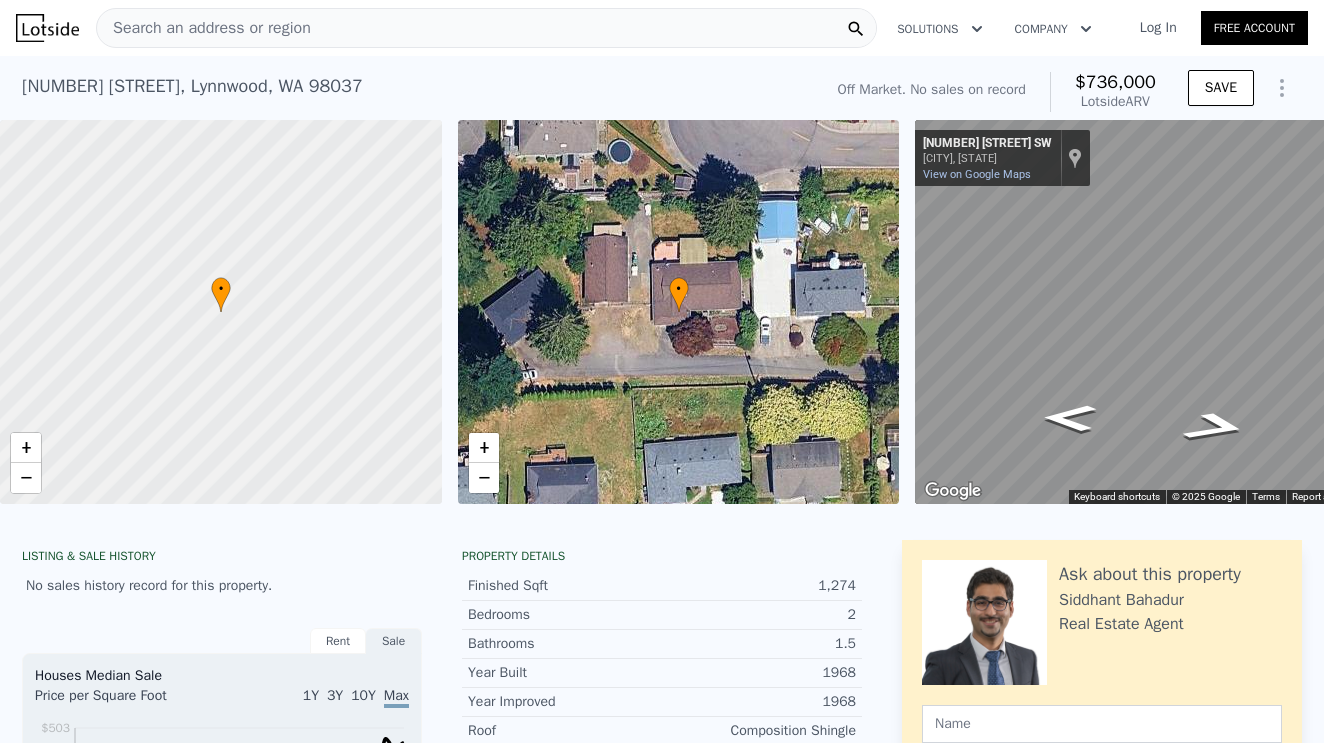click on "Search an address or region" at bounding box center [204, 28] 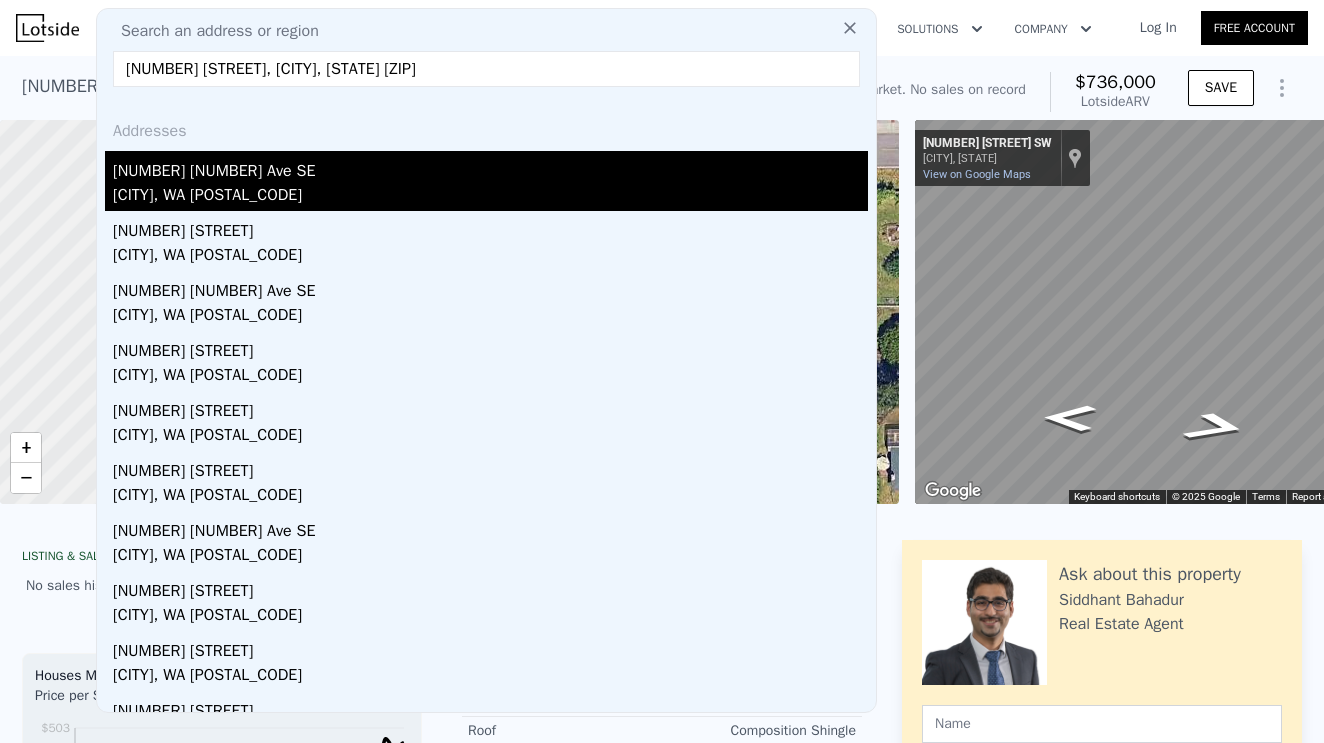 type on "[NUMBER] [STREET], [CITY], [STATE] [ZIP]" 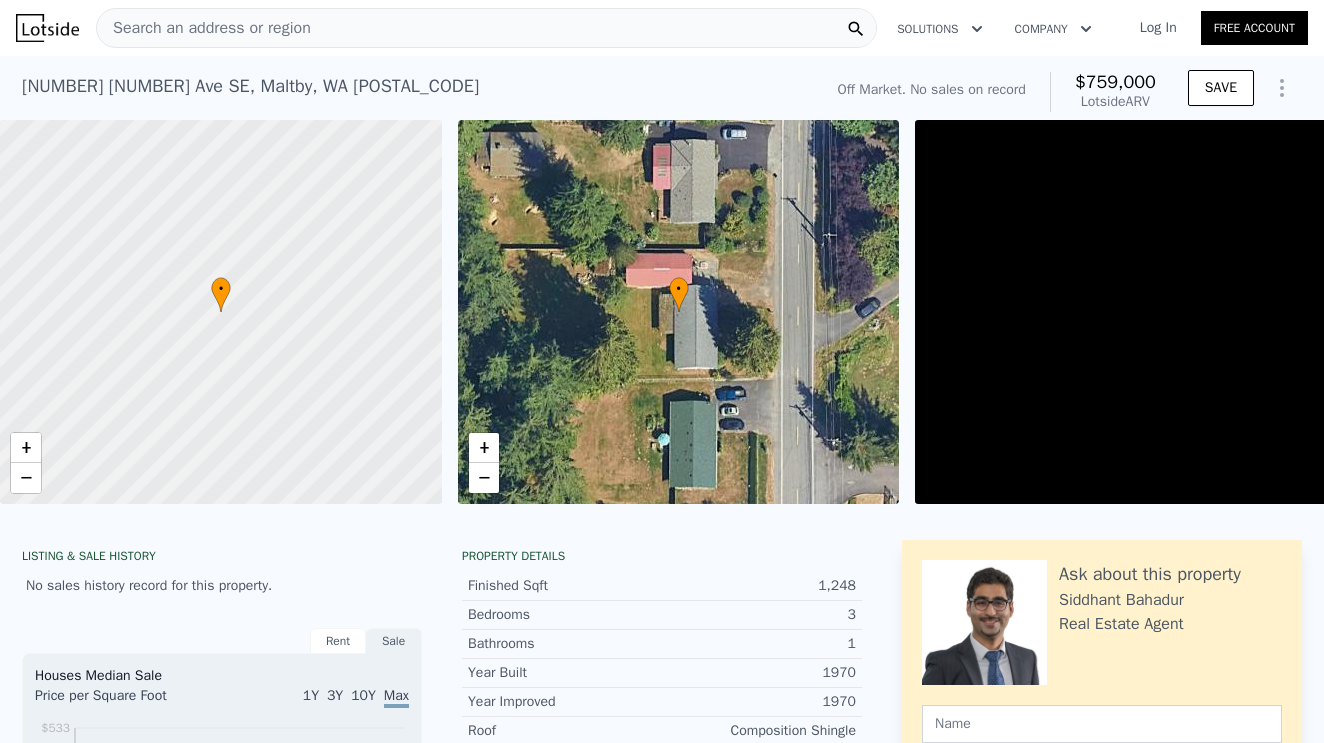 scroll, scrollTop: 263, scrollLeft: 0, axis: vertical 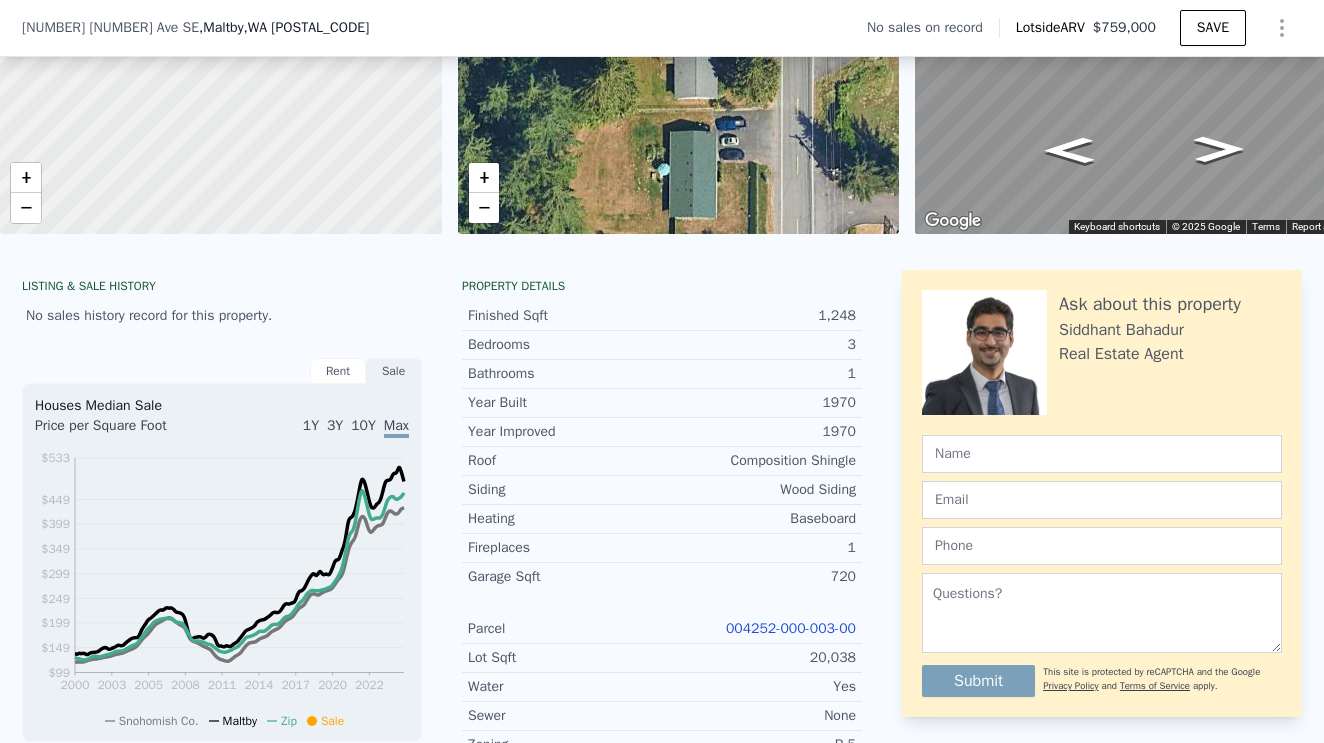click on "004252-000-003-00" at bounding box center [791, 628] 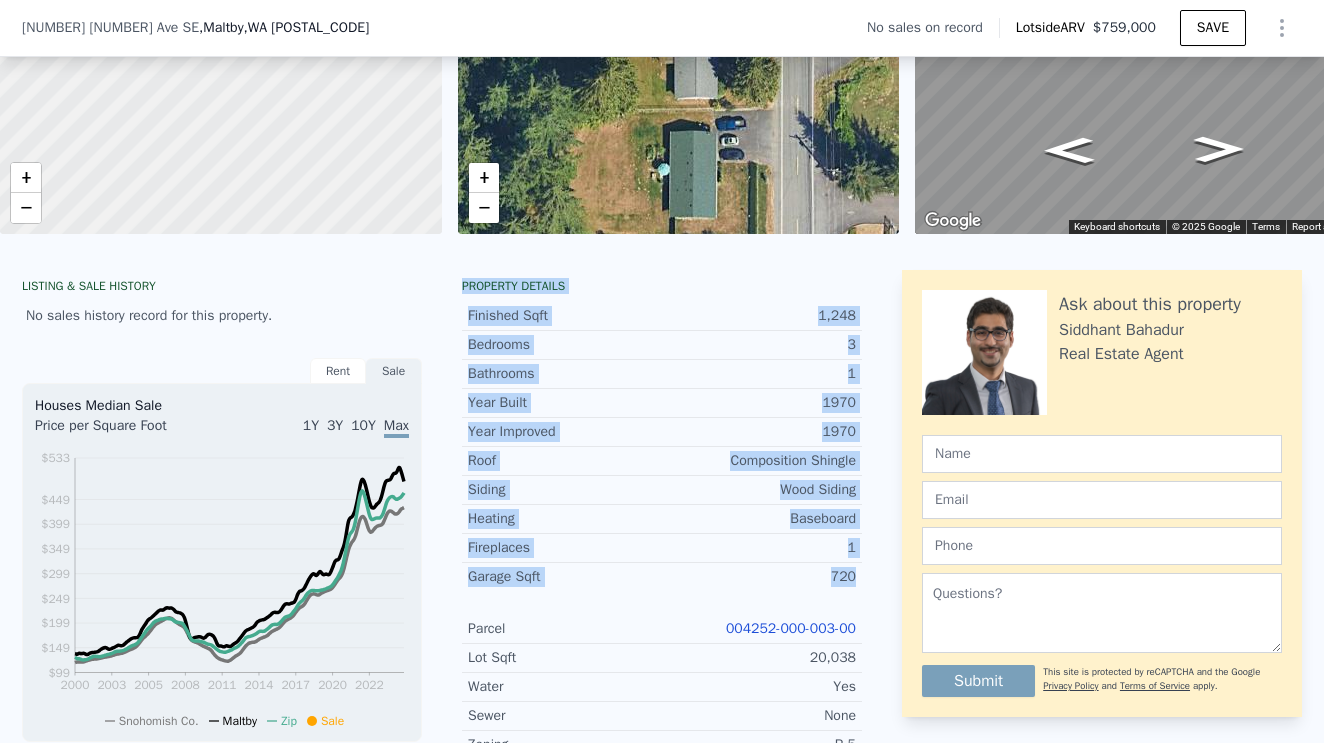 copy on "Property details Finished Sqft 1,248 Bedrooms 3 Bathrooms 1 Year Built 1970 Year Improved 1970 Roof Composition Shingle Siding Wood Siding Heating Baseboard Fireplaces 1 Garage Sqft 720" 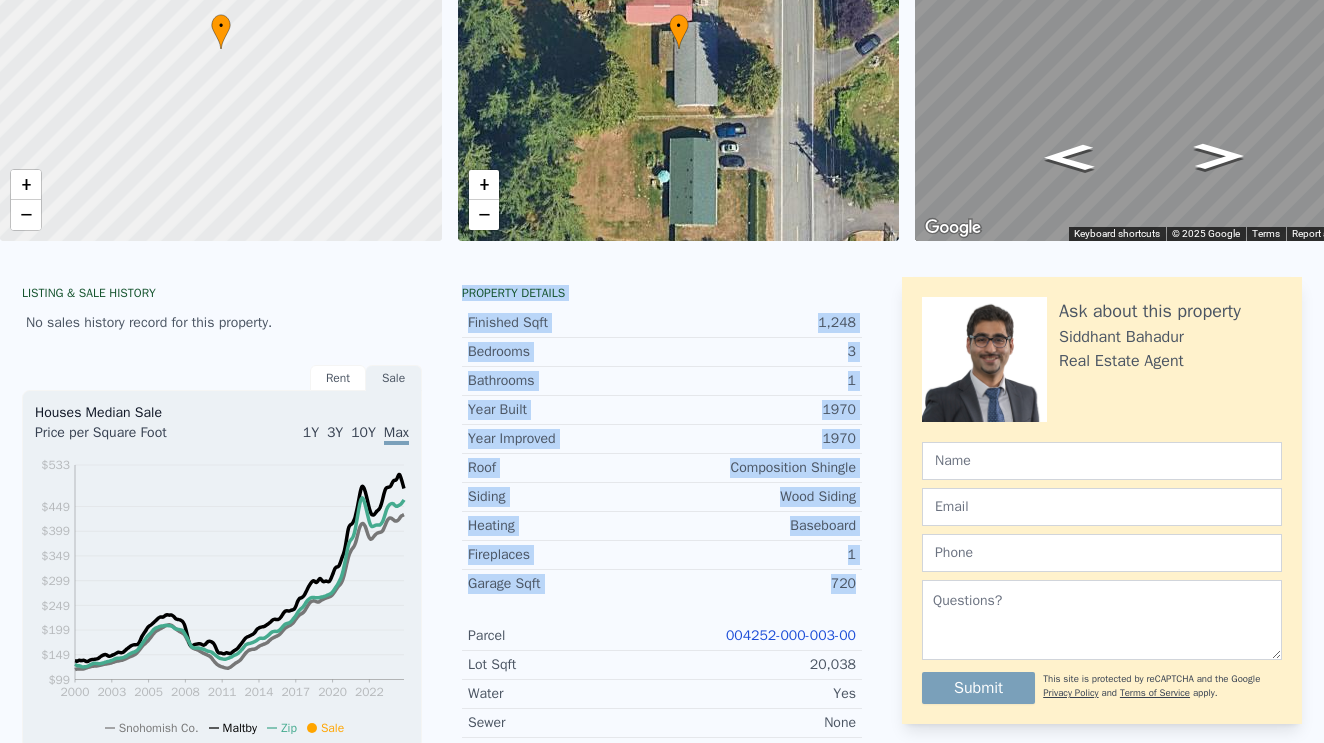 scroll, scrollTop: 0, scrollLeft: 0, axis: both 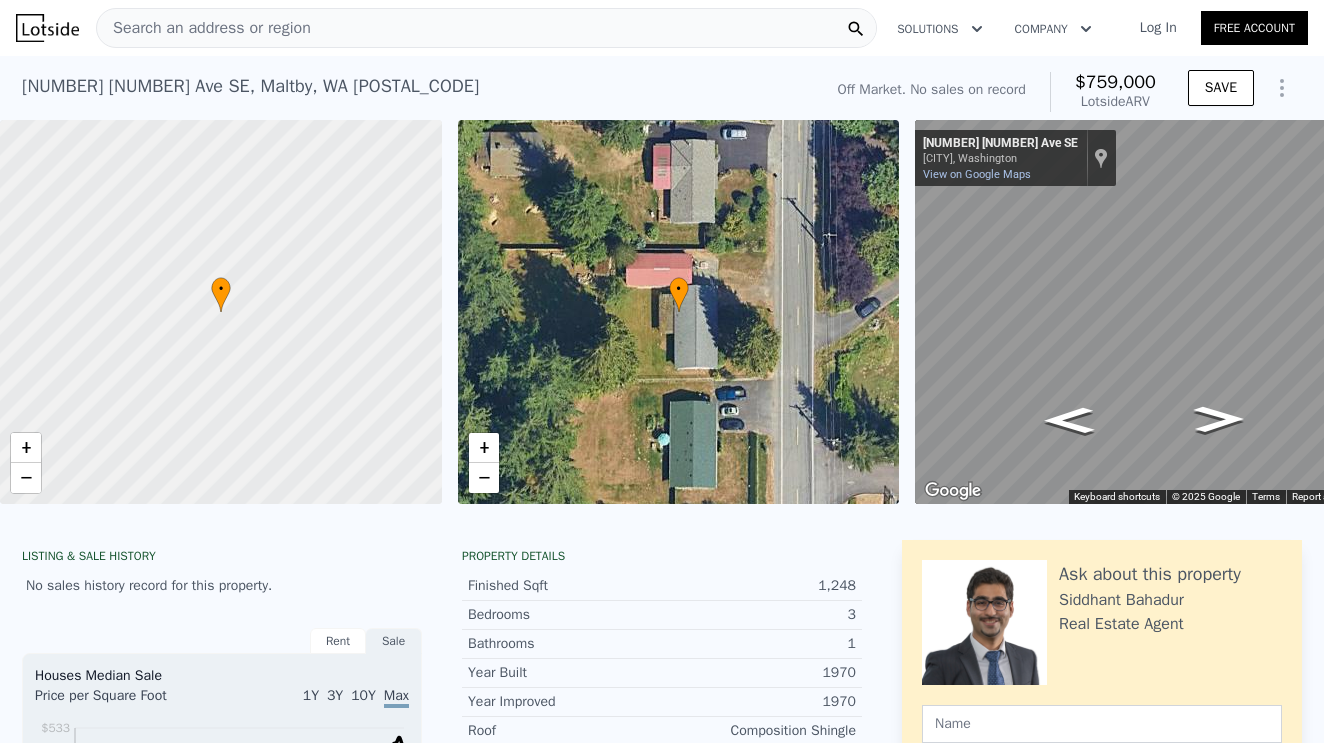 click on "Search an address or region" at bounding box center [486, 28] 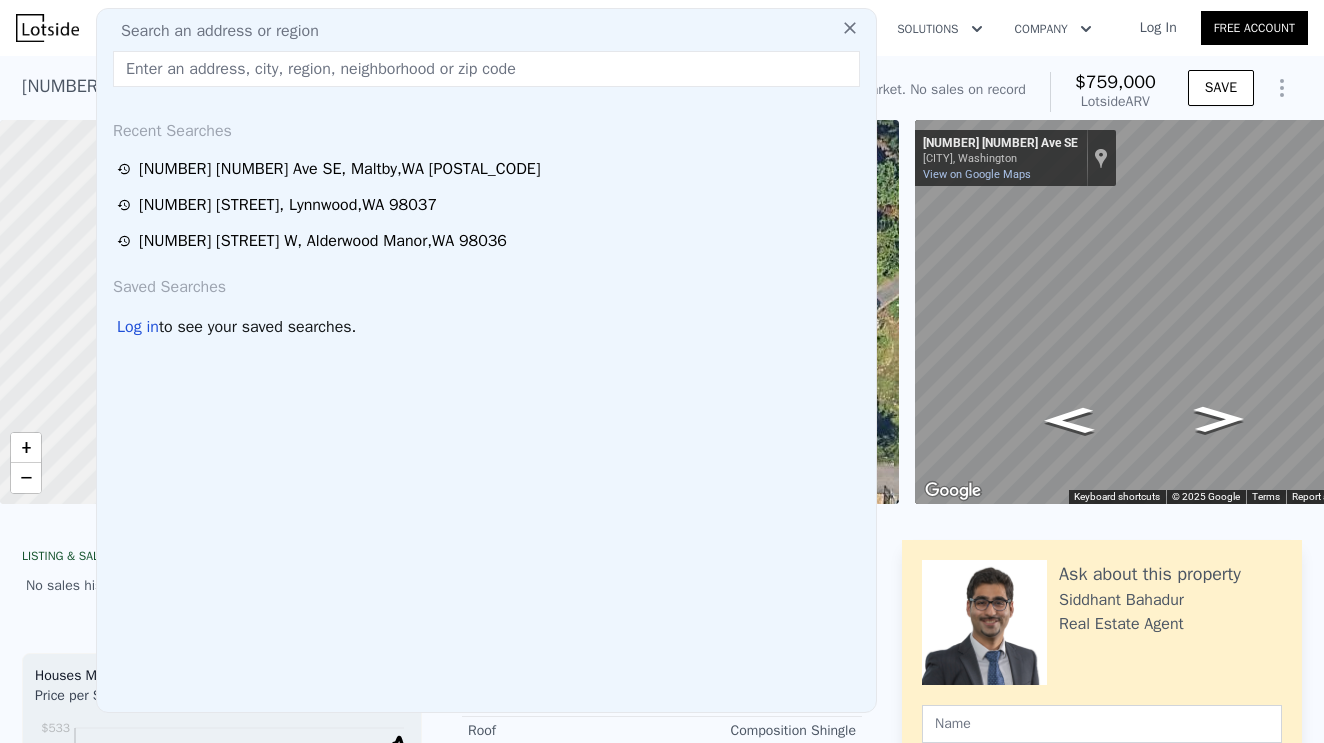 click at bounding box center [486, 69] 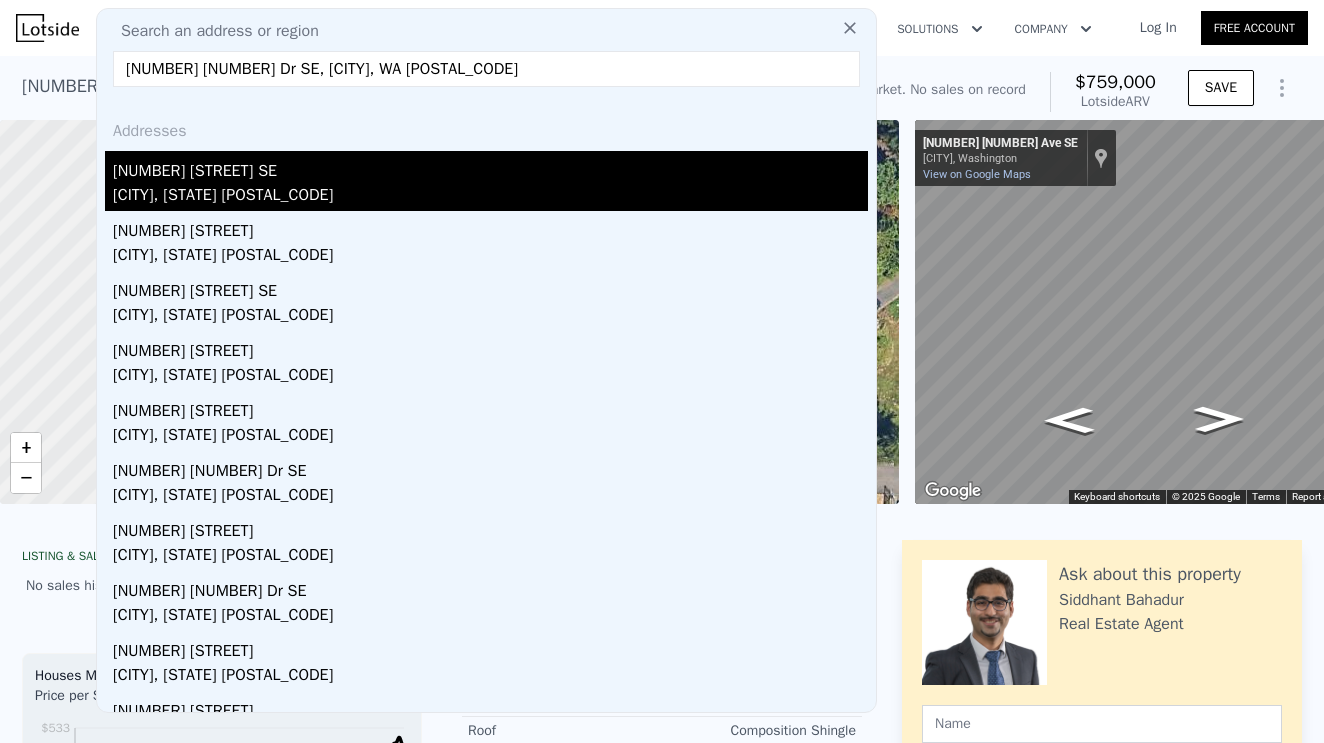 type on "[NUMBER] [NUMBER] Dr SE, [CITY], WA [POSTAL_CODE]" 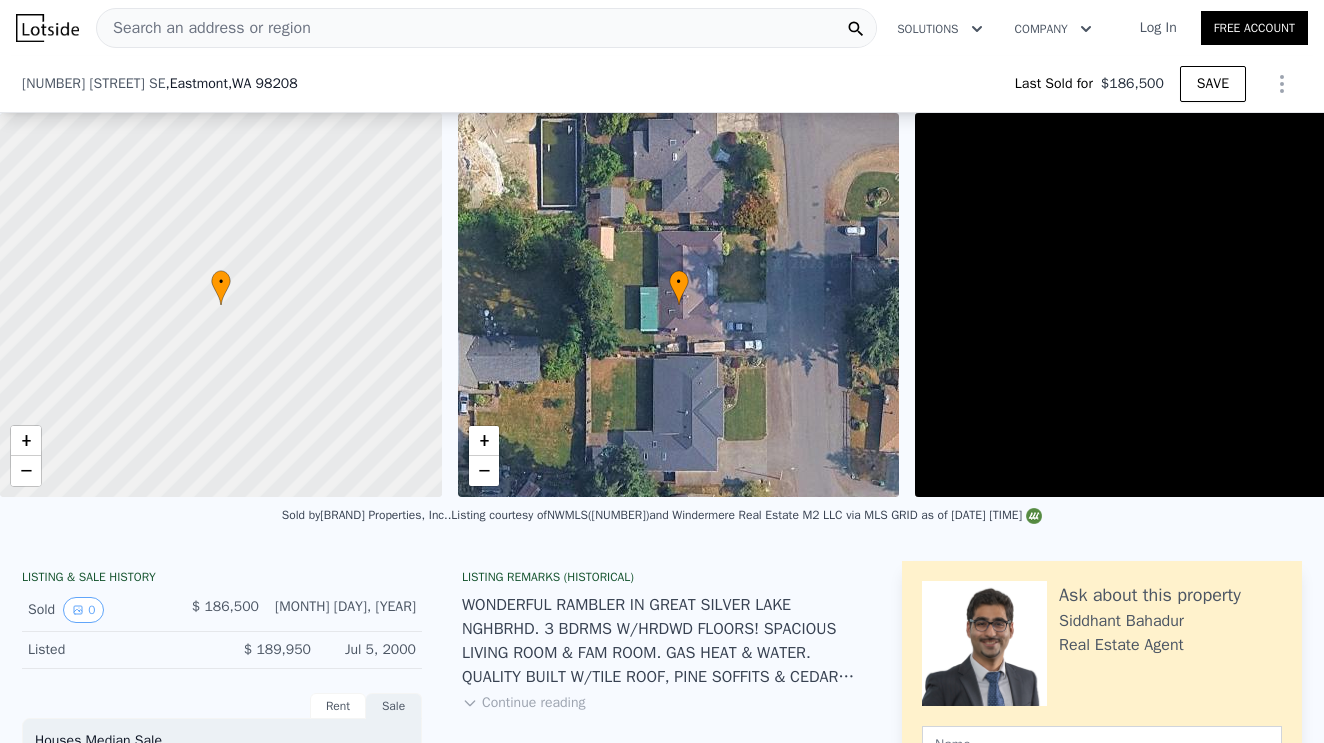 scroll, scrollTop: 561, scrollLeft: 0, axis: vertical 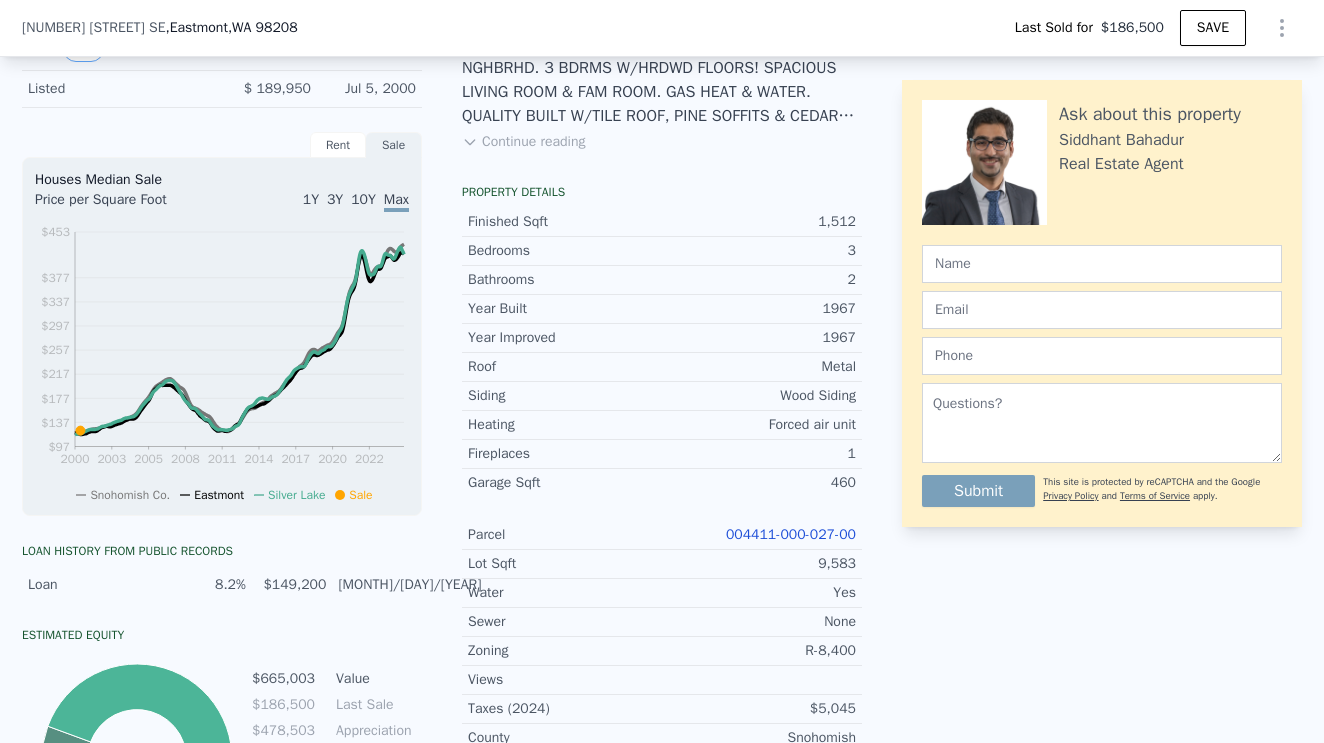click on "004411-000-027-00" at bounding box center (791, 534) 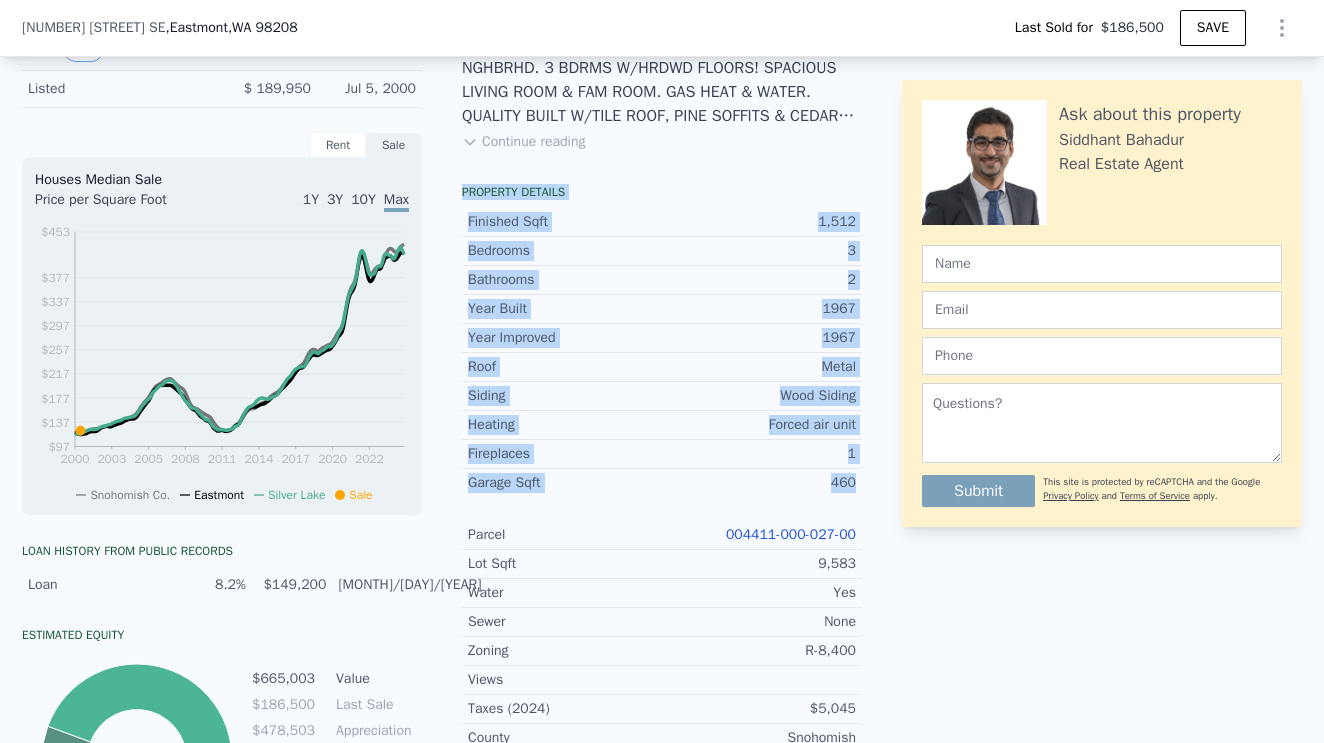 drag, startPoint x: 729, startPoint y: 417, endPoint x: 848, endPoint y: 496, distance: 142.83557 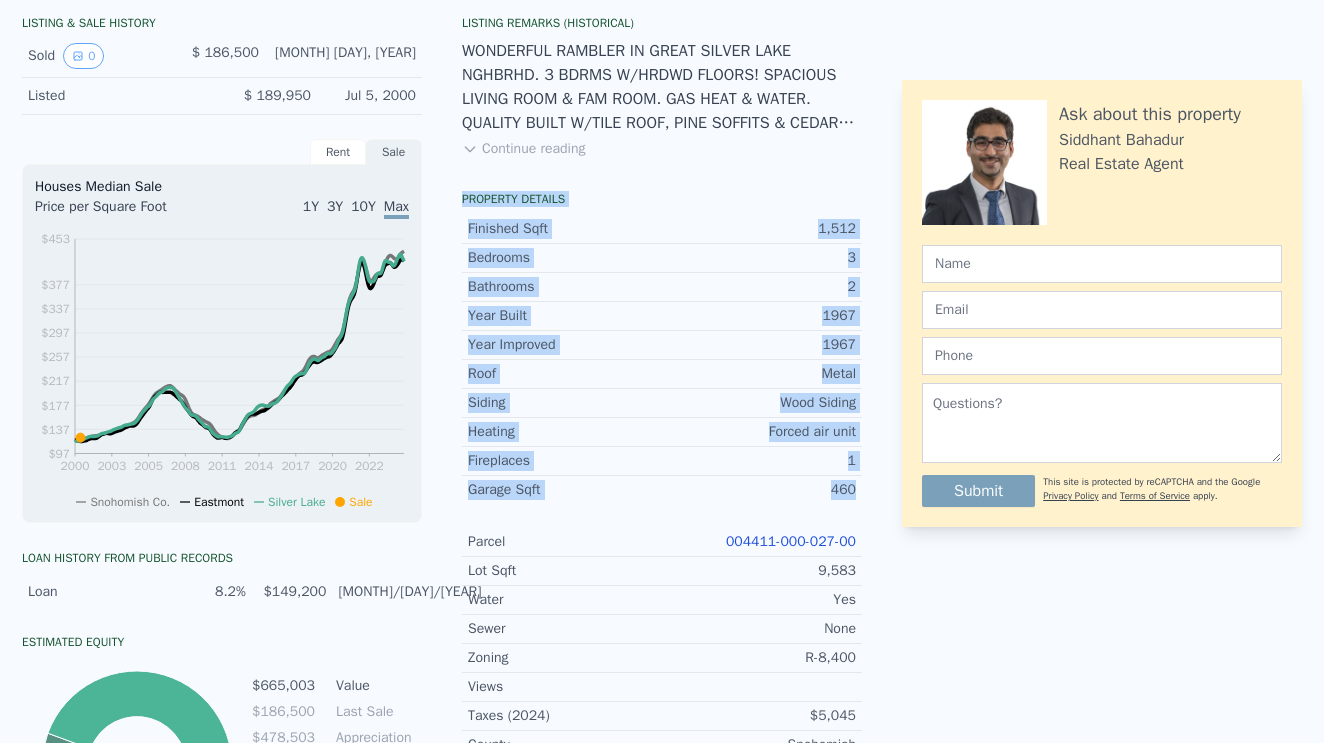 scroll, scrollTop: 0, scrollLeft: 0, axis: both 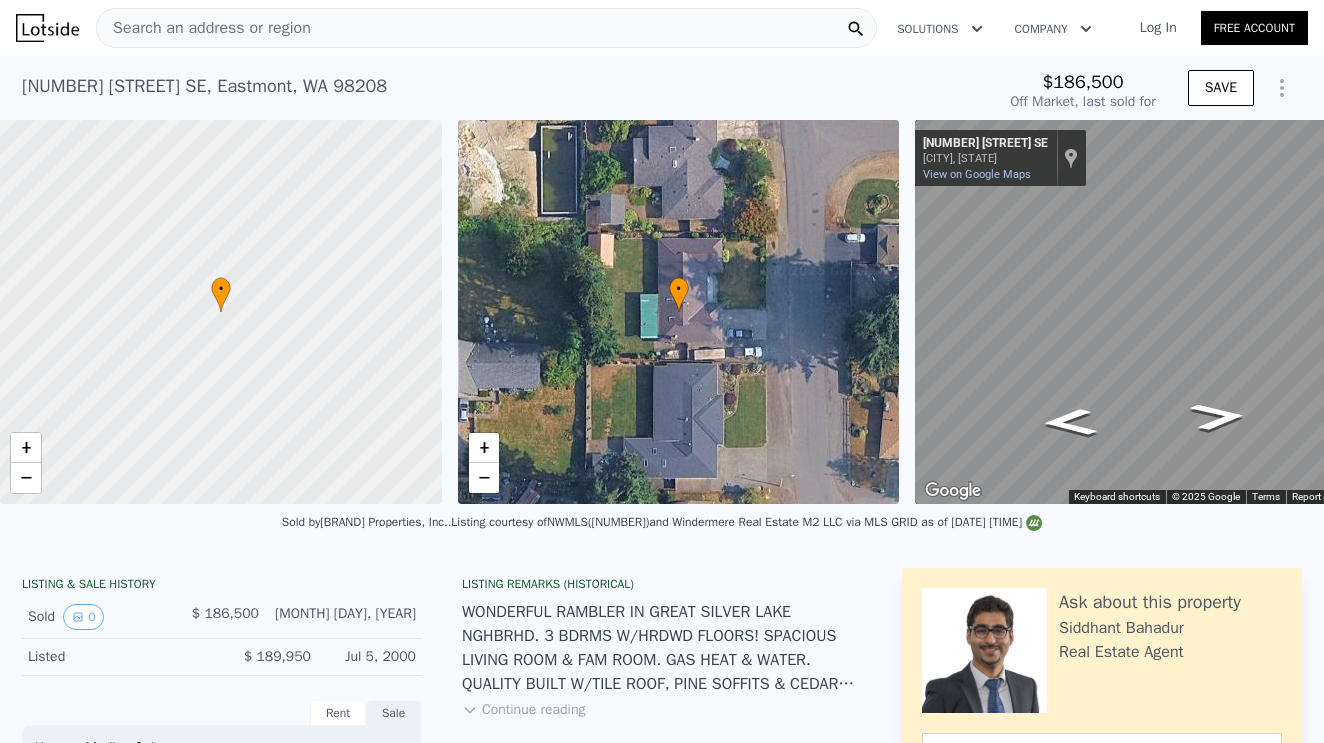 click on "Search an address or region" at bounding box center (204, 28) 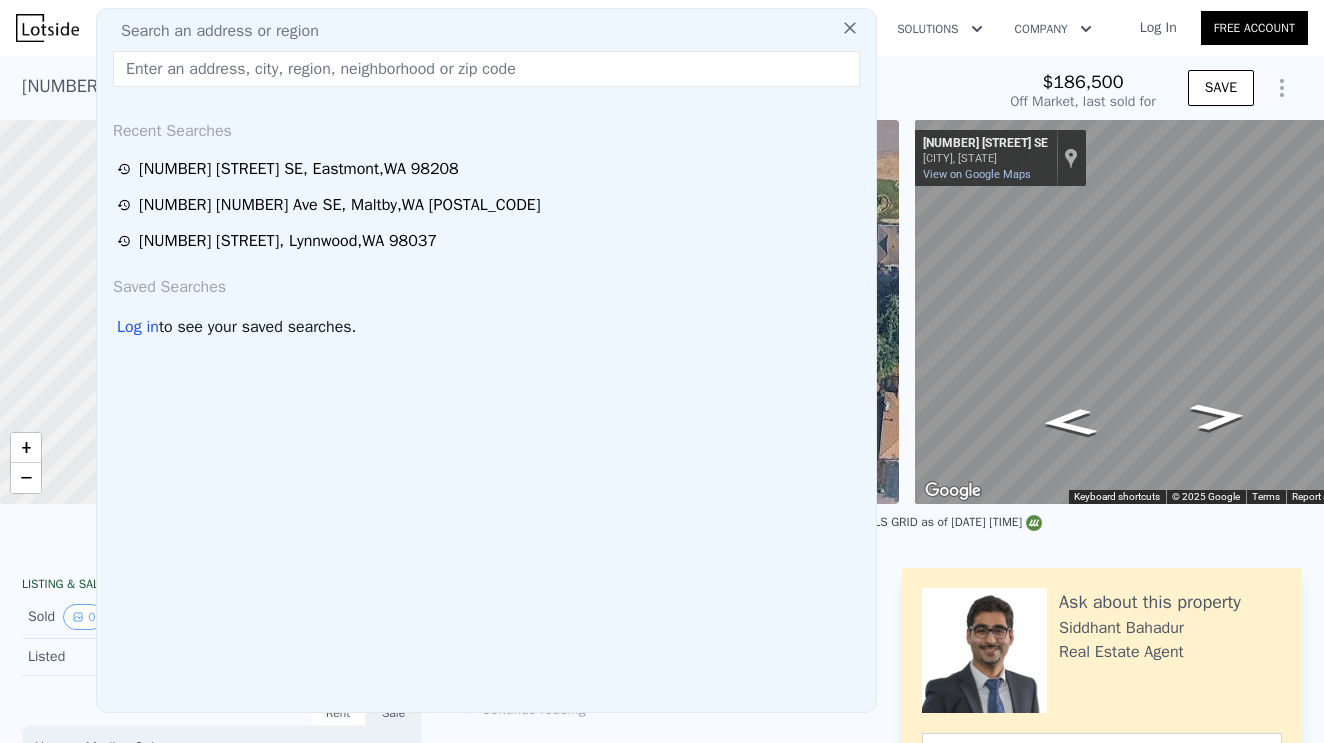 click at bounding box center [486, 69] 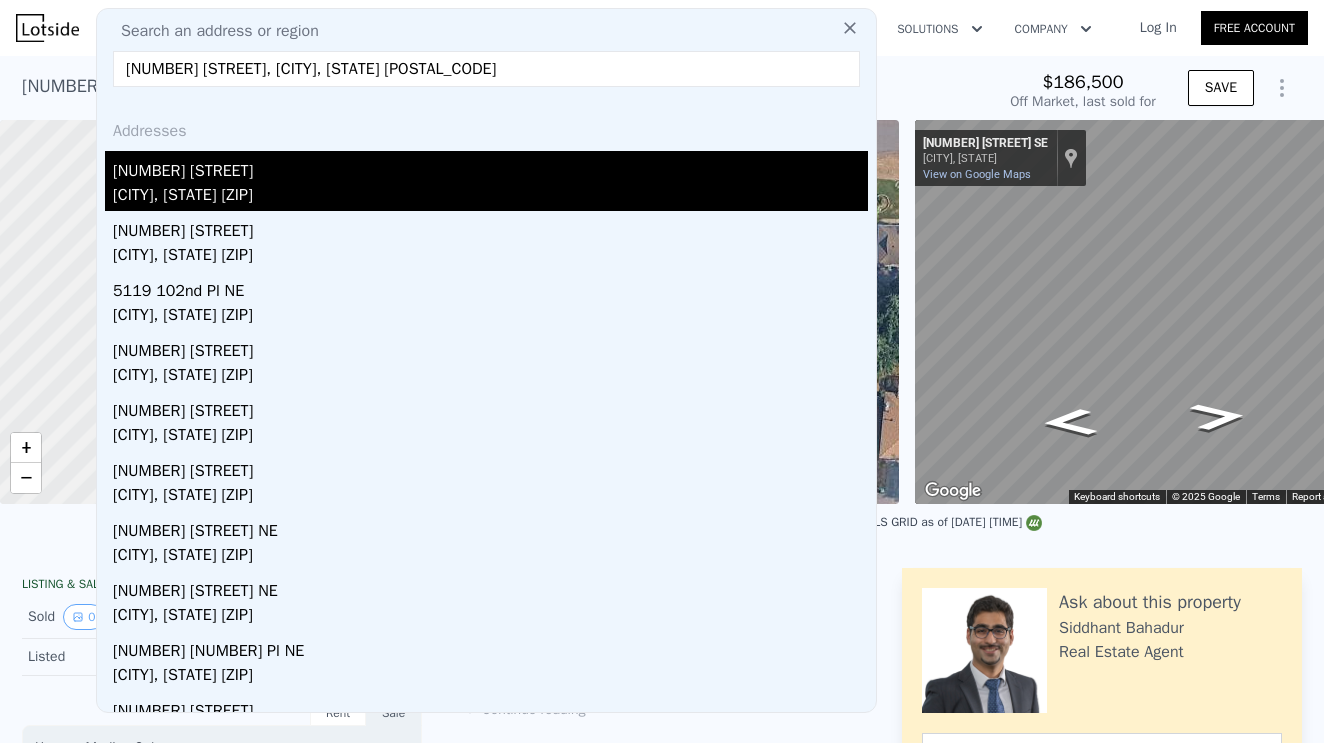 type on "[NUMBER] [STREET], [CITY], [STATE] [POSTAL_CODE]" 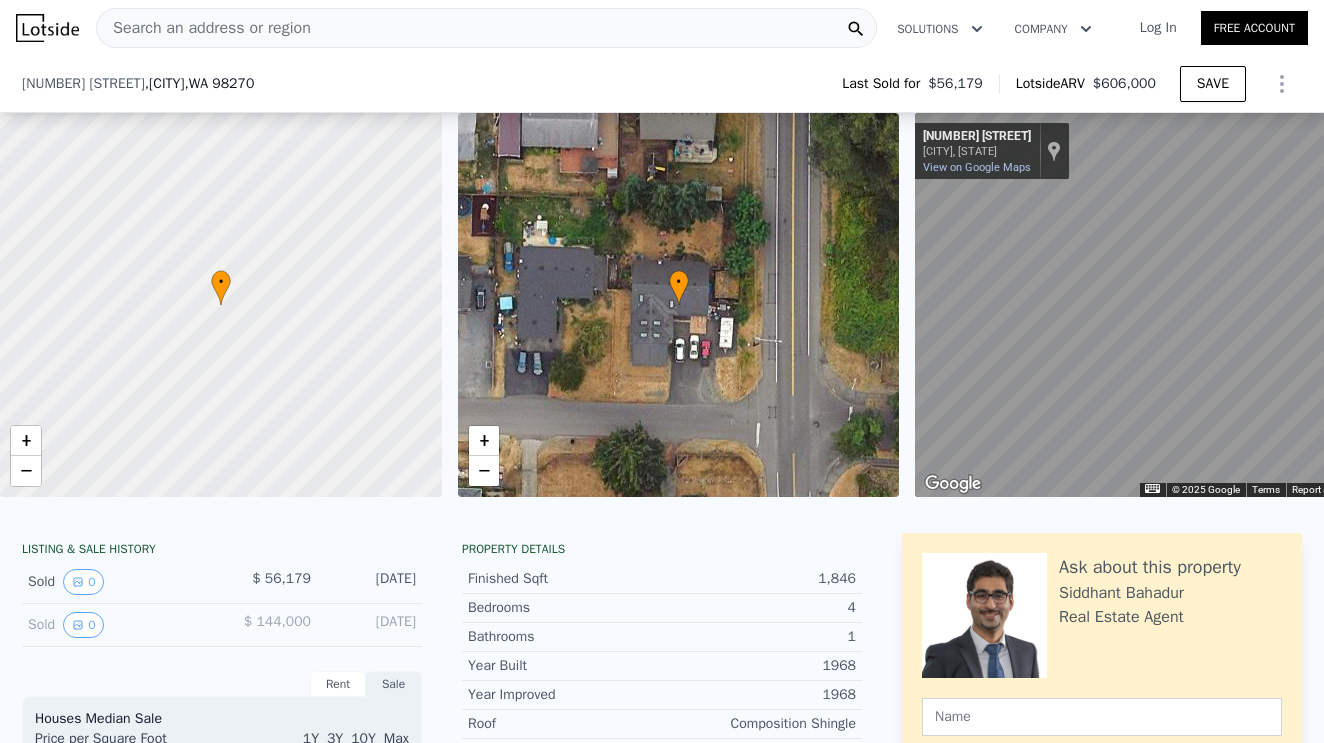 scroll, scrollTop: 296, scrollLeft: 0, axis: vertical 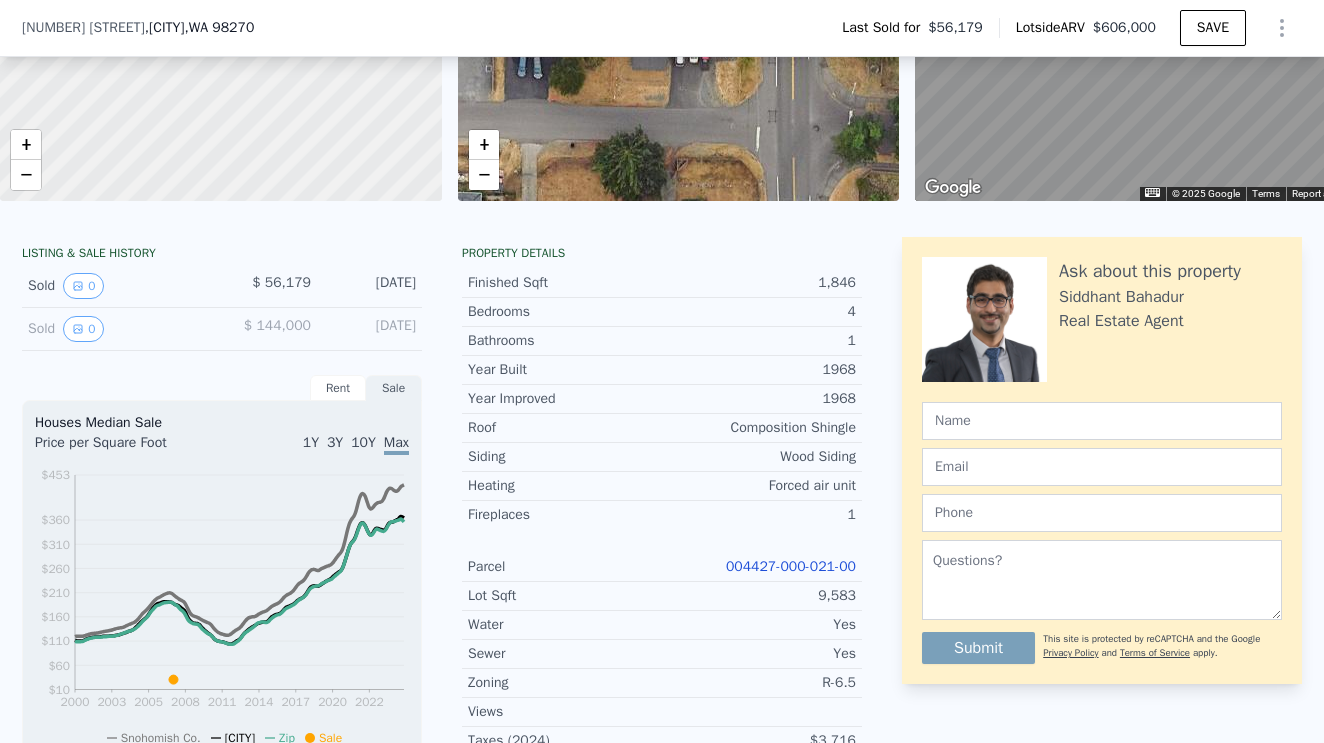 click on "004427-000-021-00" at bounding box center [791, 566] 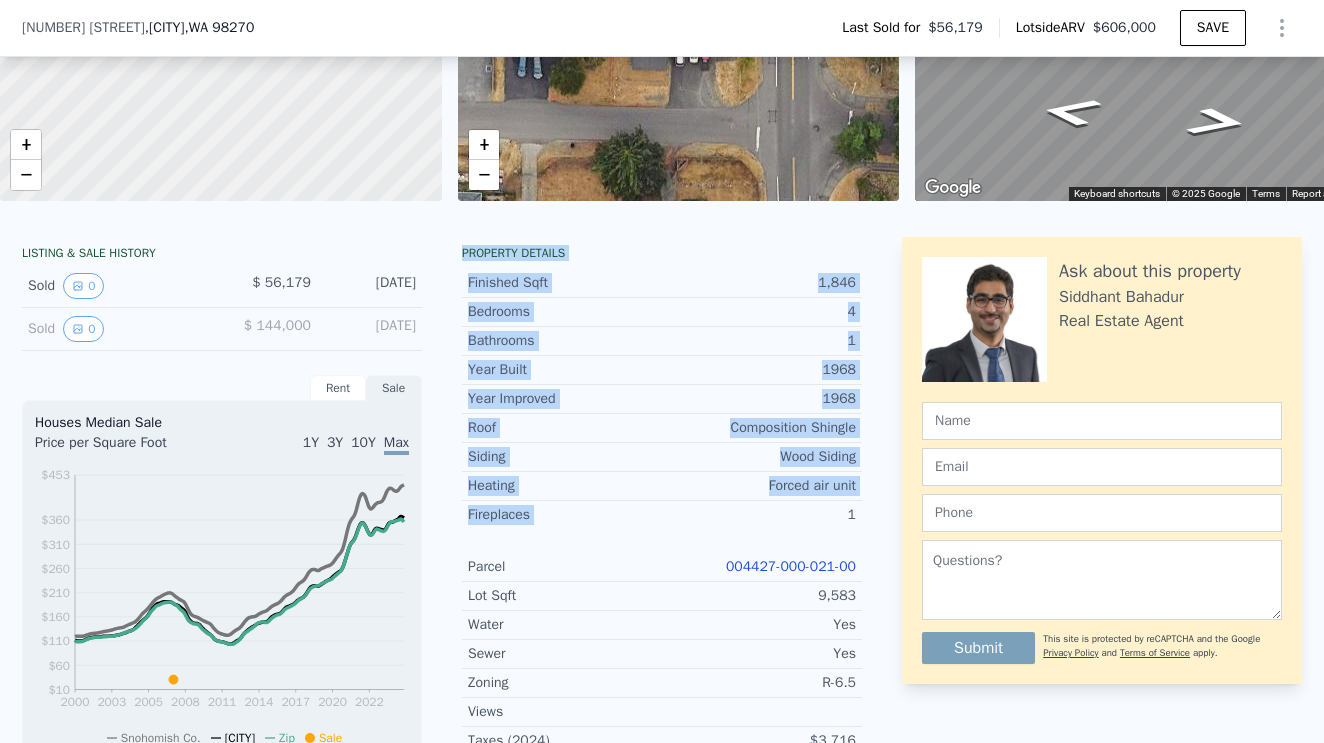 click on "Property details Finished Sqft [SQFT] Bedrooms [BEDS] Bathrooms [BATHS] Year Built [YEAR] Year Improved [YEAR] Roof Composition Shingle Siding Wood Siding Heating Forced air unit Fireplaces [NUMBER] Parcel [PARCEL] Lot Sqft [SQFT] Water Yes Sewer Yes Zoning R-6.5 Views Taxes ([YEAR]) [PRICE] County [COUNTY] School District [SCHOOL DISTRICT]" at bounding box center (662, 537) 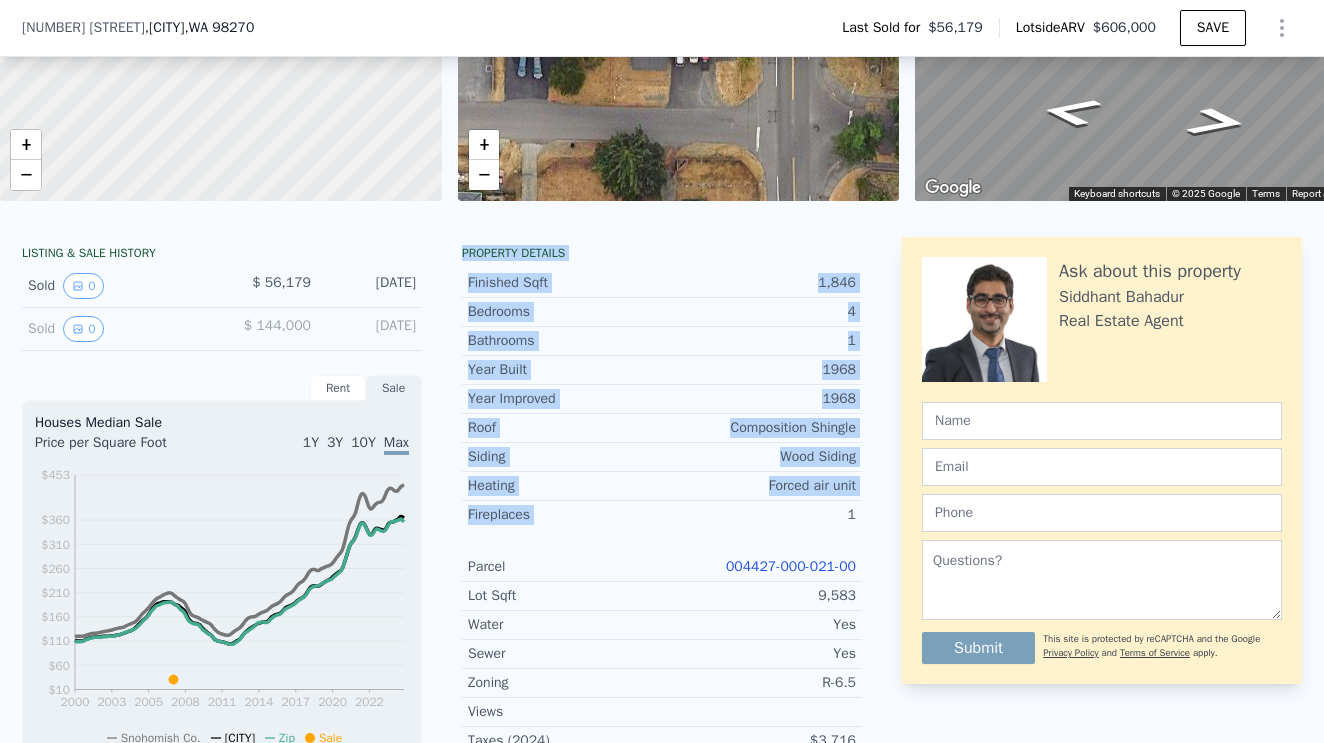 click on "Bathrooms" at bounding box center (565, 341) 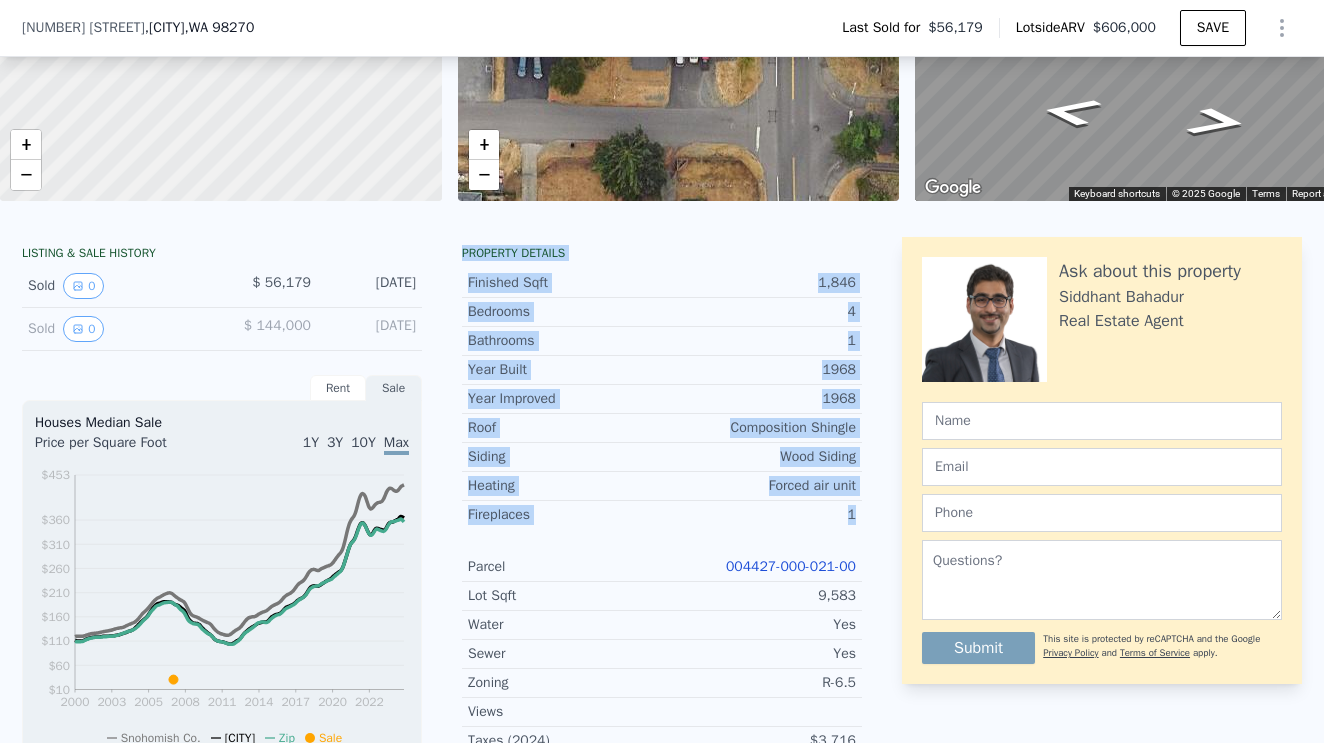 drag, startPoint x: 466, startPoint y: 249, endPoint x: 875, endPoint y: 514, distance: 487.3459 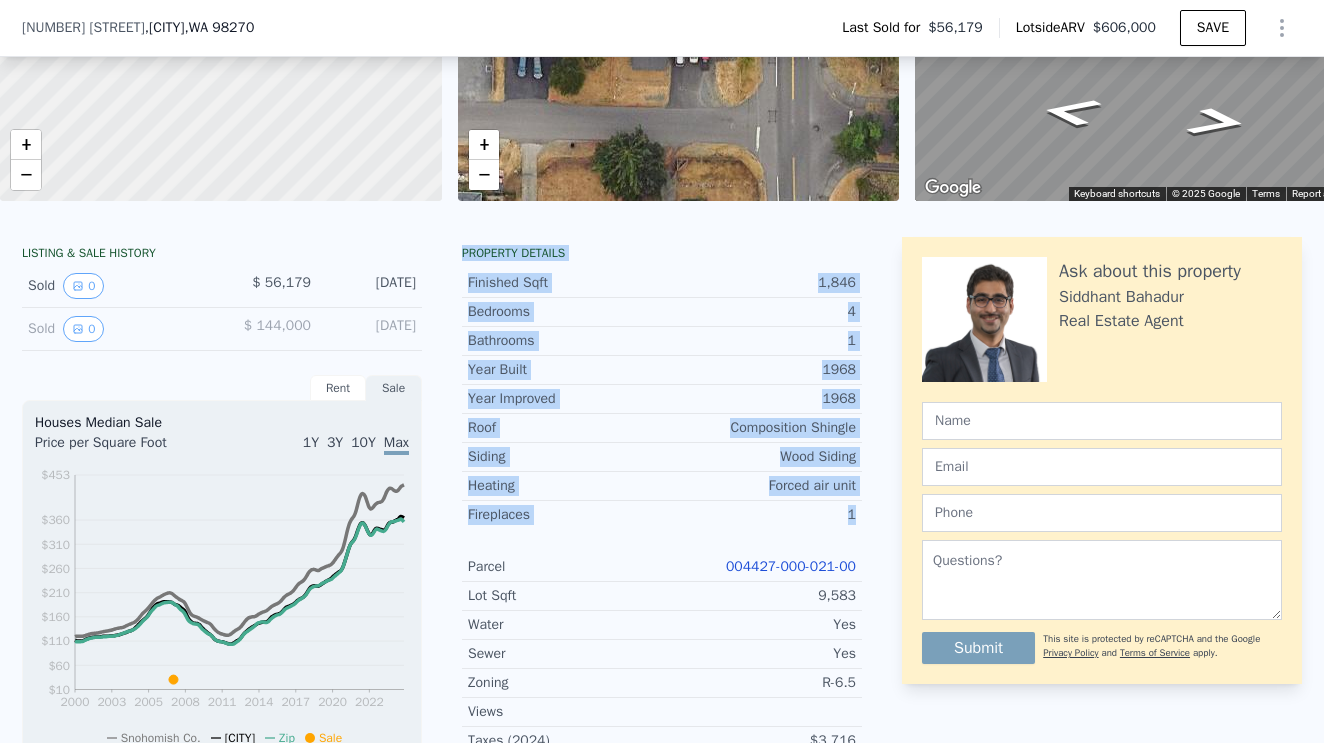 copy on "Property details Finished Sqft 1,846 Bedrooms 4 Bathrooms 1 Year Built 1968 Year Improved 1968 Roof Composition Shingle Siding Wood Siding Heating Forced air unit Fireplaces 1" 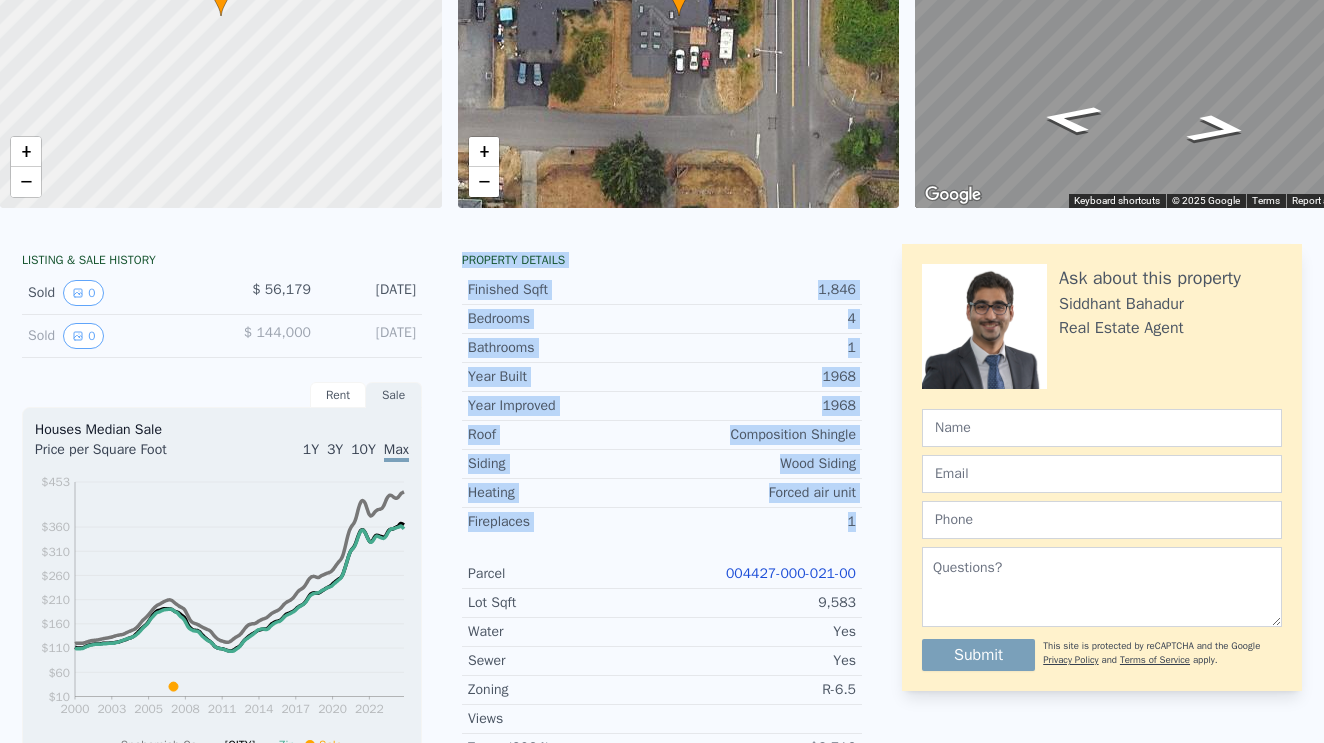 scroll, scrollTop: 0, scrollLeft: 0, axis: both 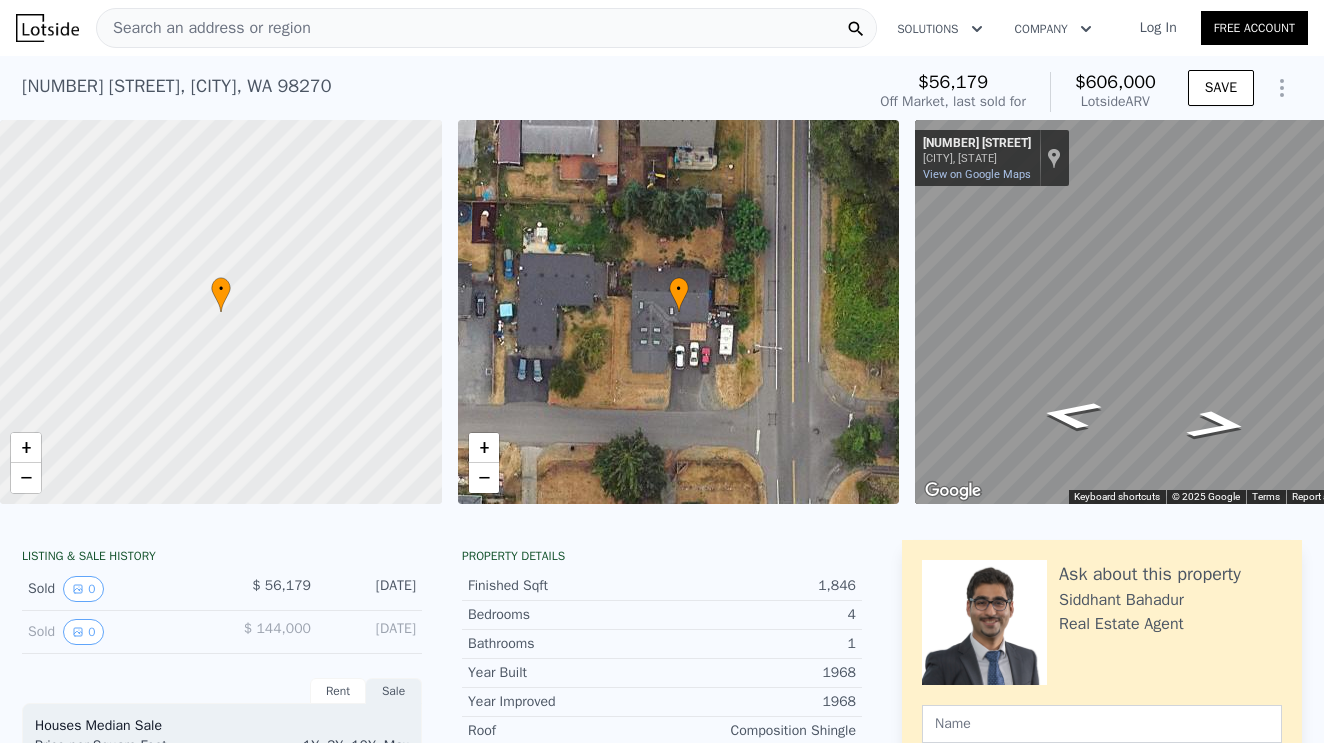 click on "Search an address or region" at bounding box center [486, 28] 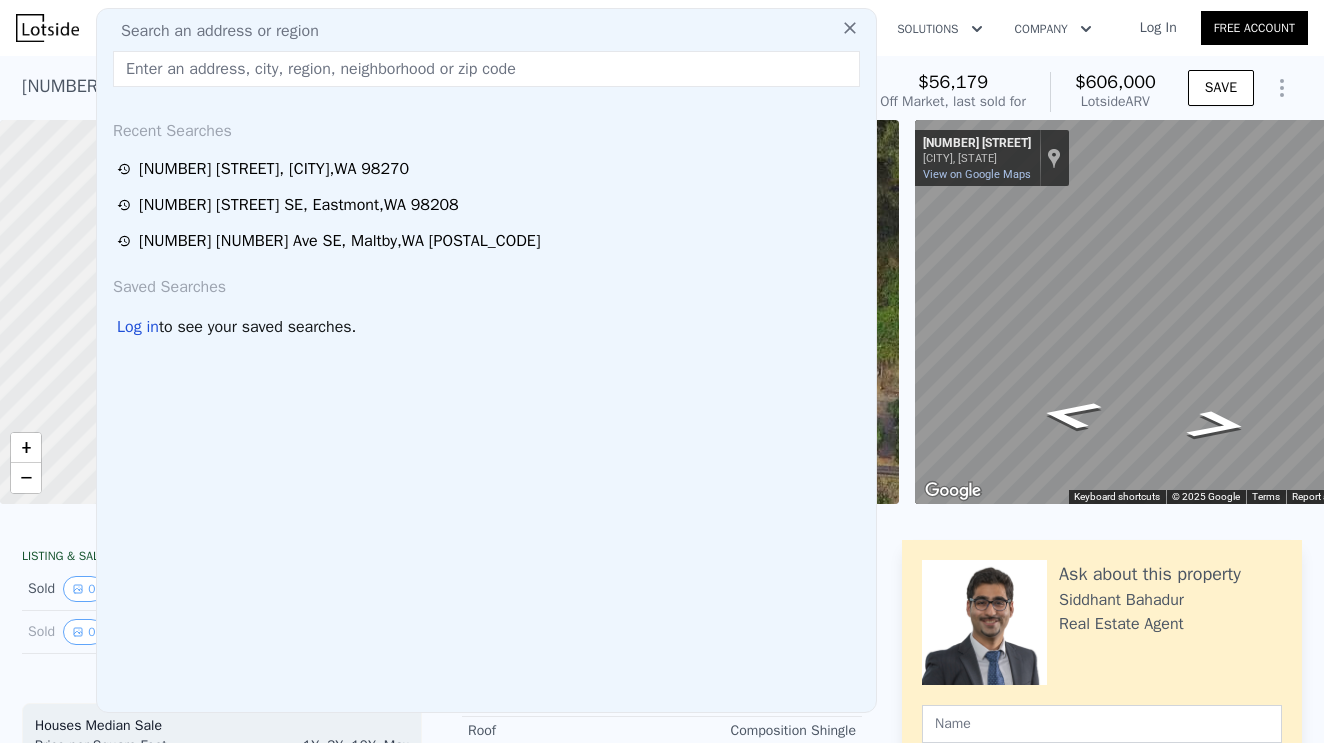 click at bounding box center (486, 69) 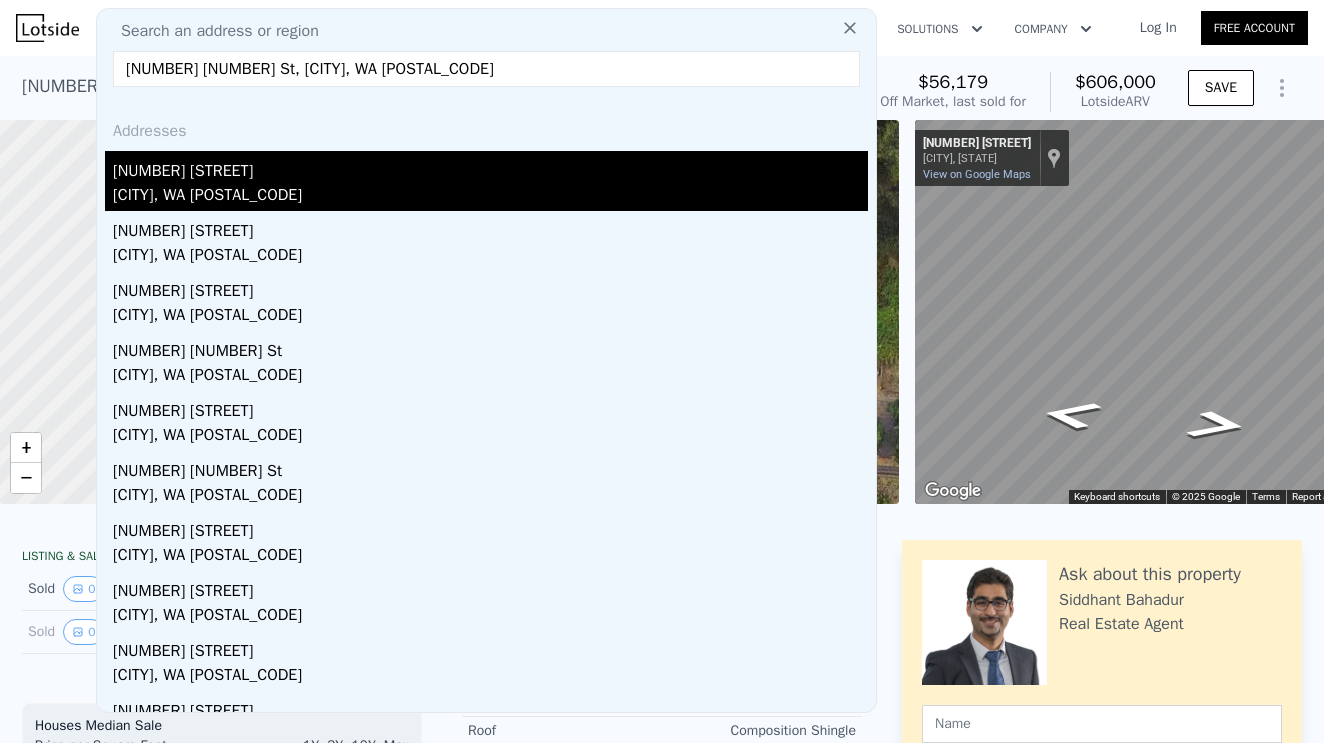 type on "[NUMBER] [NUMBER] St, [CITY], WA [POSTAL_CODE]" 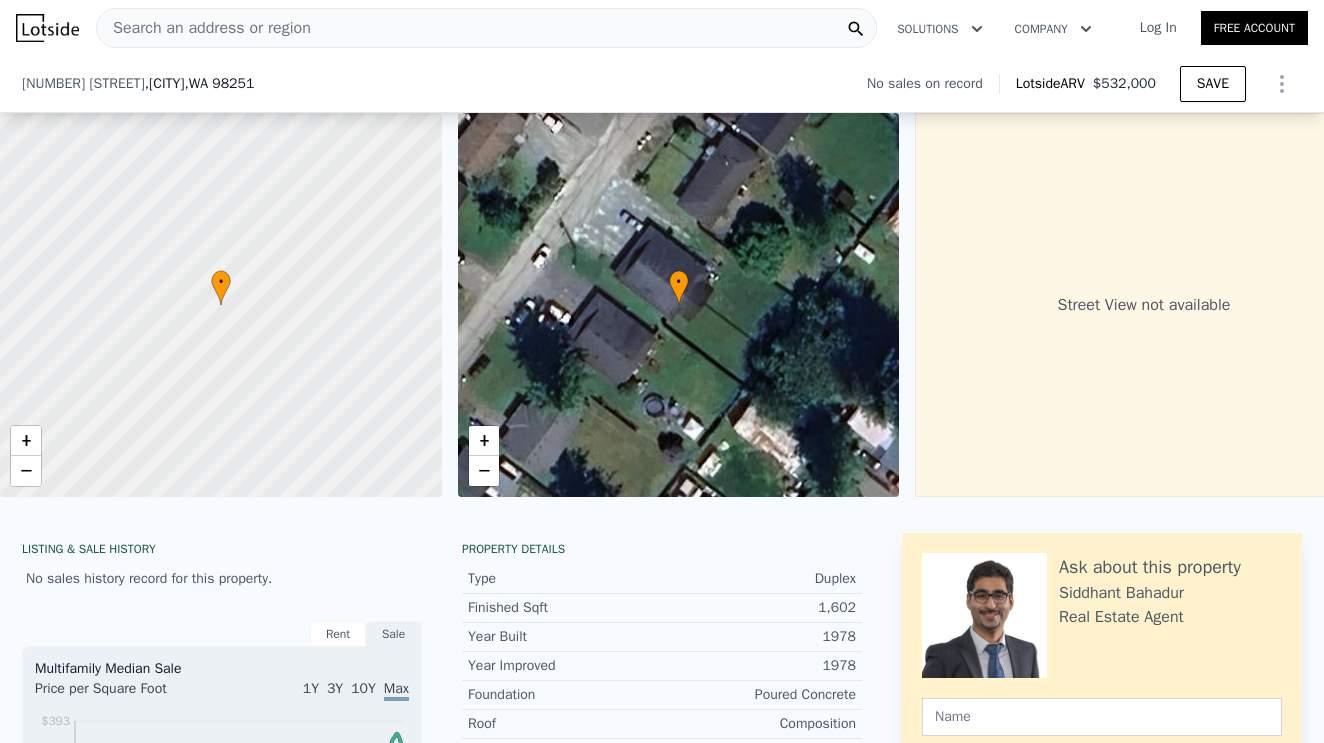 click on "[PARCEL]" at bounding box center (828, 804) 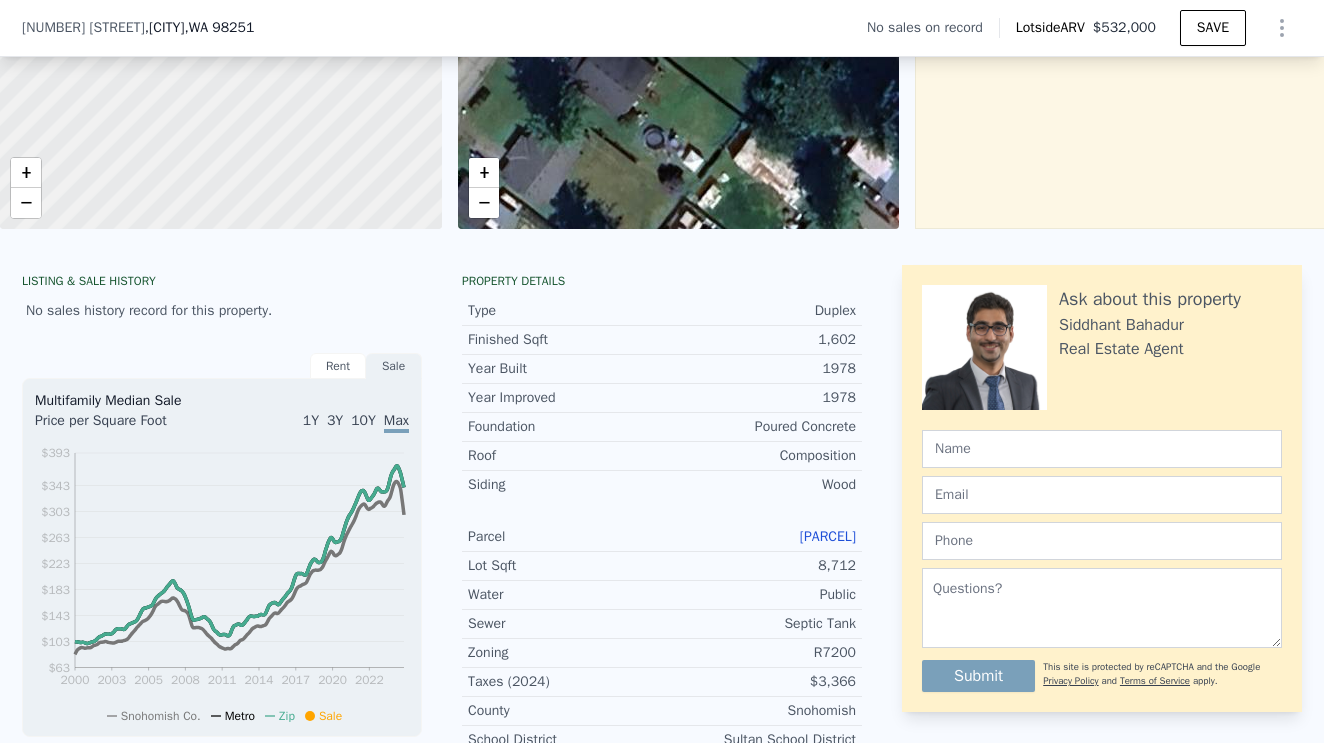 drag, startPoint x: 469, startPoint y: 278, endPoint x: 602, endPoint y: 330, distance: 142.80406 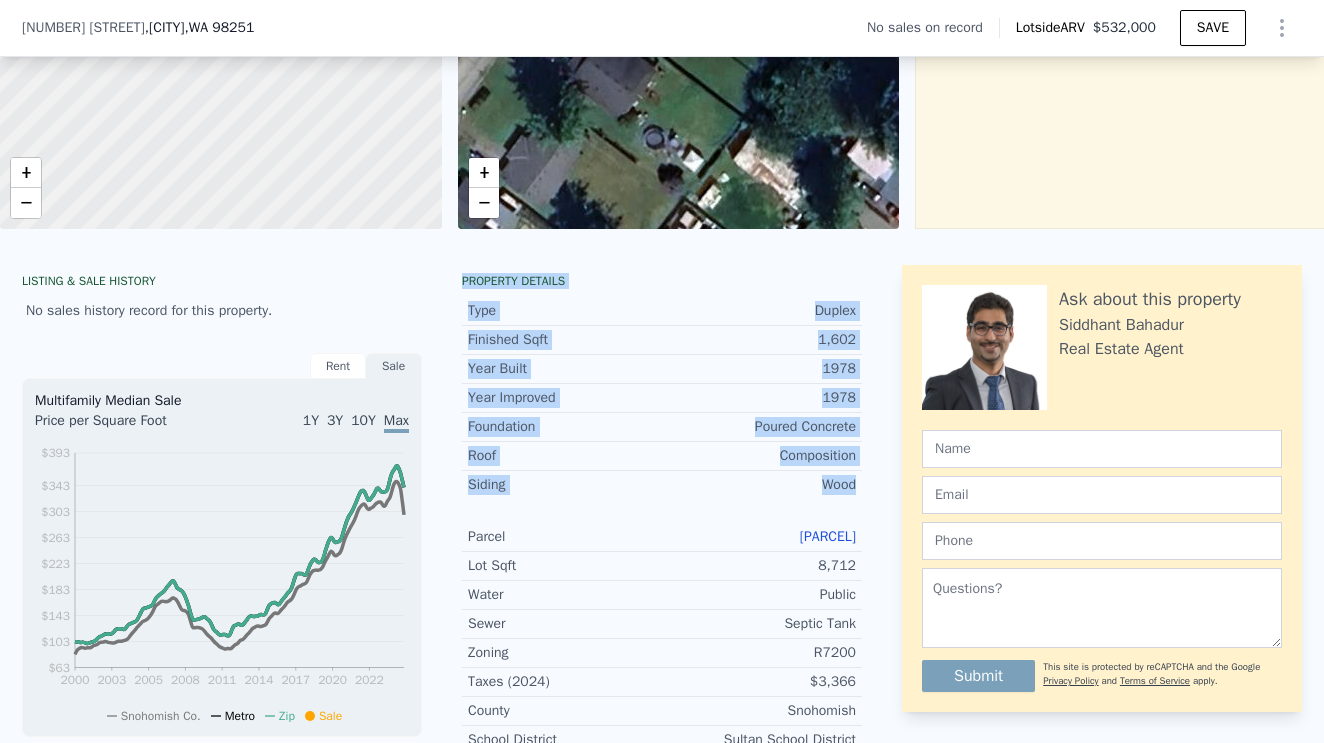 drag, startPoint x: 461, startPoint y: 276, endPoint x: 860, endPoint y: 494, distance: 454.6702 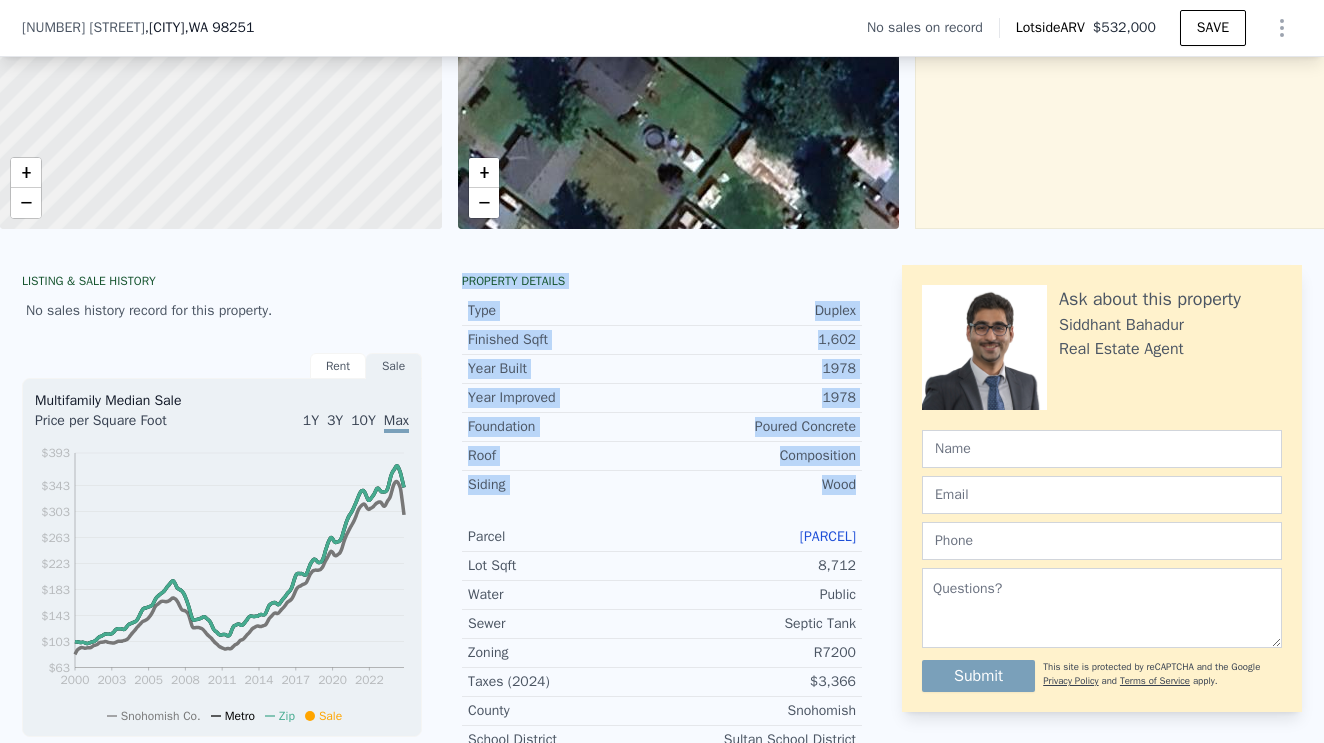 copy on "Property details Type Duplex Finished Sqft 1,602 Year Built 1978 Year Improved 1978 Foundation Poured Concrete Roof Composition Siding Wood" 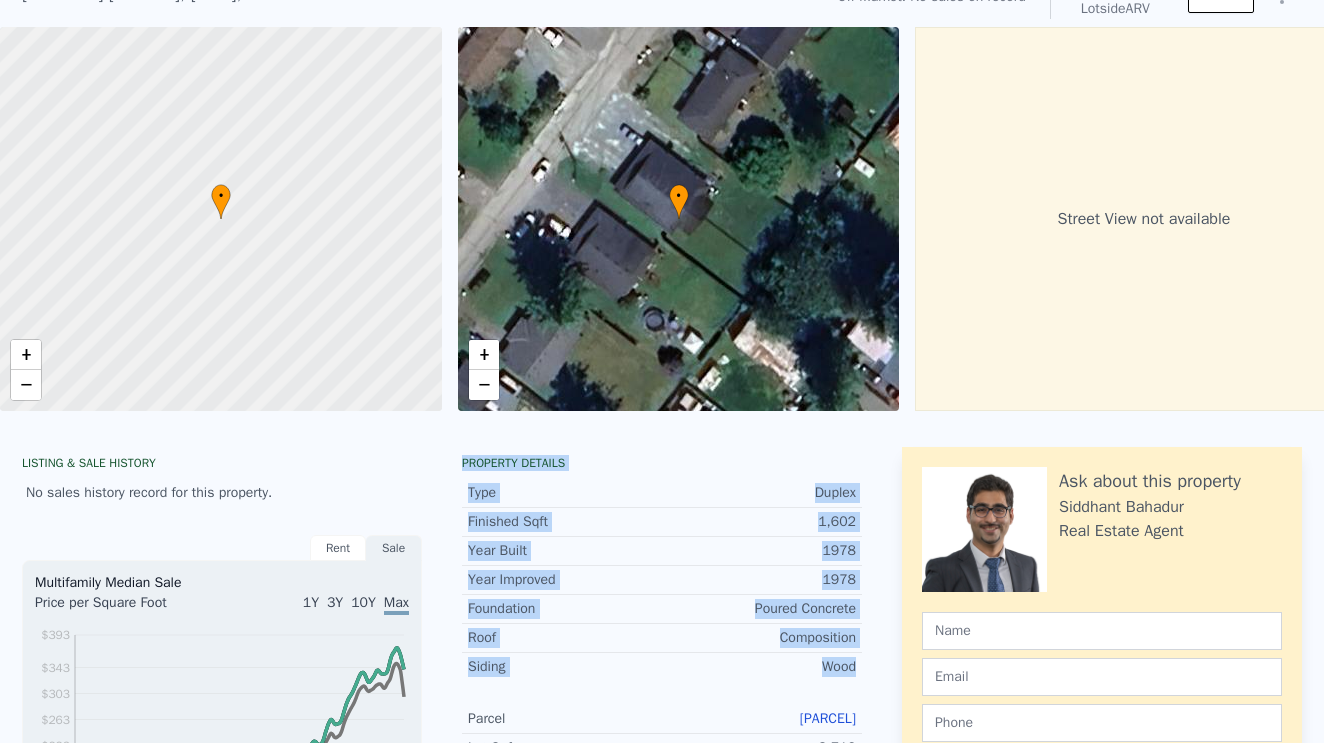 scroll, scrollTop: 0, scrollLeft: 0, axis: both 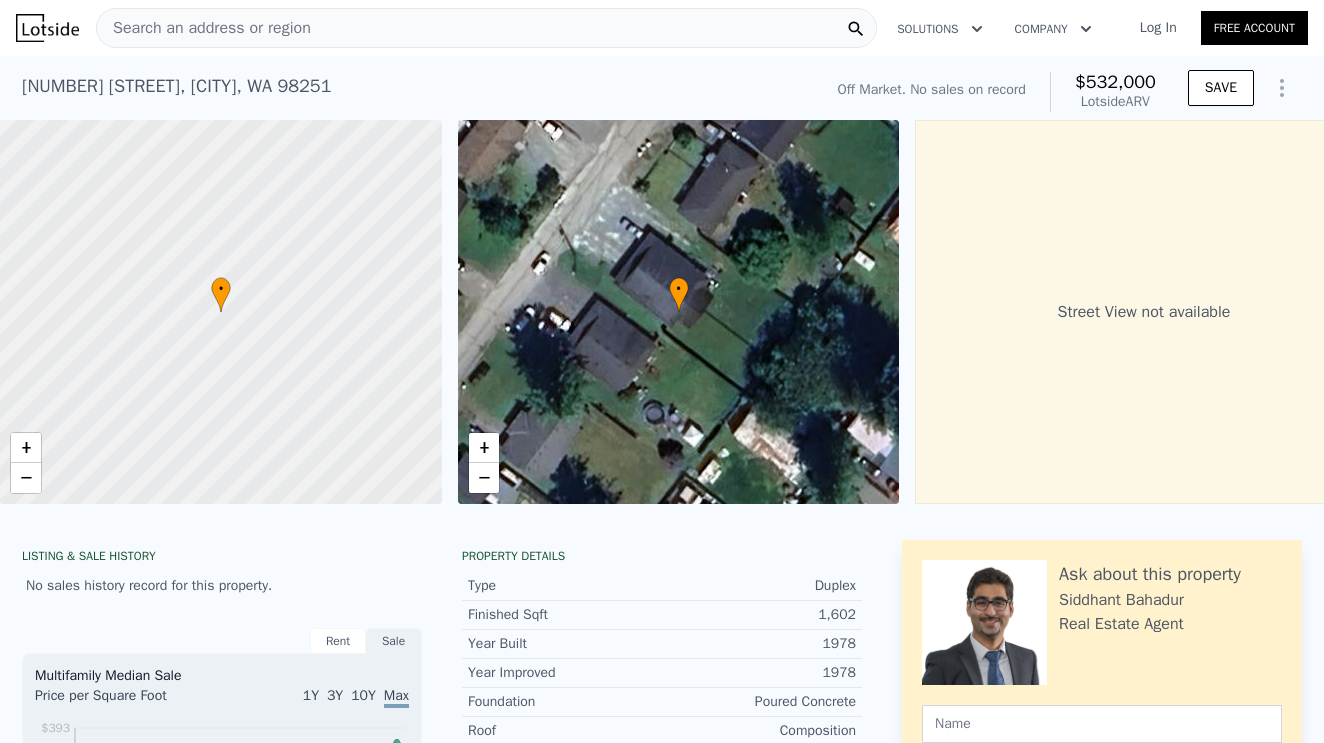 click on "Search an address or region" at bounding box center [486, 28] 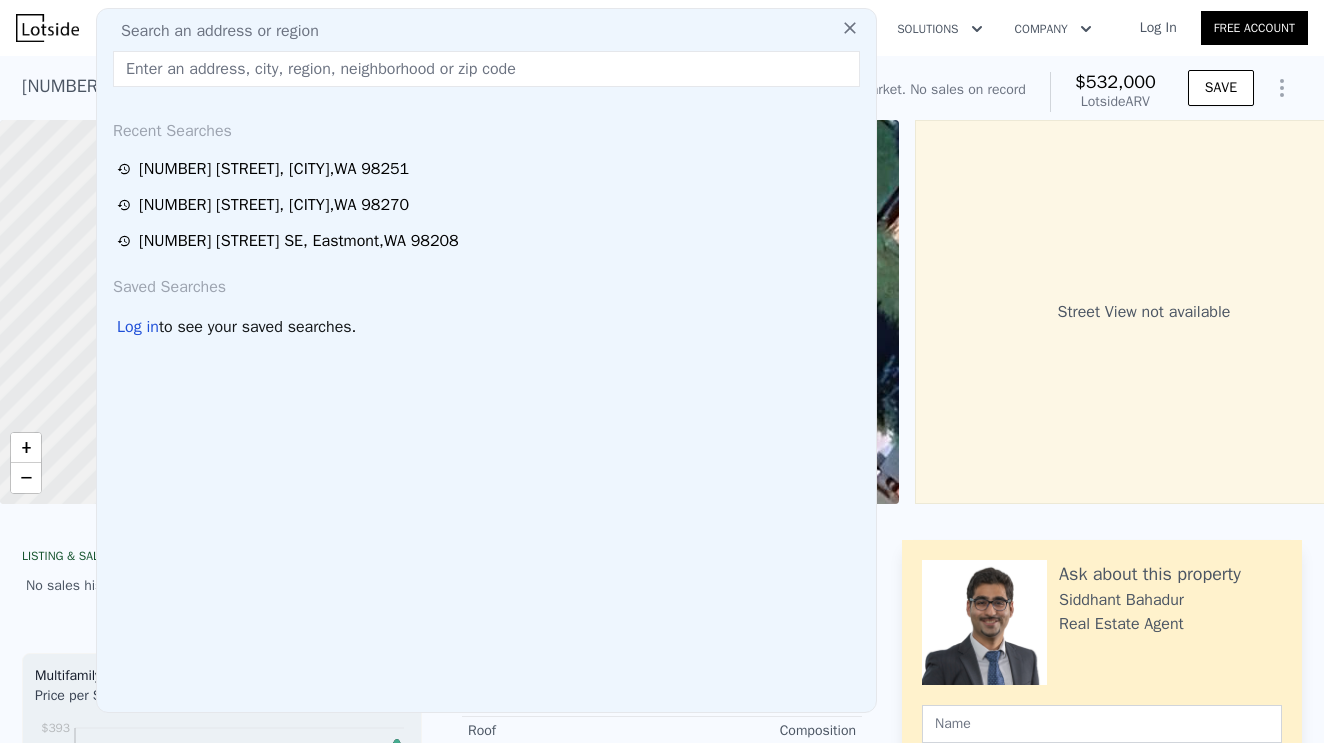 click on "Search an address or region" at bounding box center (212, 31) 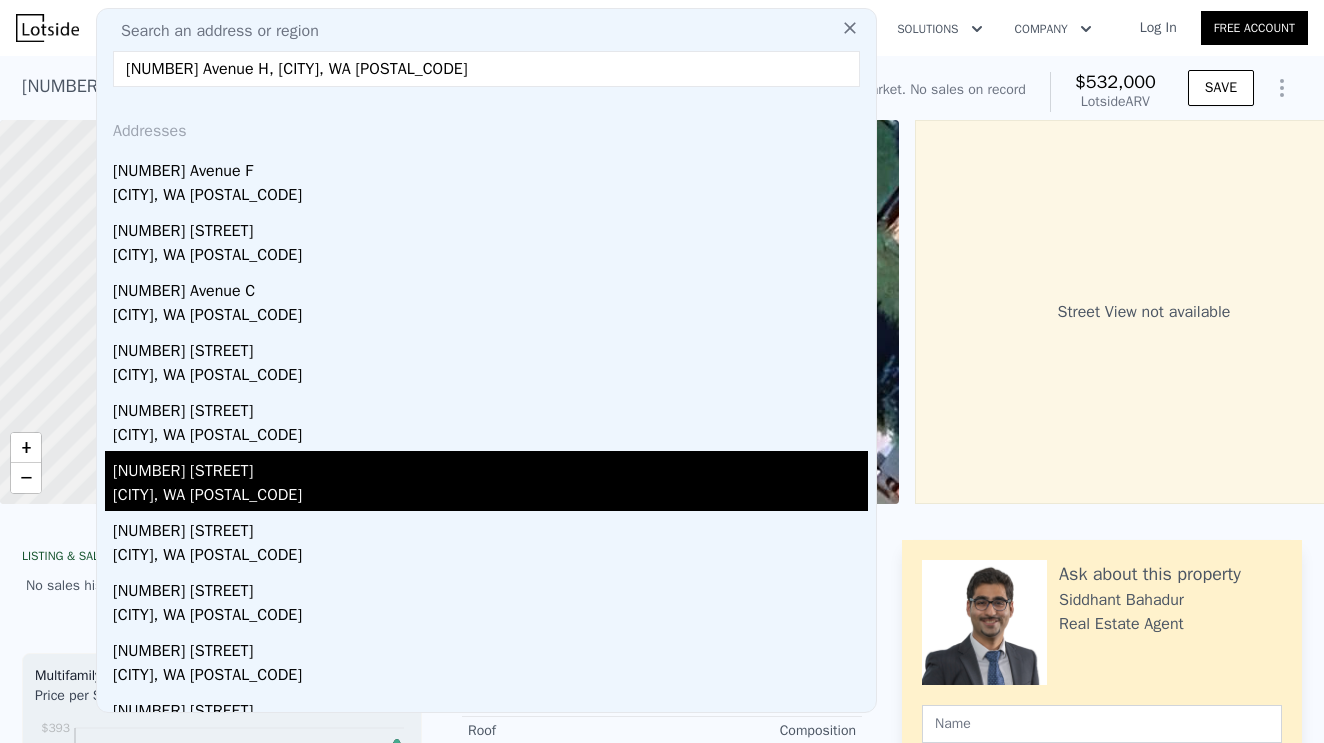 type on "[NUMBER] Avenue H, [CITY], WA [POSTAL_CODE]" 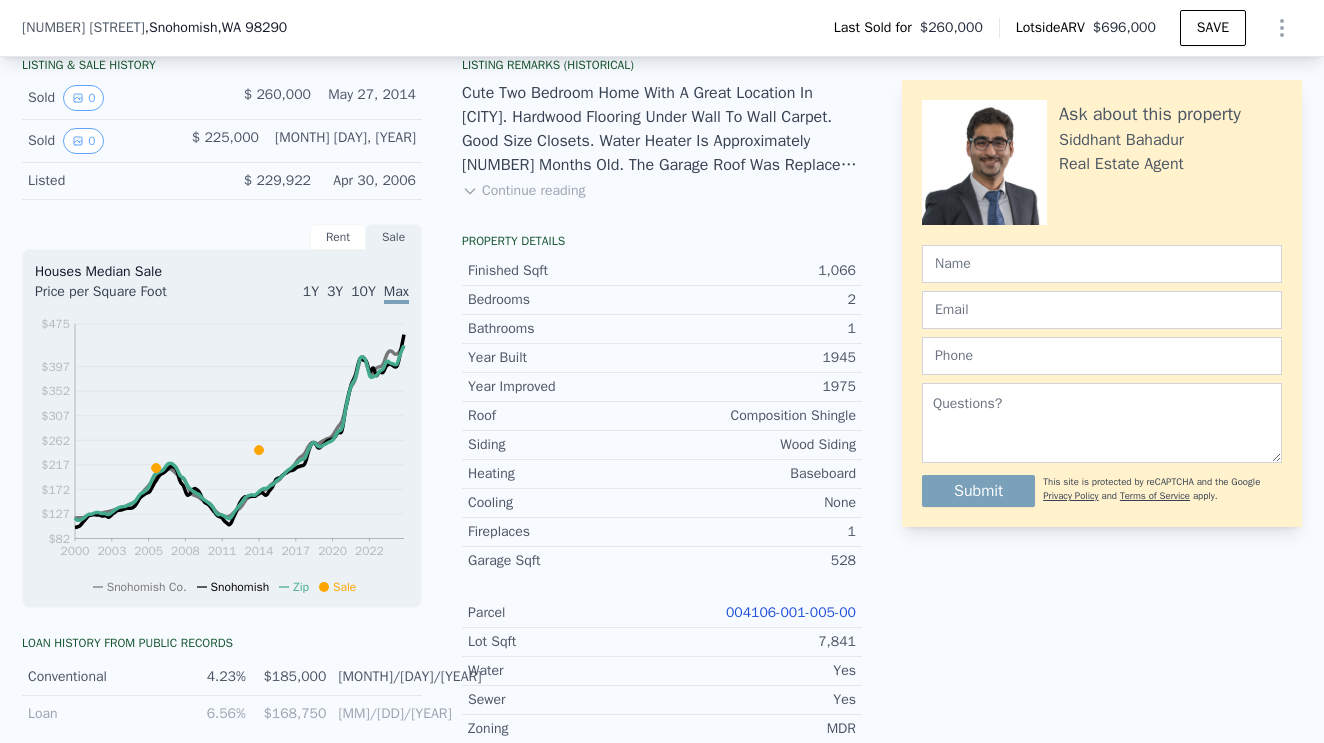 scroll, scrollTop: 577, scrollLeft: 0, axis: vertical 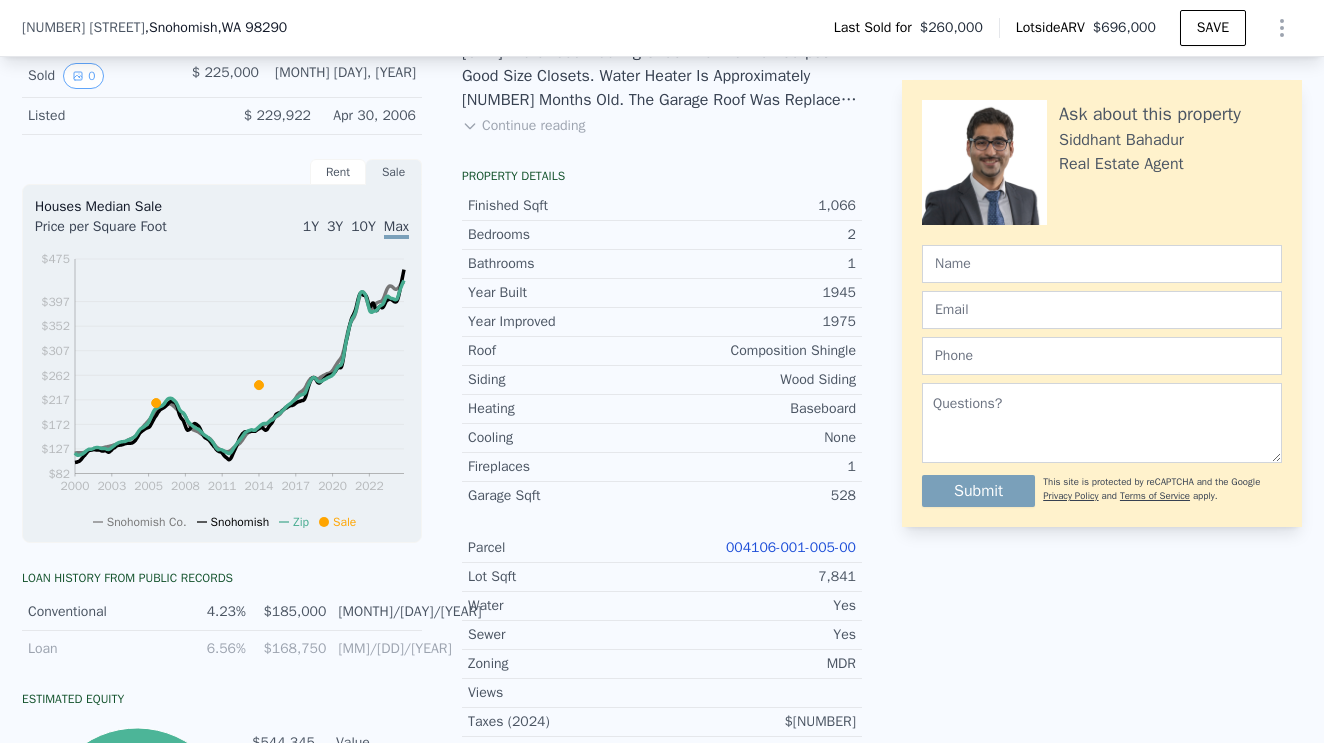 click on "004106-001-005-00" at bounding box center [791, 547] 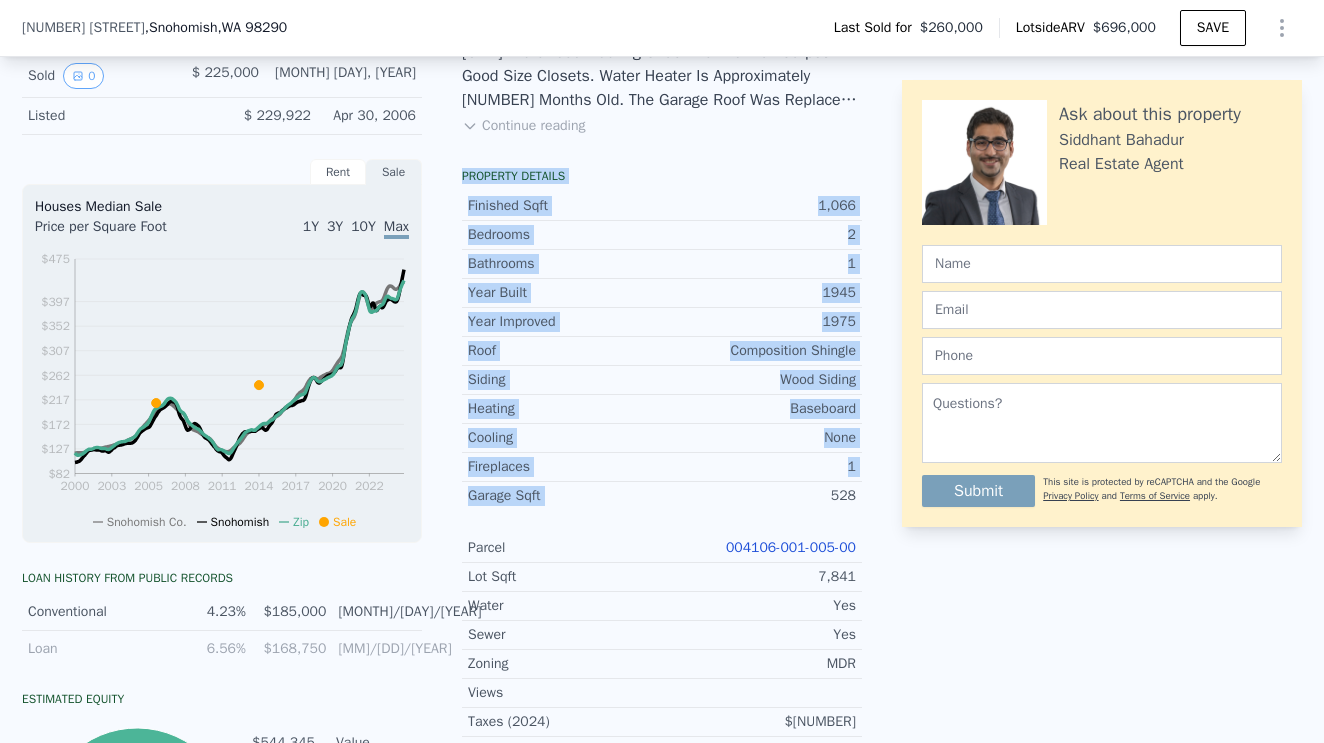 drag, startPoint x: 459, startPoint y: 161, endPoint x: 792, endPoint y: 485, distance: 464.61273 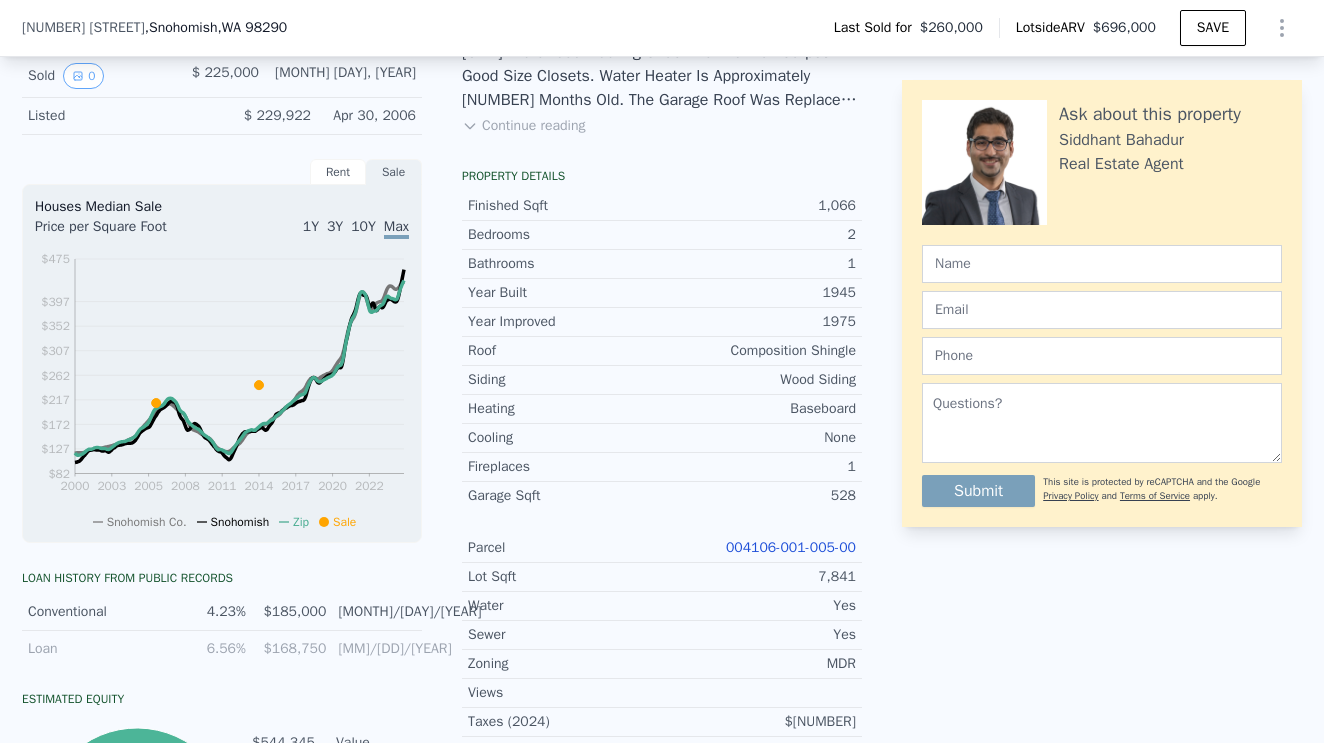 click on "None" at bounding box center [759, 438] 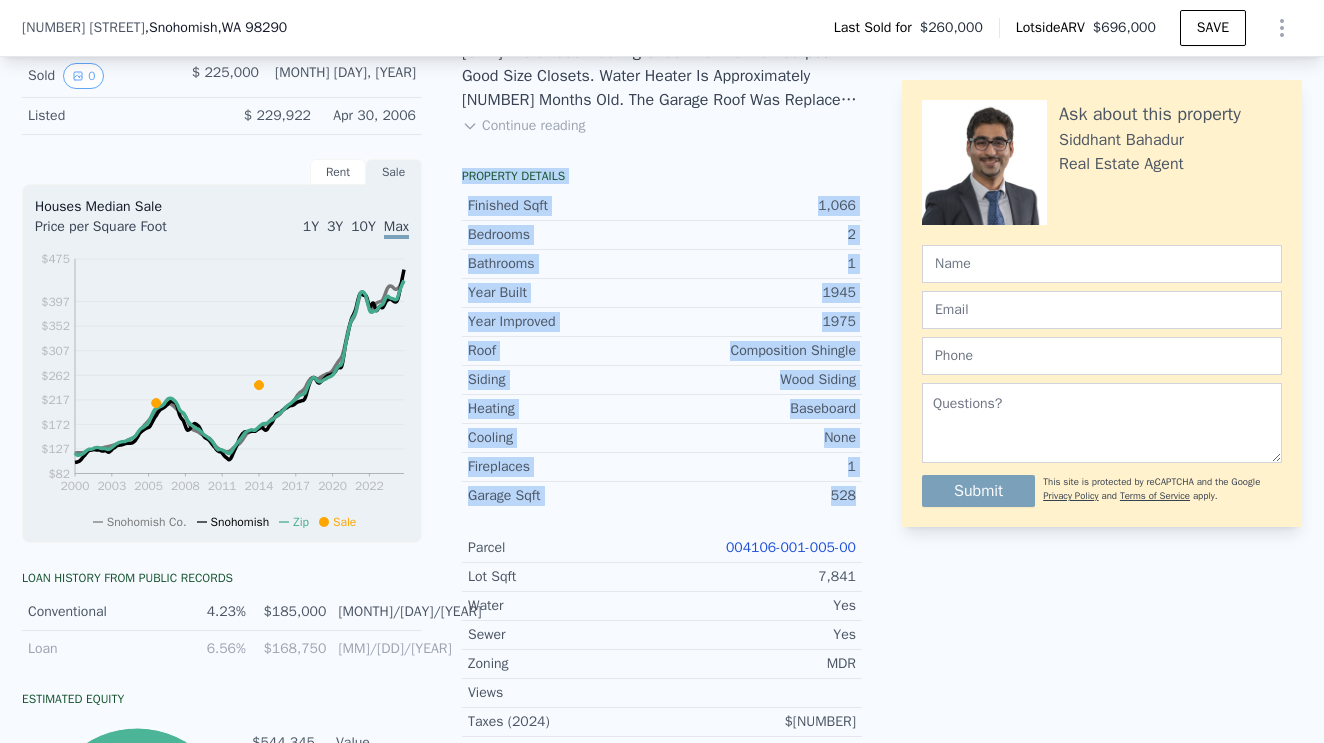 drag, startPoint x: 461, startPoint y: 161, endPoint x: 790, endPoint y: 507, distance: 477.44843 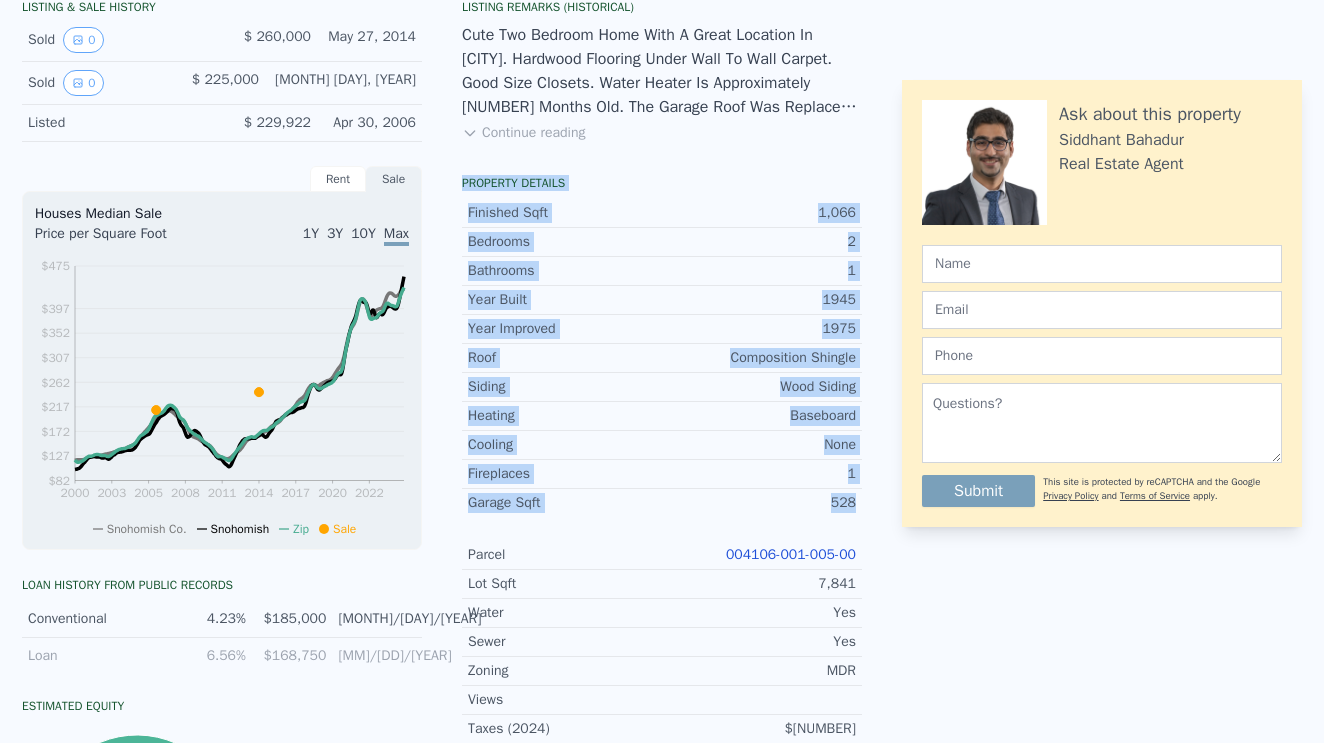 click on "Search an address or region" at bounding box center [486, -549] 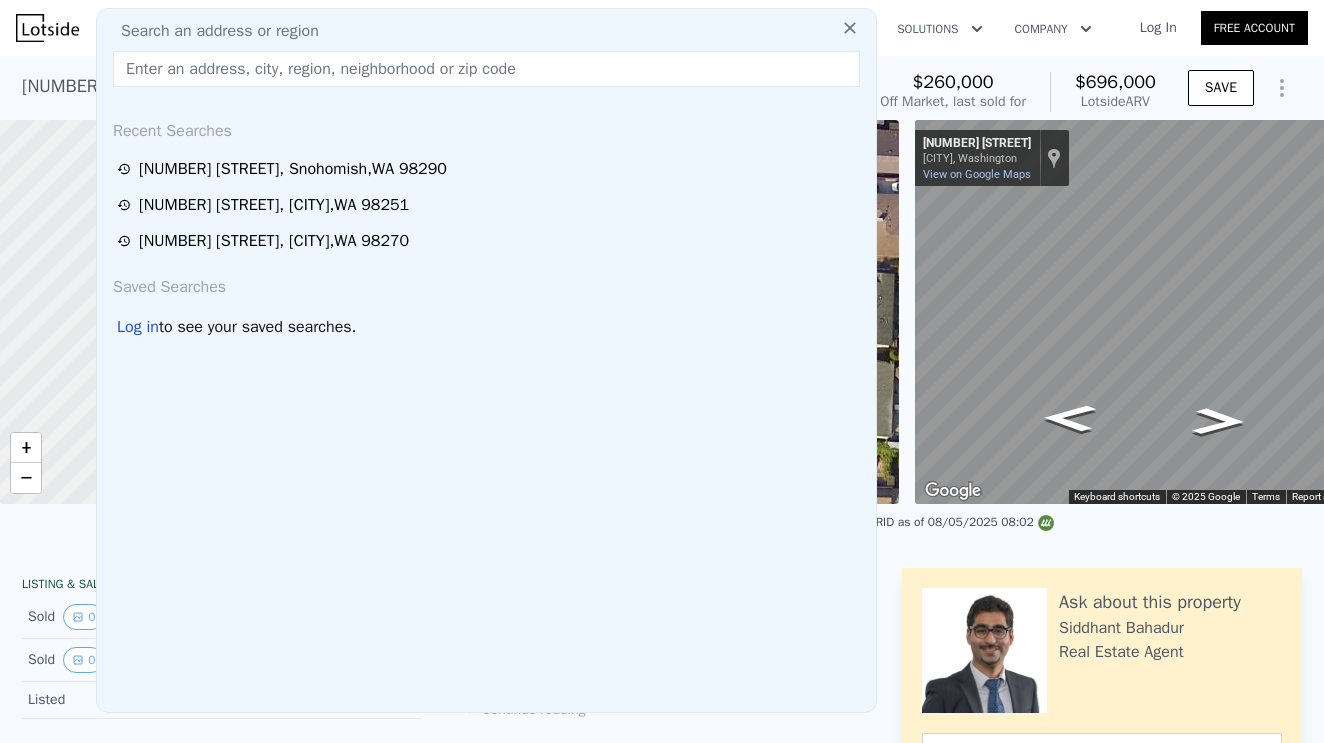 click at bounding box center (486, 69) 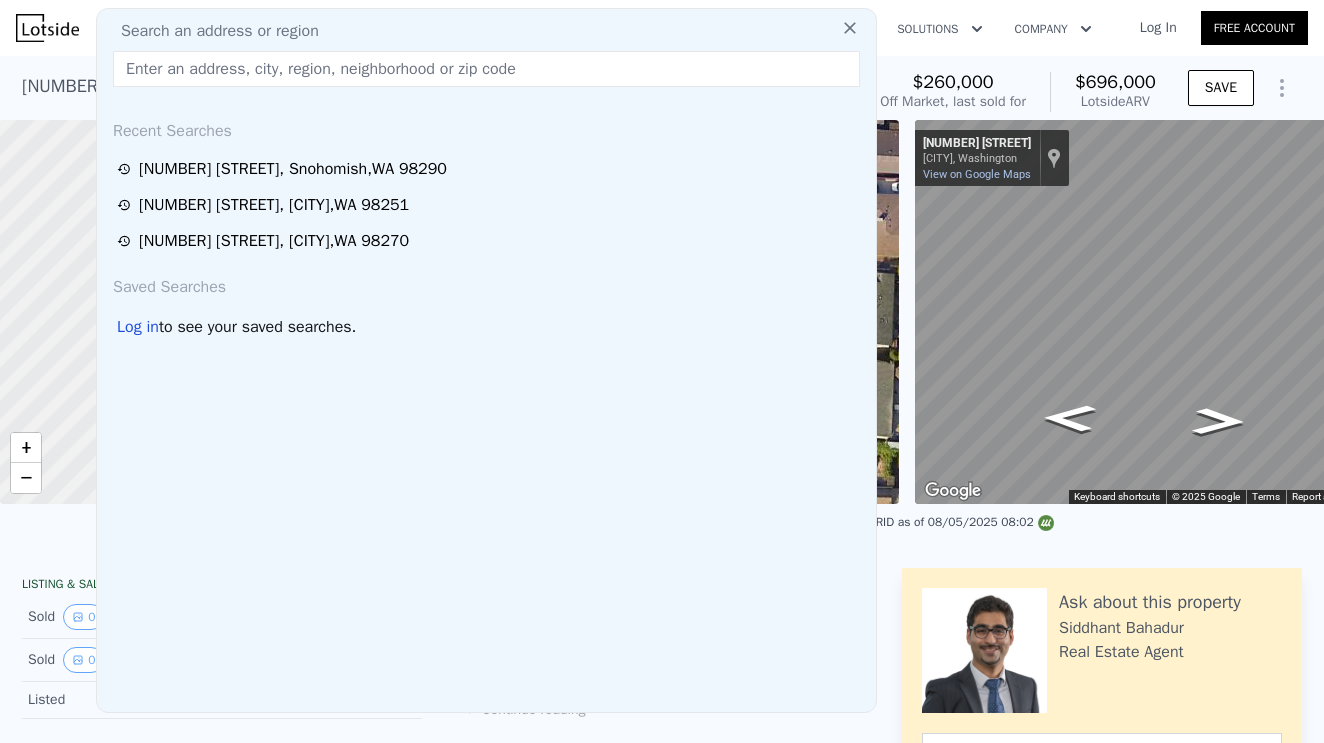 type on "[NUMBER] [NUMBER] Way, [CITY], WA [POSTAL_CODE]" 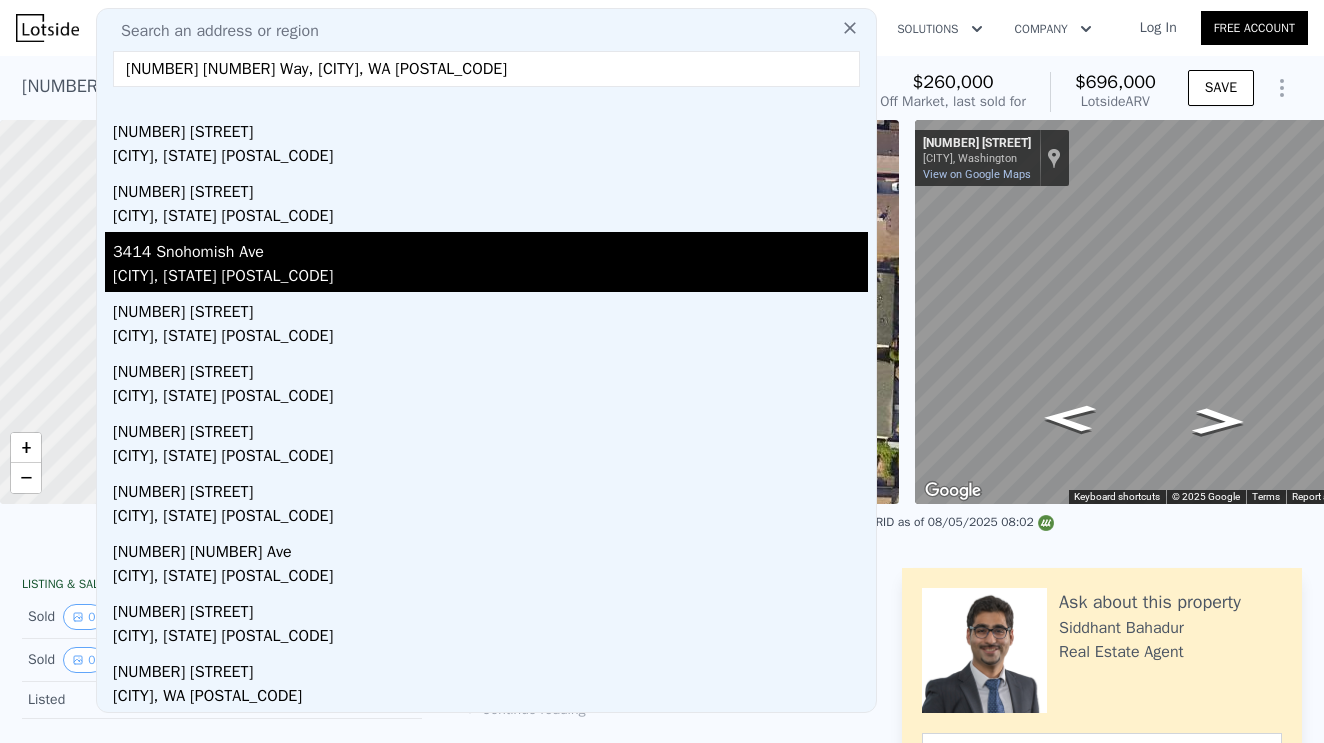 scroll, scrollTop: 39, scrollLeft: 0, axis: vertical 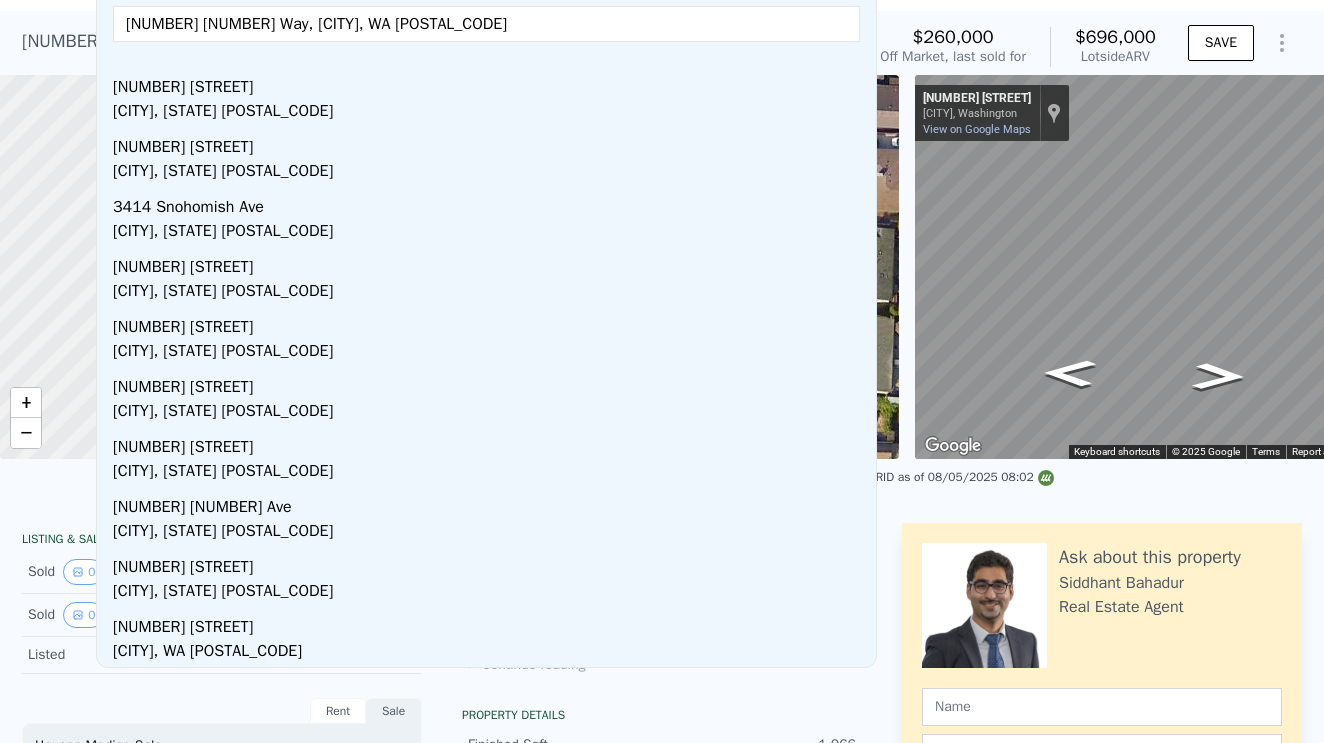 click on "[NUMBER] [NUMBER] Way, [CITY], WA [POSTAL_CODE]" at bounding box center [486, 24] 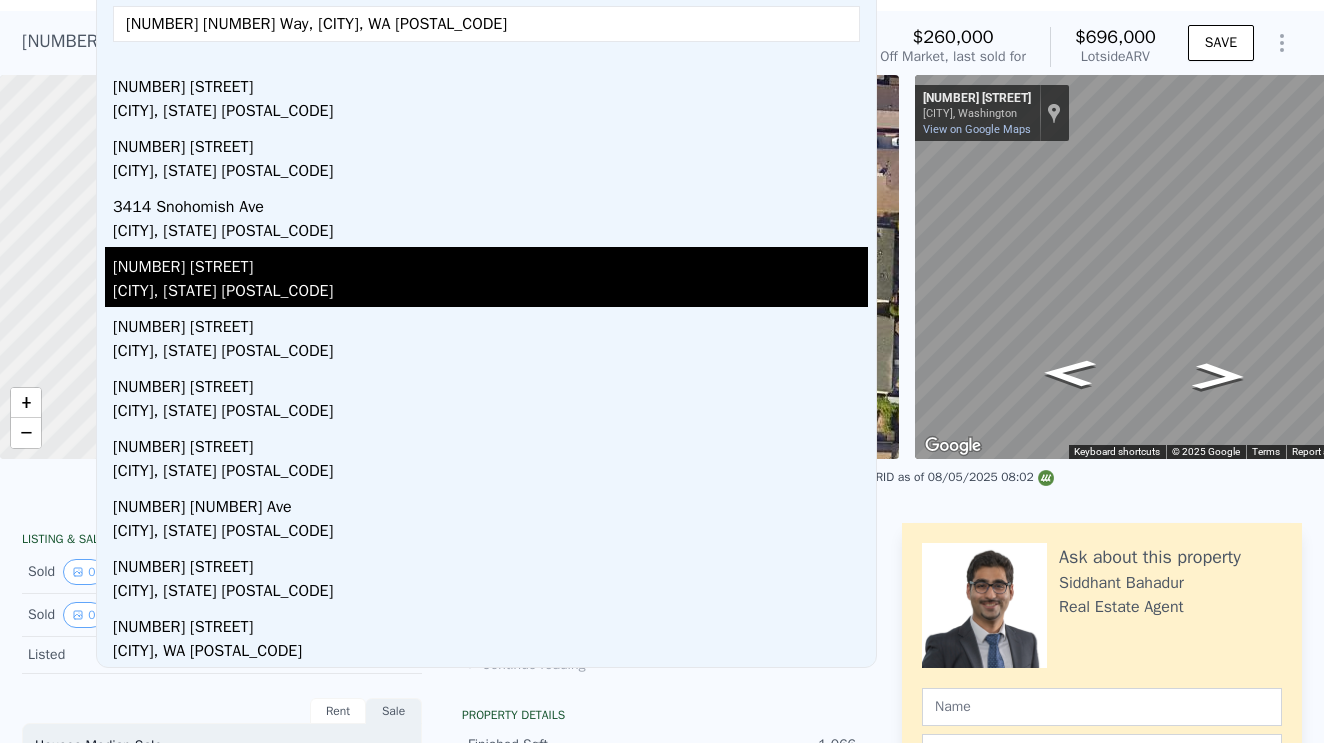 scroll, scrollTop: 0, scrollLeft: 0, axis: both 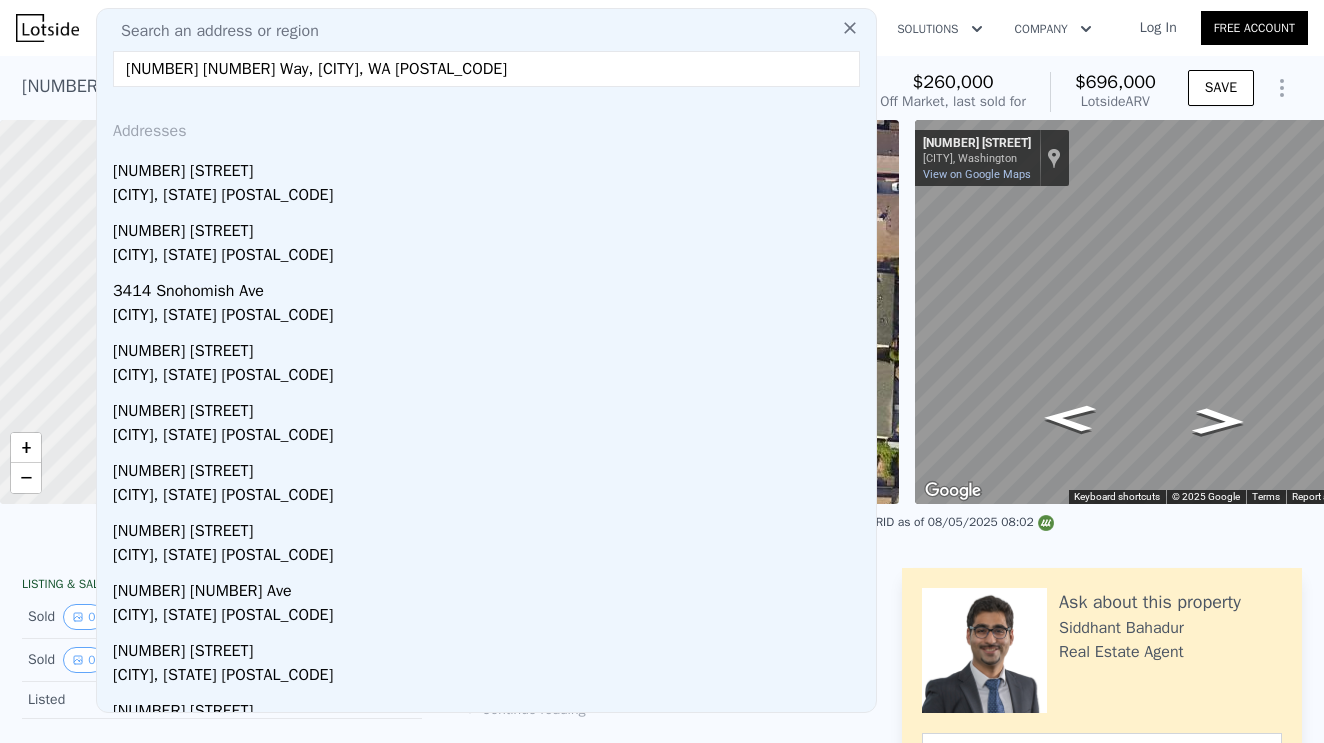 click on "[NUMBER] [NUMBER] Way, [CITY], WA [POSTAL_CODE]" at bounding box center (486, 69) 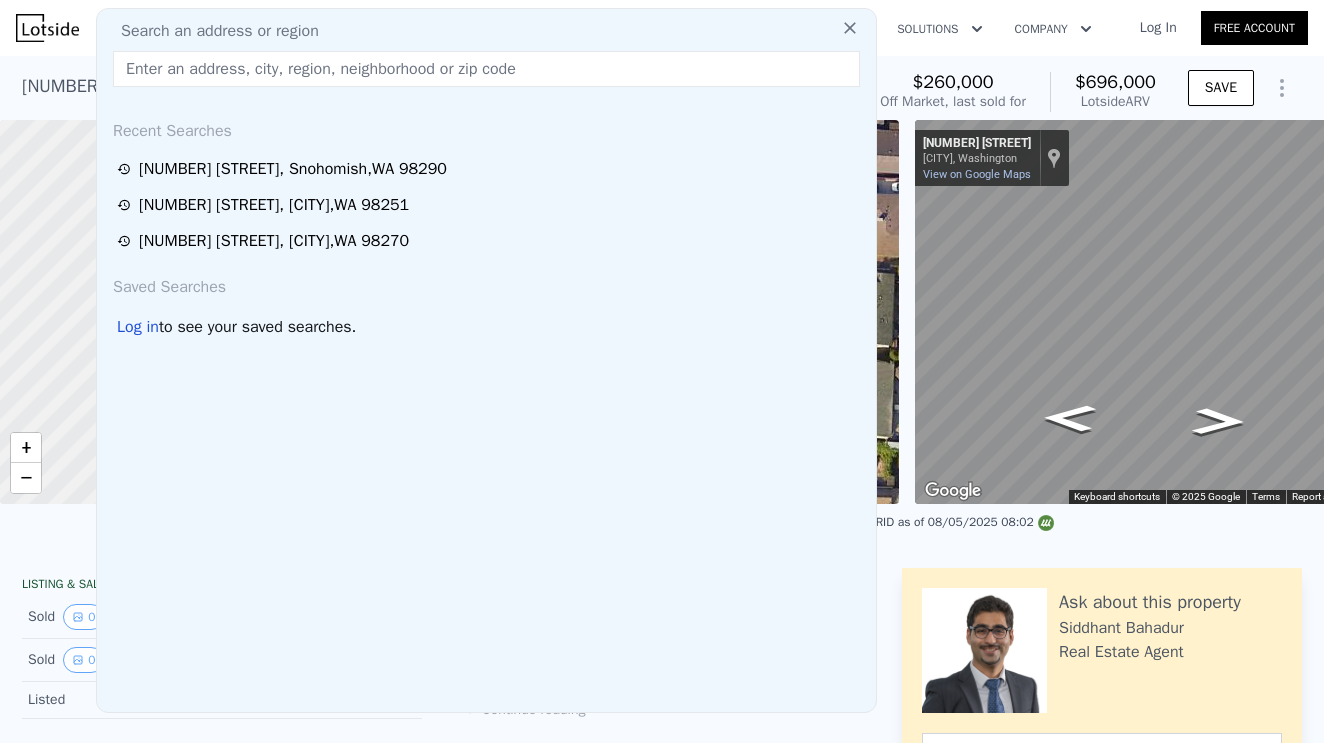 paste on "[NUMBER] Mill Ave, [CITY], WA [POSTAL_CODE]" 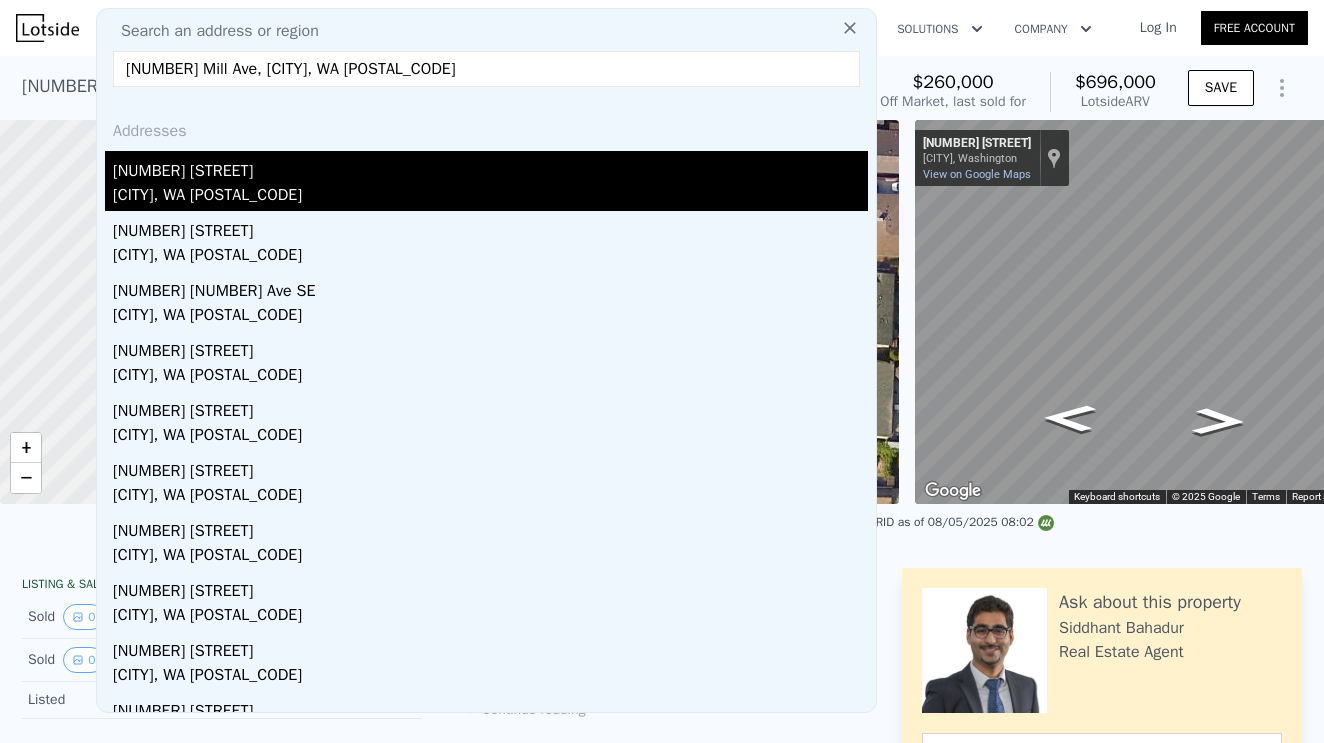 type on "[NUMBER] Mill Ave, [CITY], WA [POSTAL_CODE]" 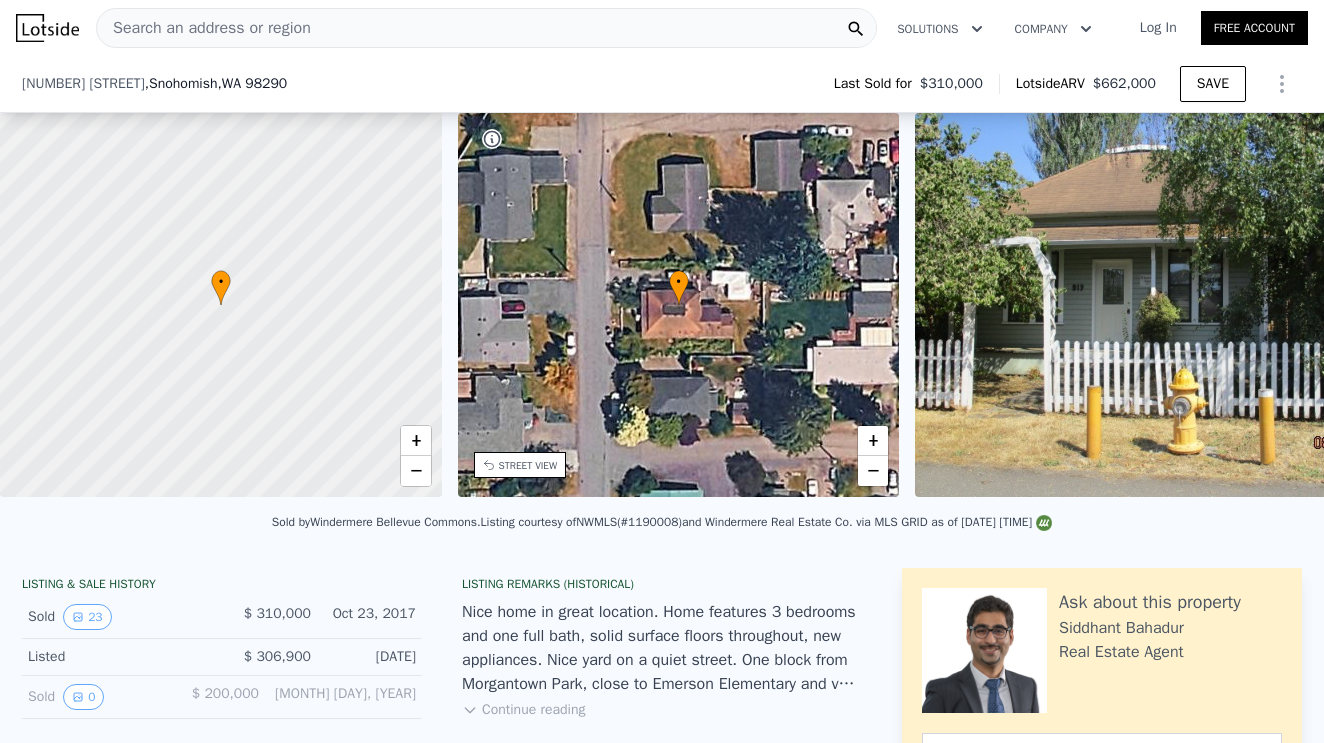 scroll, scrollTop: 440, scrollLeft: 0, axis: vertical 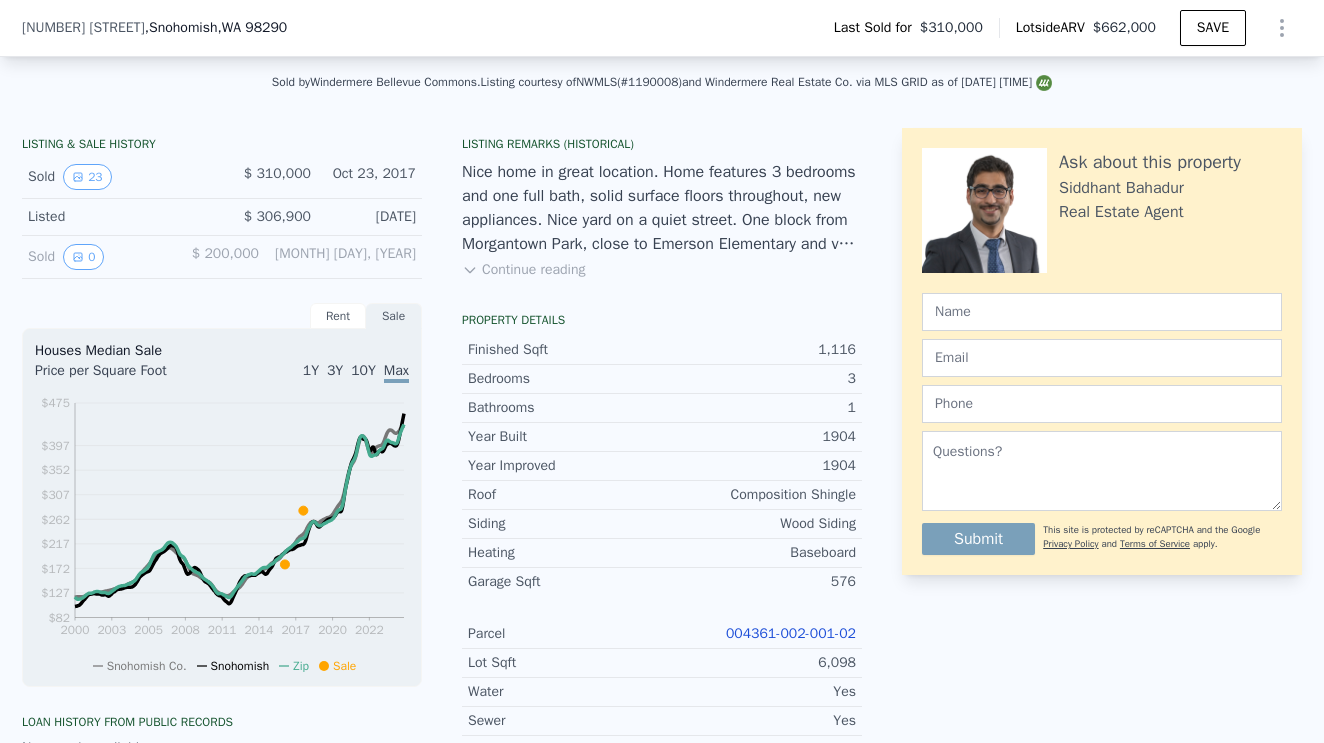 click on "004361-002-001-02" at bounding box center [791, 633] 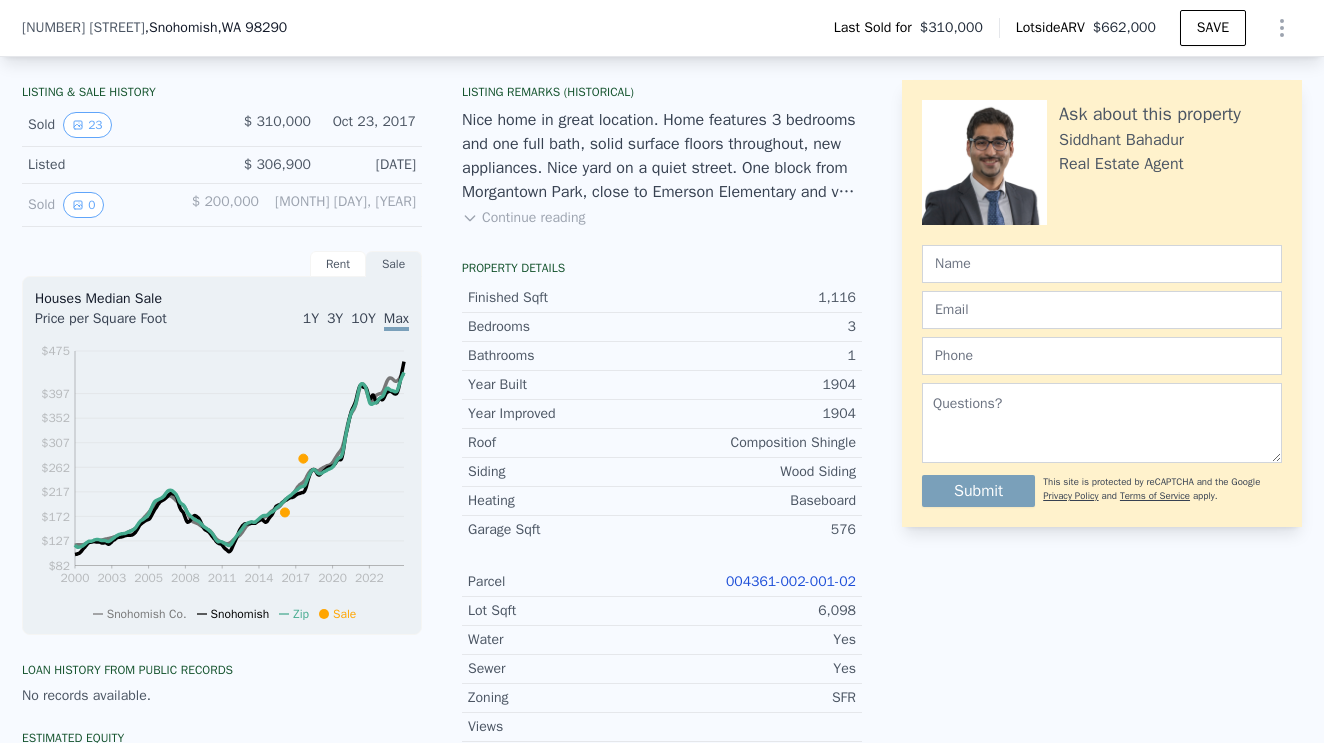 scroll, scrollTop: 495, scrollLeft: 0, axis: vertical 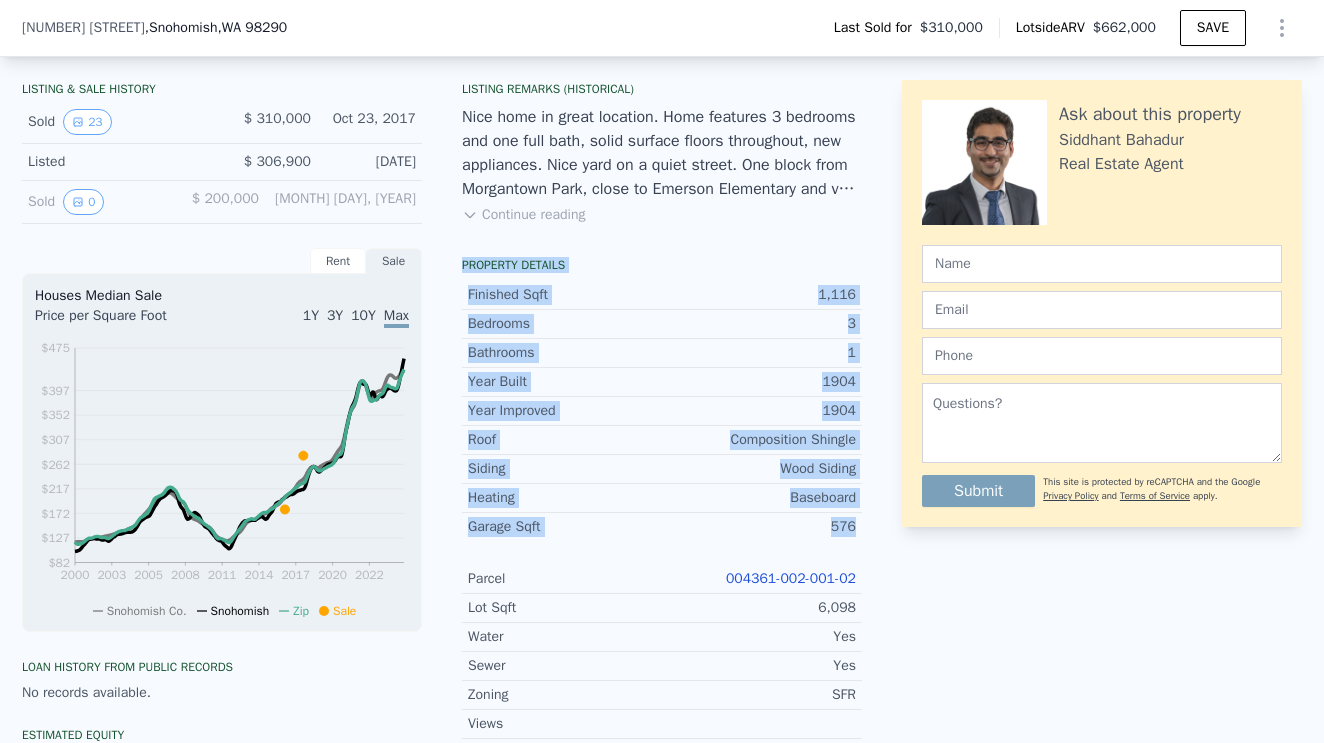 drag, startPoint x: 462, startPoint y: 250, endPoint x: 853, endPoint y: 533, distance: 482.66965 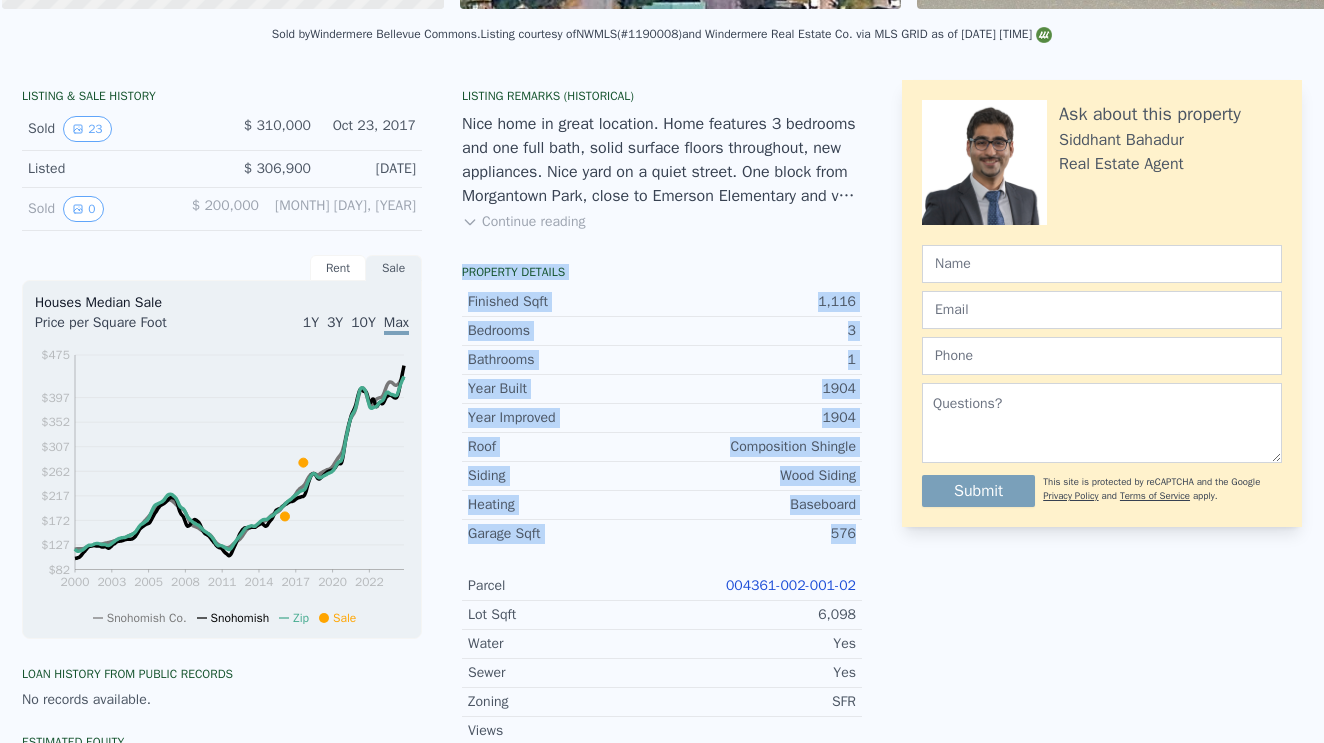 click on "Search an address or region" at bounding box center [486, -467] 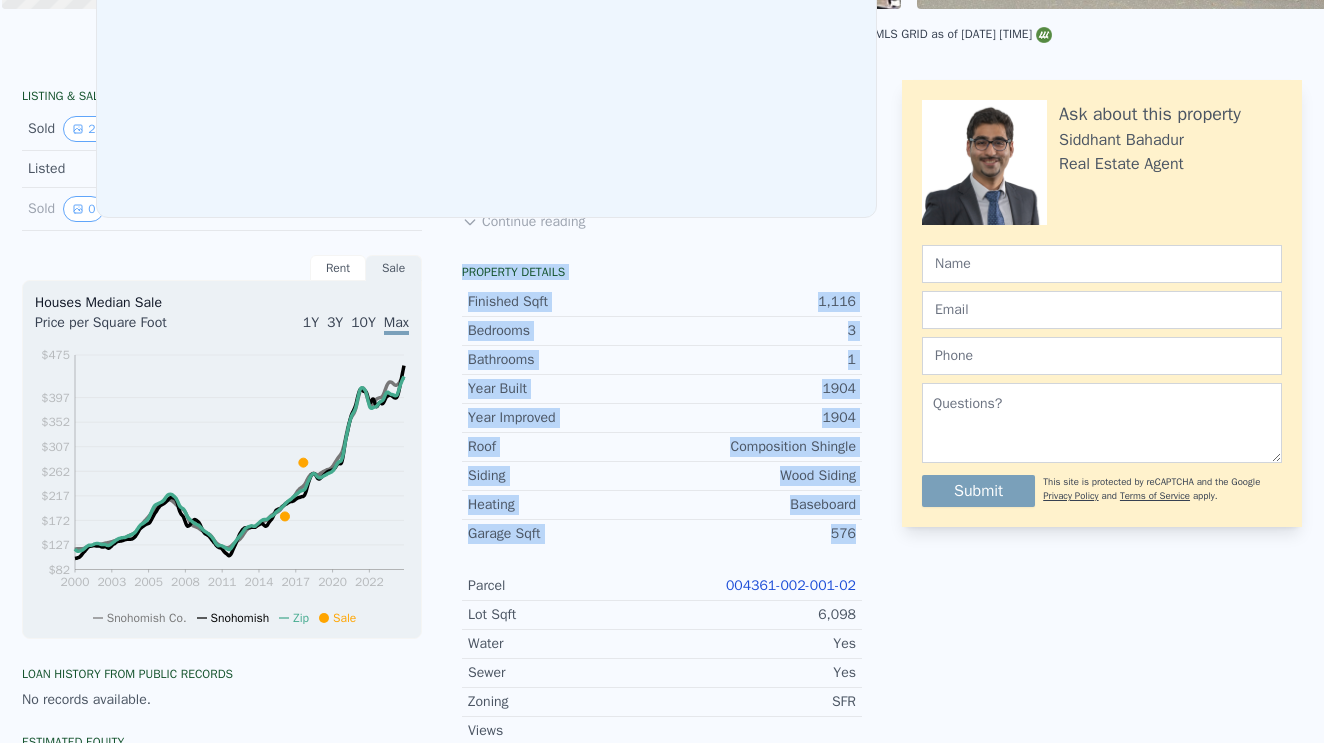 scroll, scrollTop: 0, scrollLeft: 0, axis: both 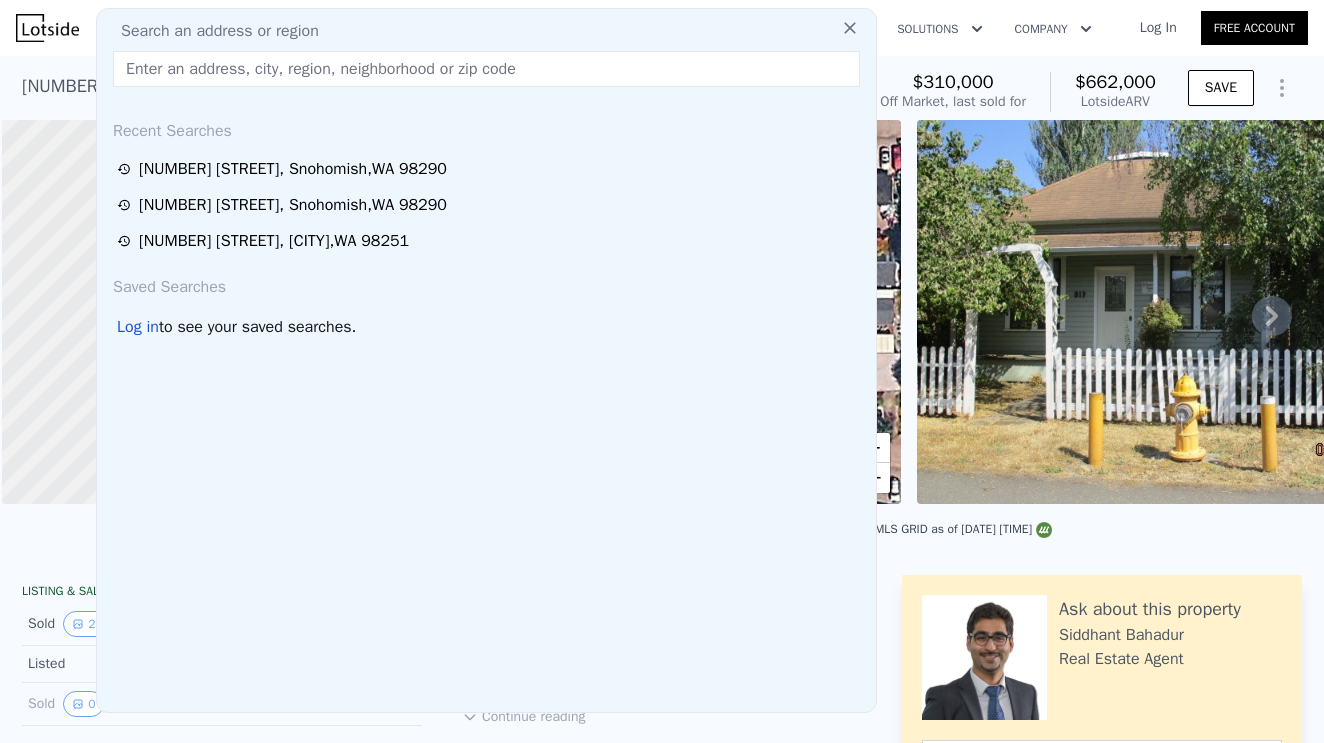 click at bounding box center (486, 69) 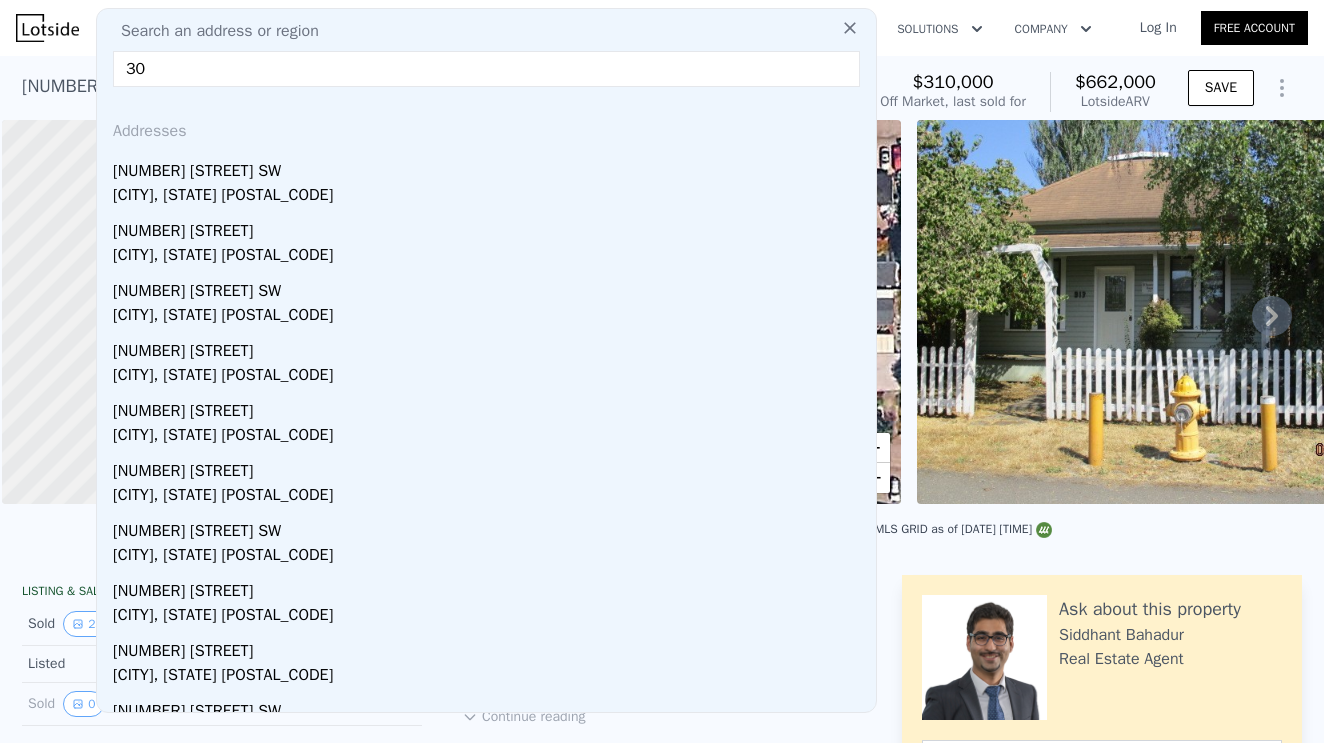 type on "3" 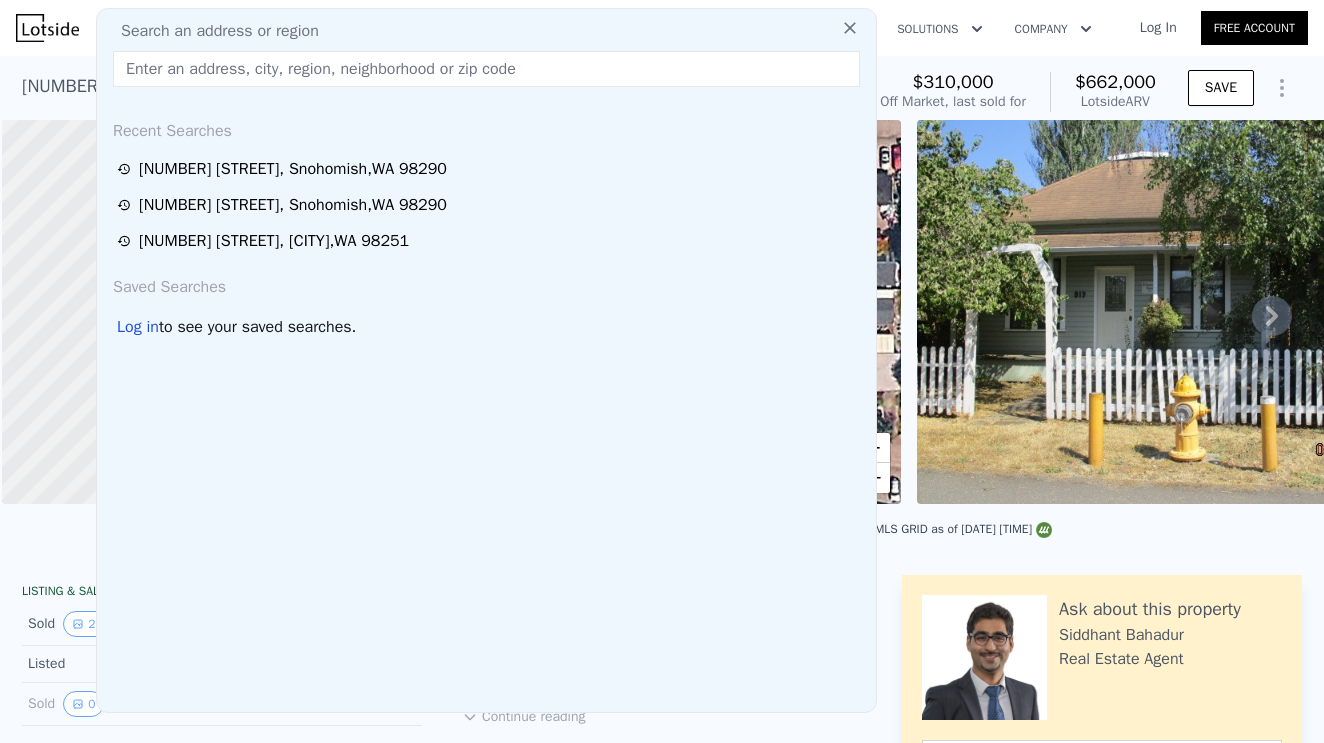click at bounding box center [486, 69] 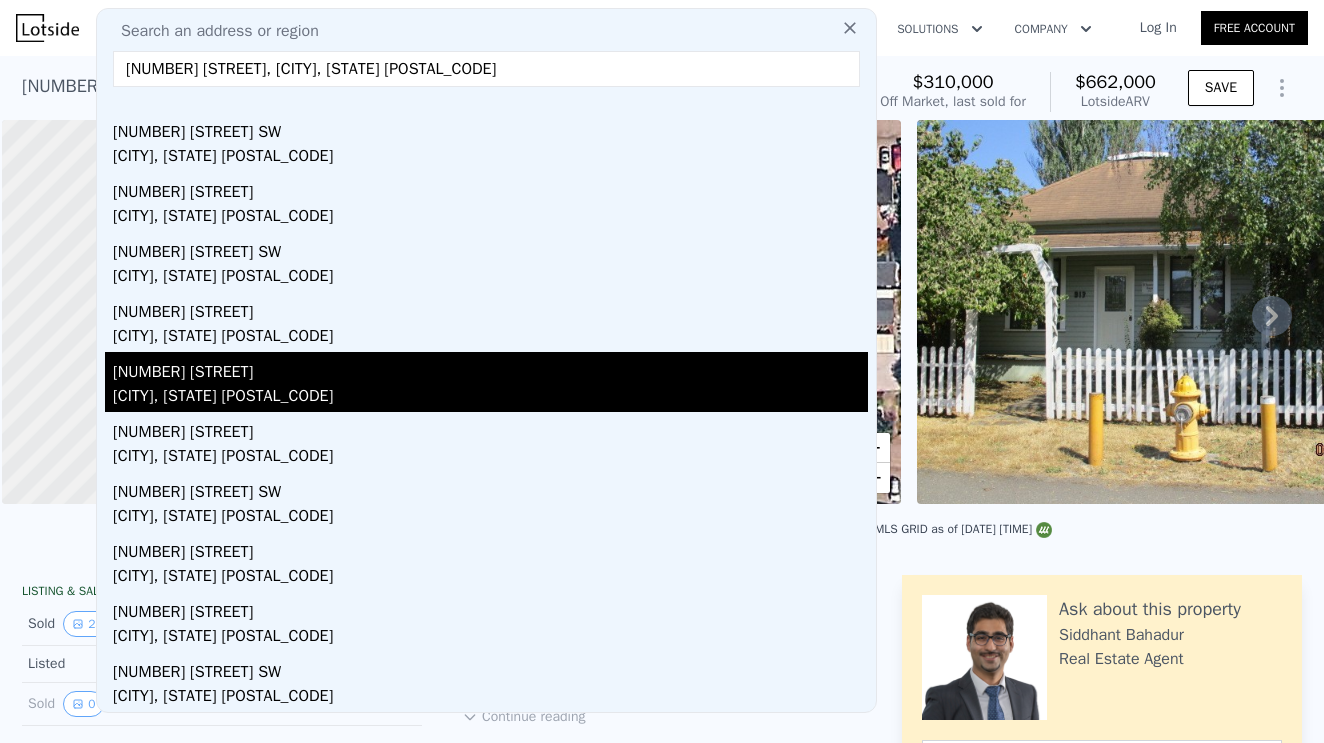 scroll, scrollTop: 39, scrollLeft: 0, axis: vertical 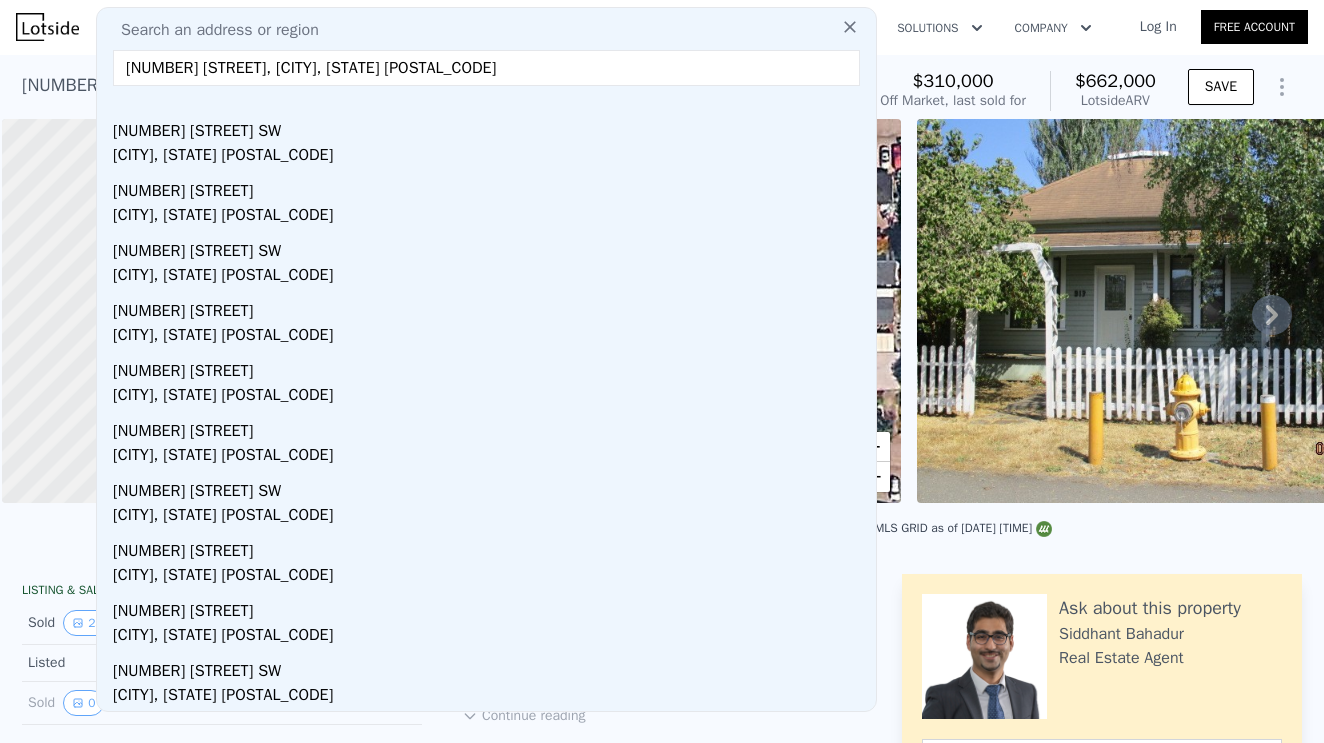 click on "[NUMBER] [STREET], [CITY], [STATE] [POSTAL_CODE]" at bounding box center [486, 68] 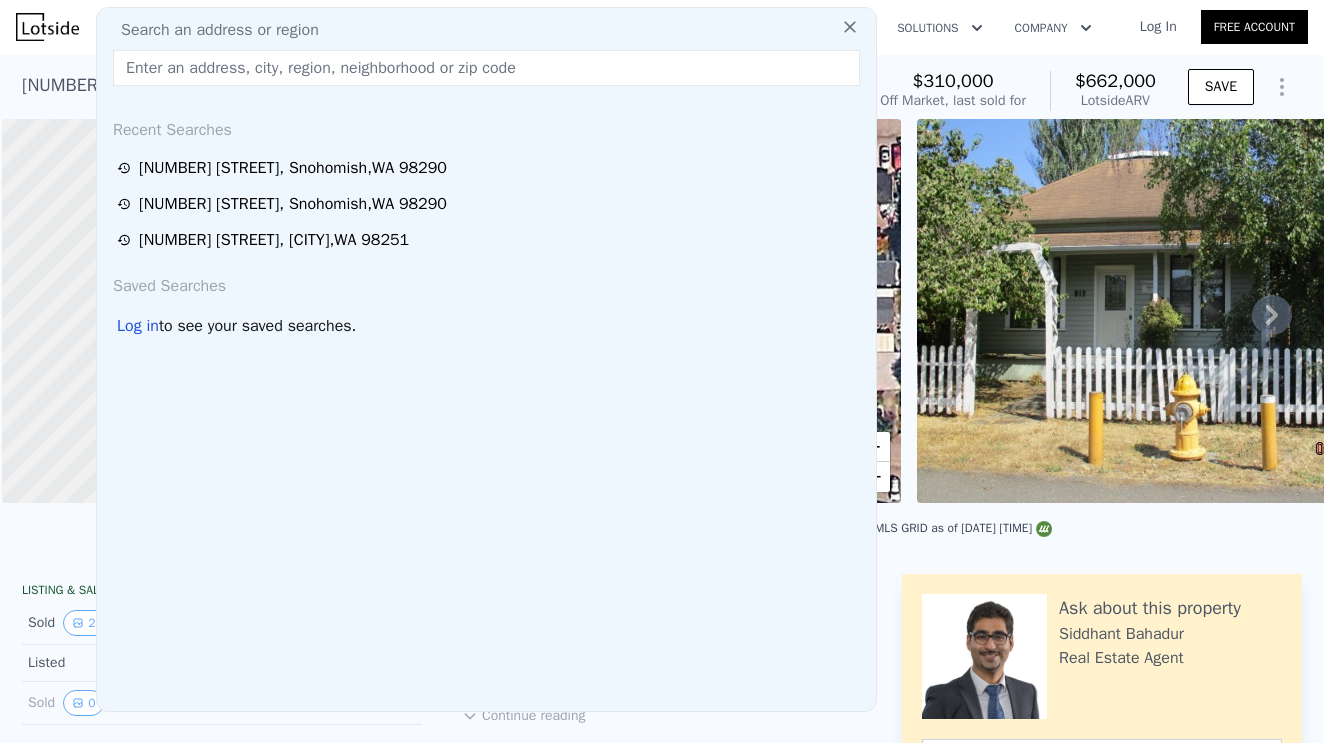 paste on "[NUMBER] [NUMBER] St, [CITY], WA [POSTAL_CODE]" 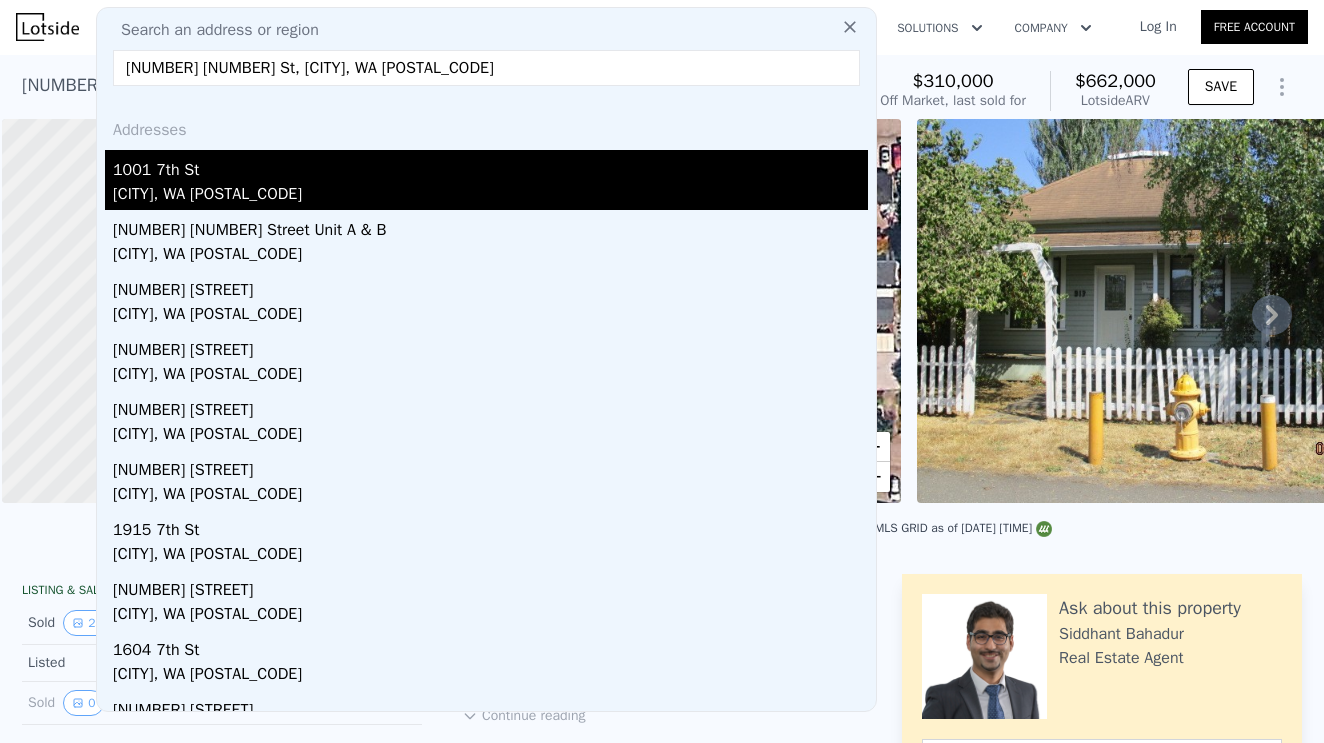 type on "[NUMBER] [NUMBER] St, [CITY], WA [POSTAL_CODE]" 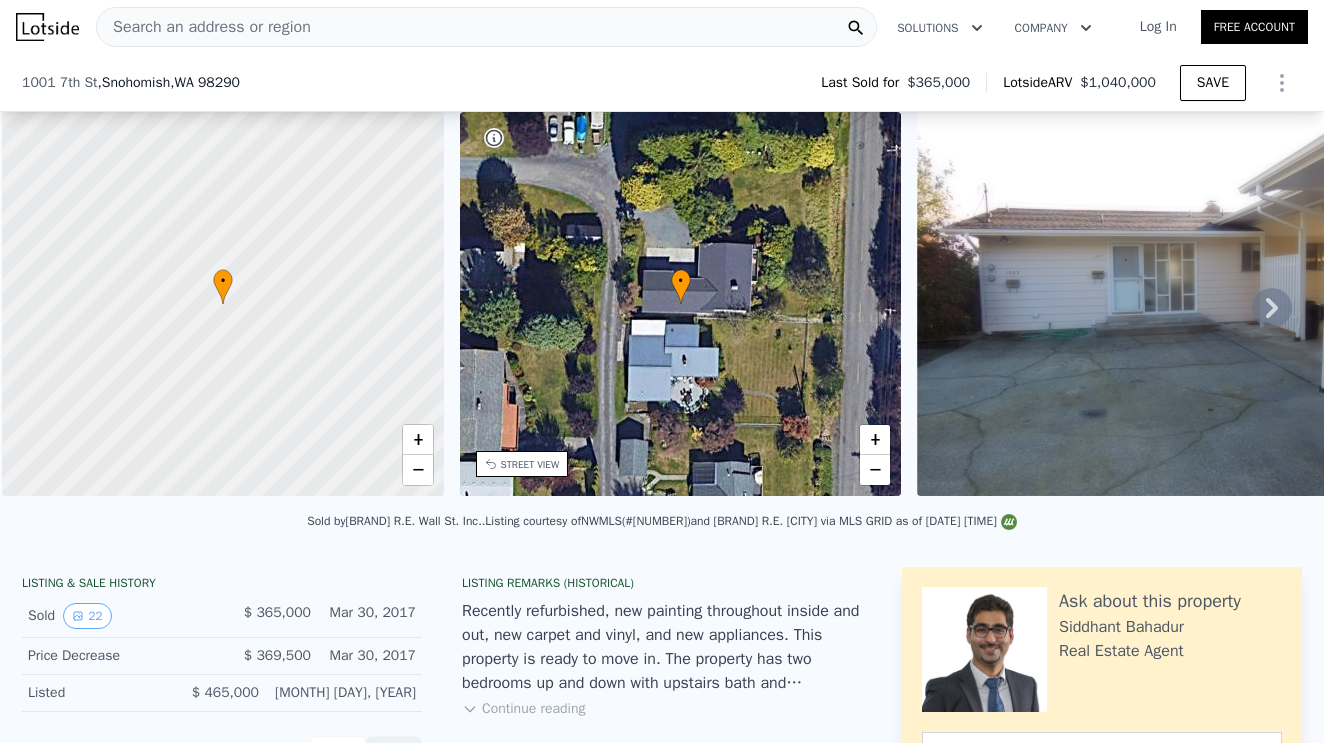 click on "004444-006-015-00" at bounding box center [791, 1101] 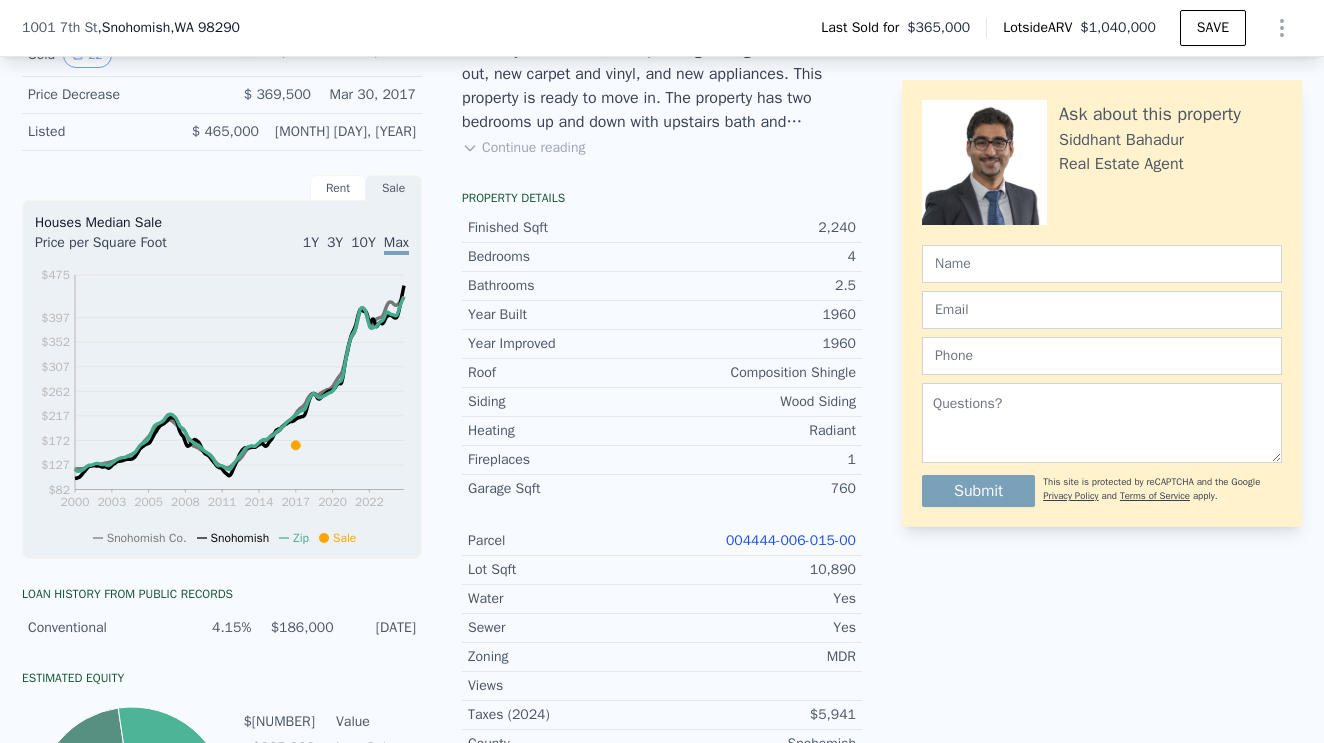 click on "Listing Remarks (Historical) Recently refurbished, new painting throughout inside and out, new carpet and vinyl, and new appliances. This property is ready to move in. The property has two bedrooms up and down with upstairs bath and downstairs bath. Laundry upstairs and downstairs. There is a kitchen upstairs and downstairs. Abundant off-street parking. The property has a mountain view and is located within 3 blocks of Snohomish High School. This home is in great condition and is good value in this market.  Continue reading" at bounding box center [662, 98] 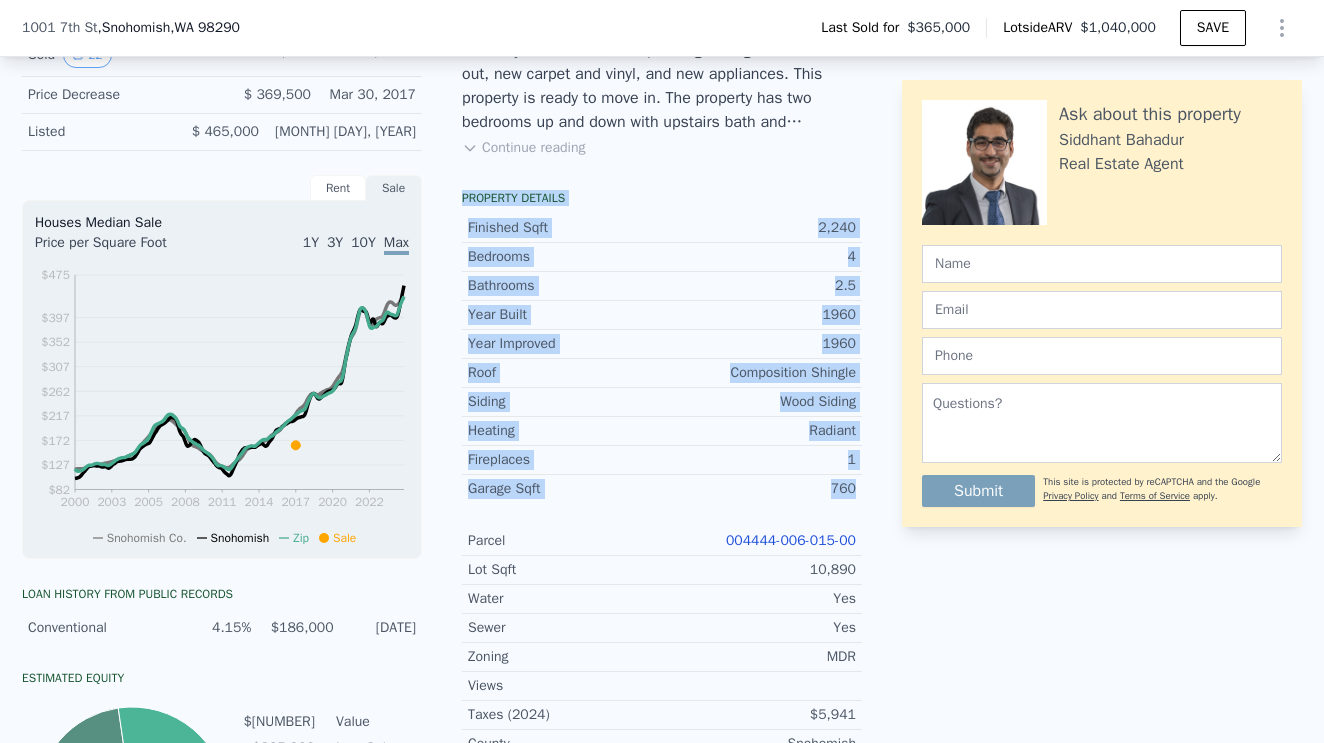 drag, startPoint x: 461, startPoint y: 190, endPoint x: 852, endPoint y: 507, distance: 503.35873 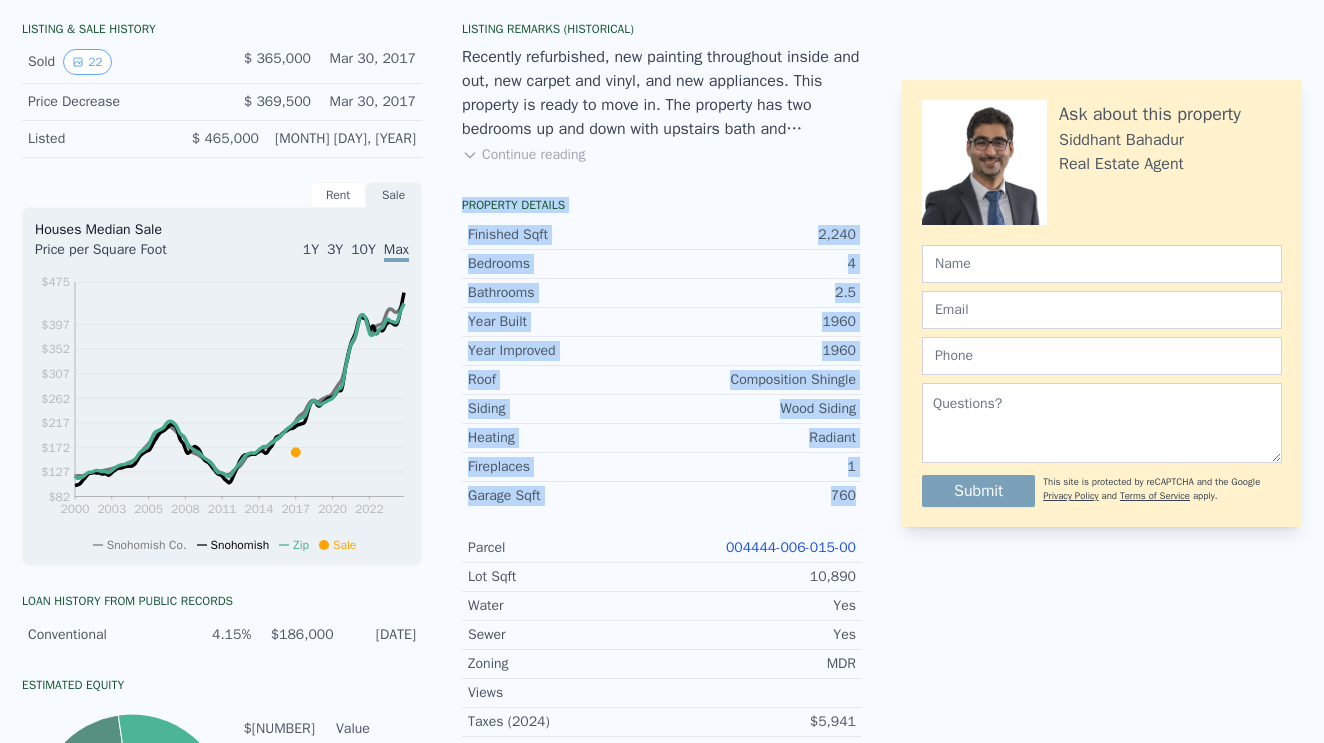 click on "Search an address or region" at bounding box center (204, -534) 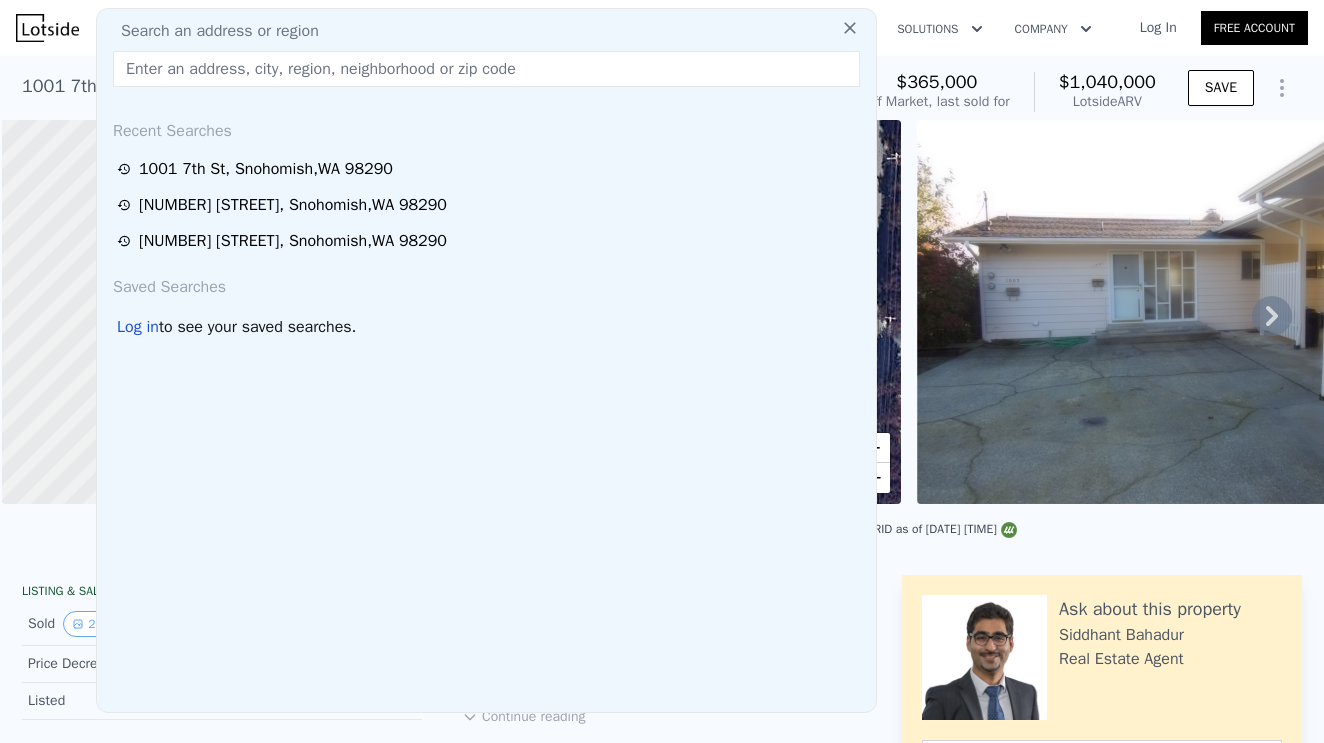 click at bounding box center (486, 69) 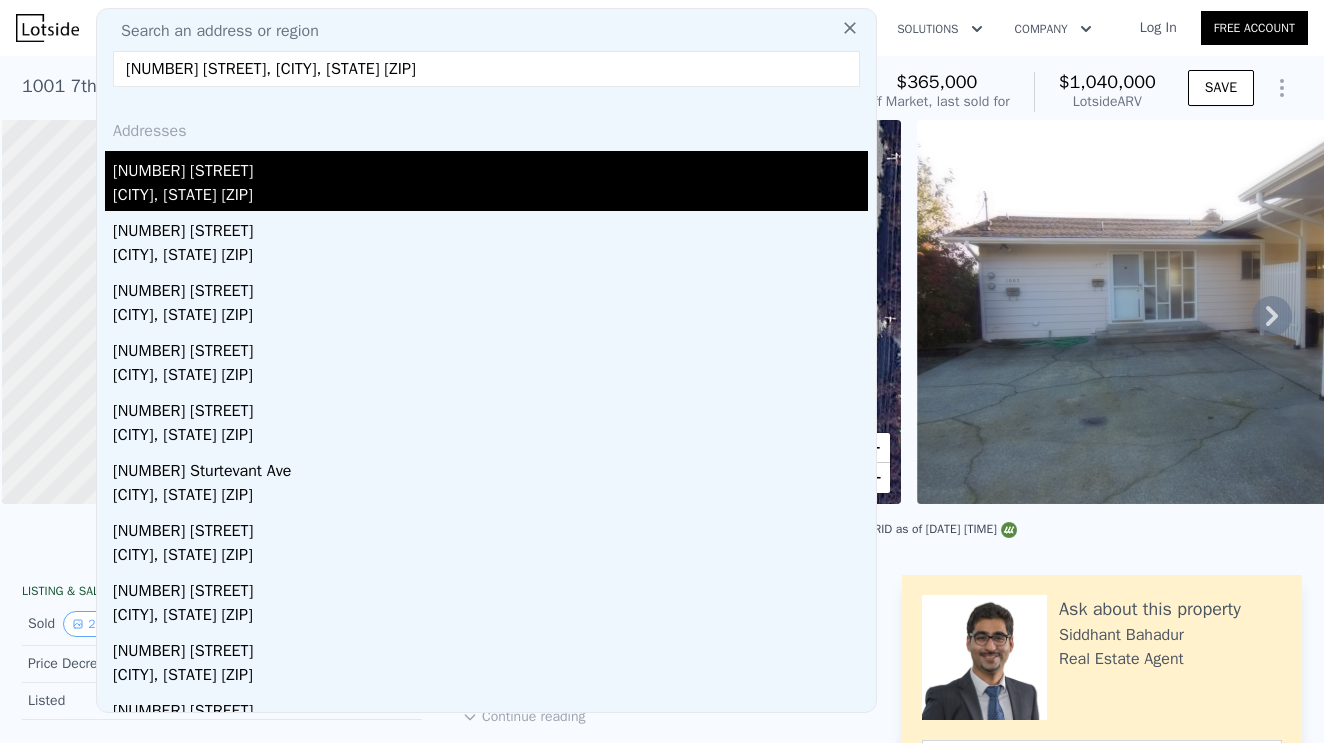 type on "[NUMBER] [STREET], [CITY], [STATE] [ZIP]" 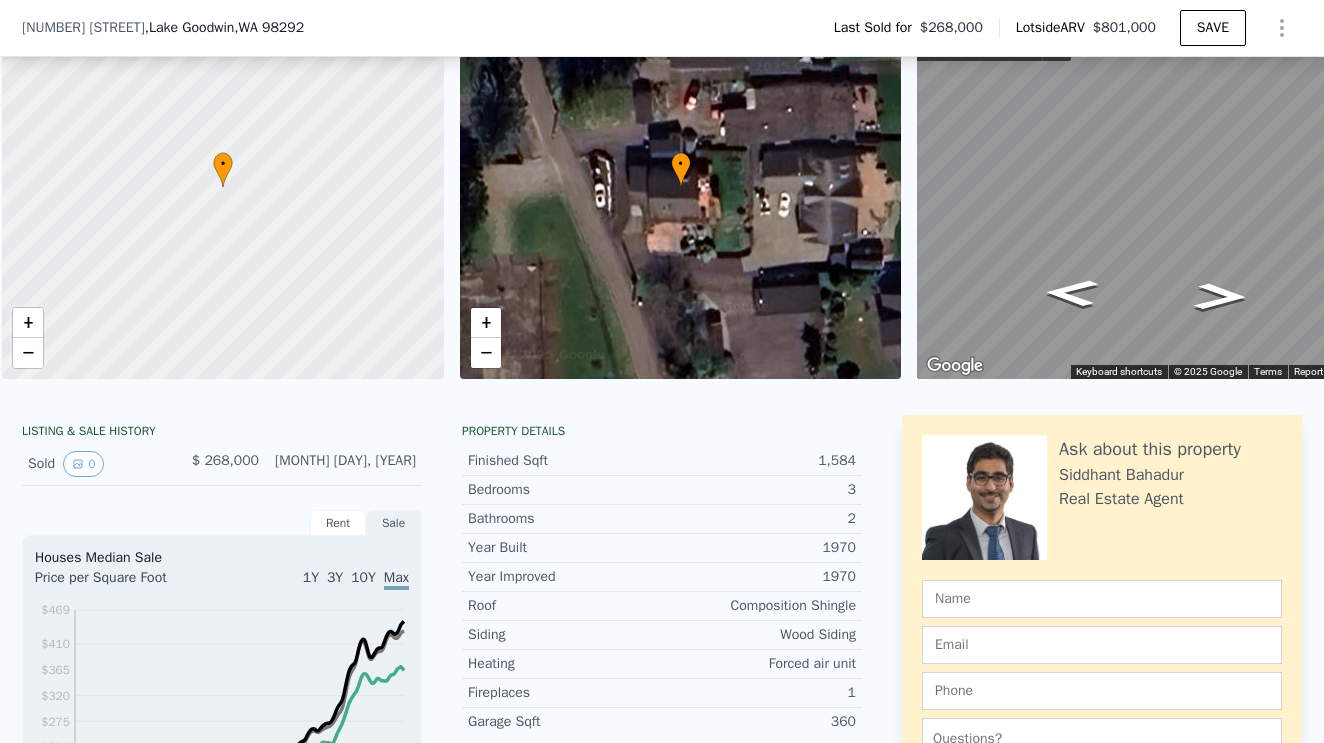 scroll, scrollTop: 289, scrollLeft: 0, axis: vertical 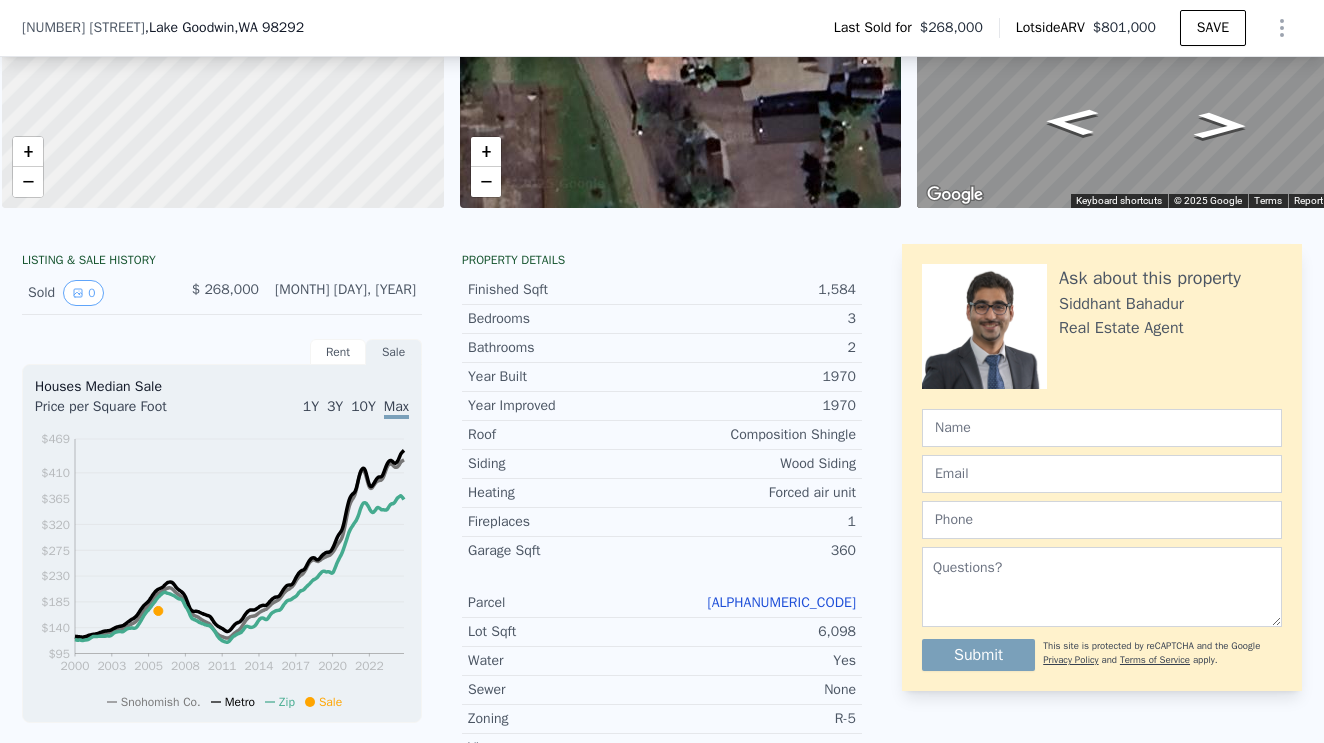 click on "[ALPHANUMERIC_CODE]" at bounding box center [781, 602] 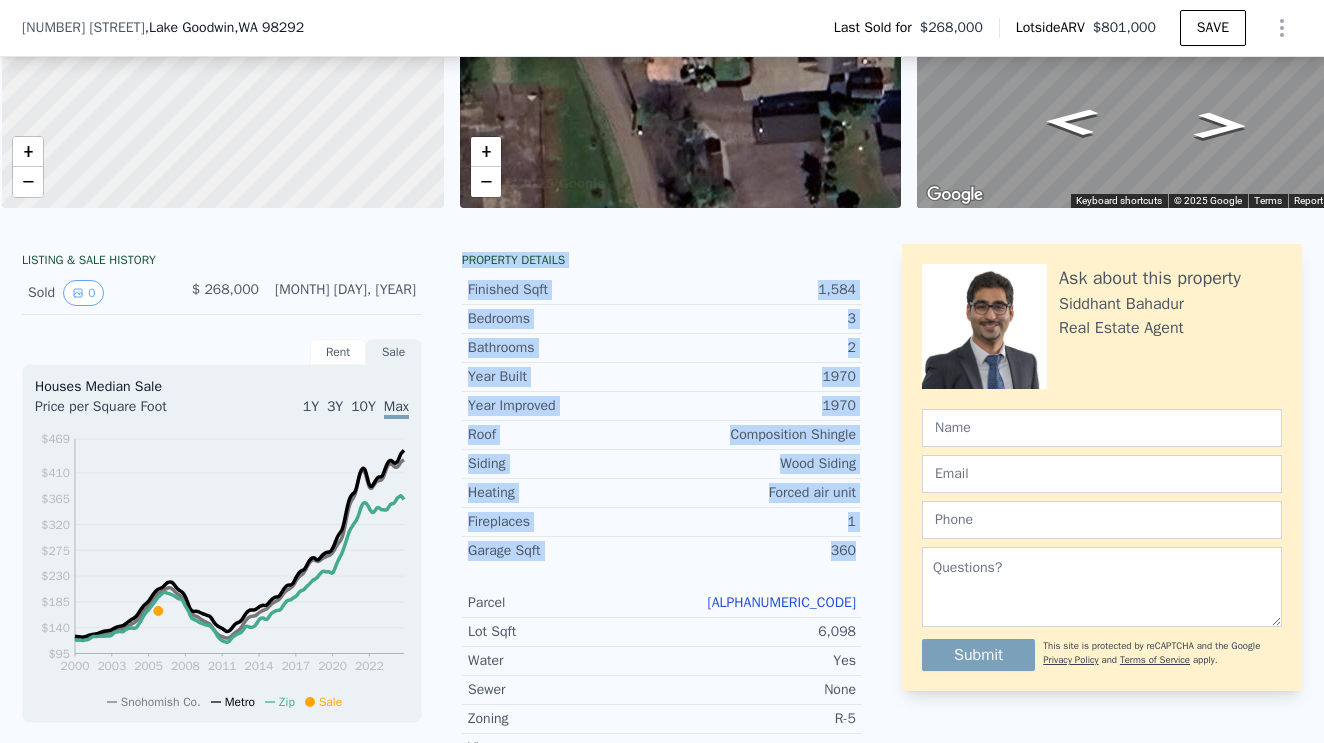 drag, startPoint x: 461, startPoint y: 252, endPoint x: 854, endPoint y: 547, distance: 491.40005 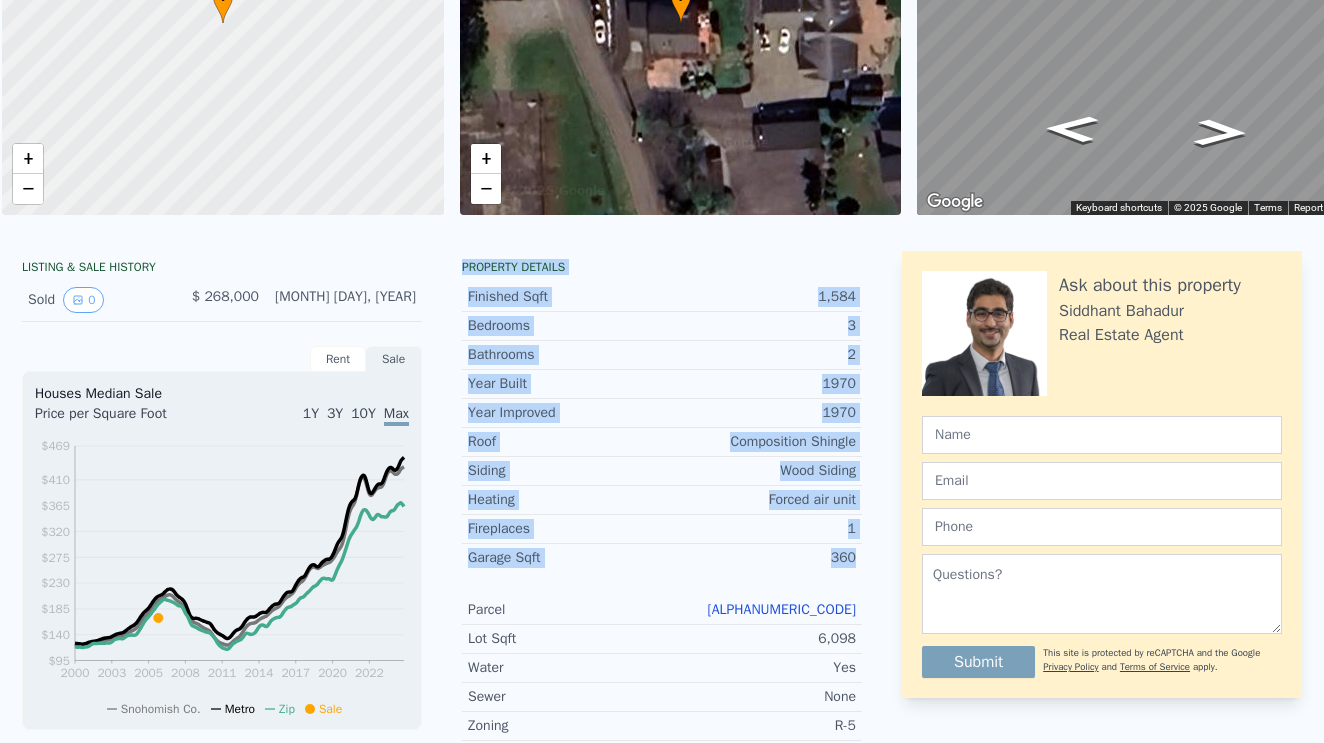 scroll, scrollTop: 0, scrollLeft: 0, axis: both 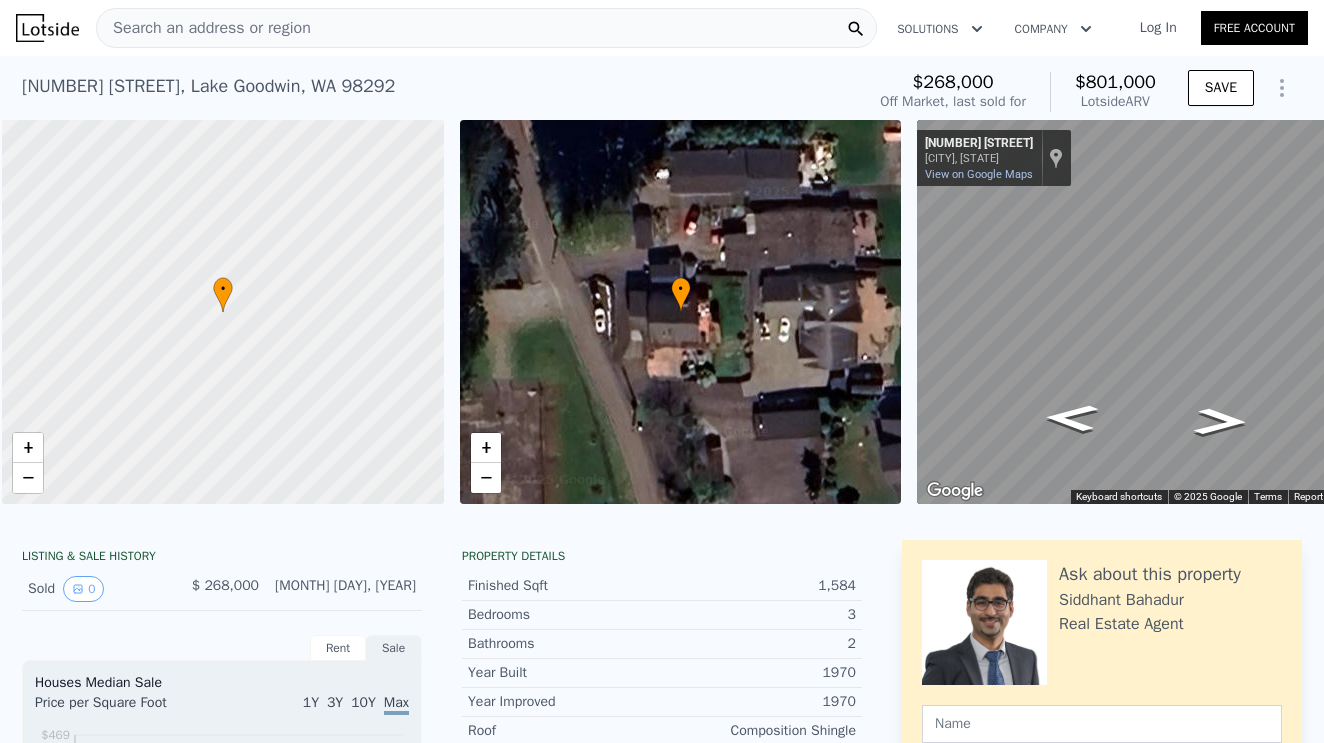 click on "Search an address or region" at bounding box center (204, 28) 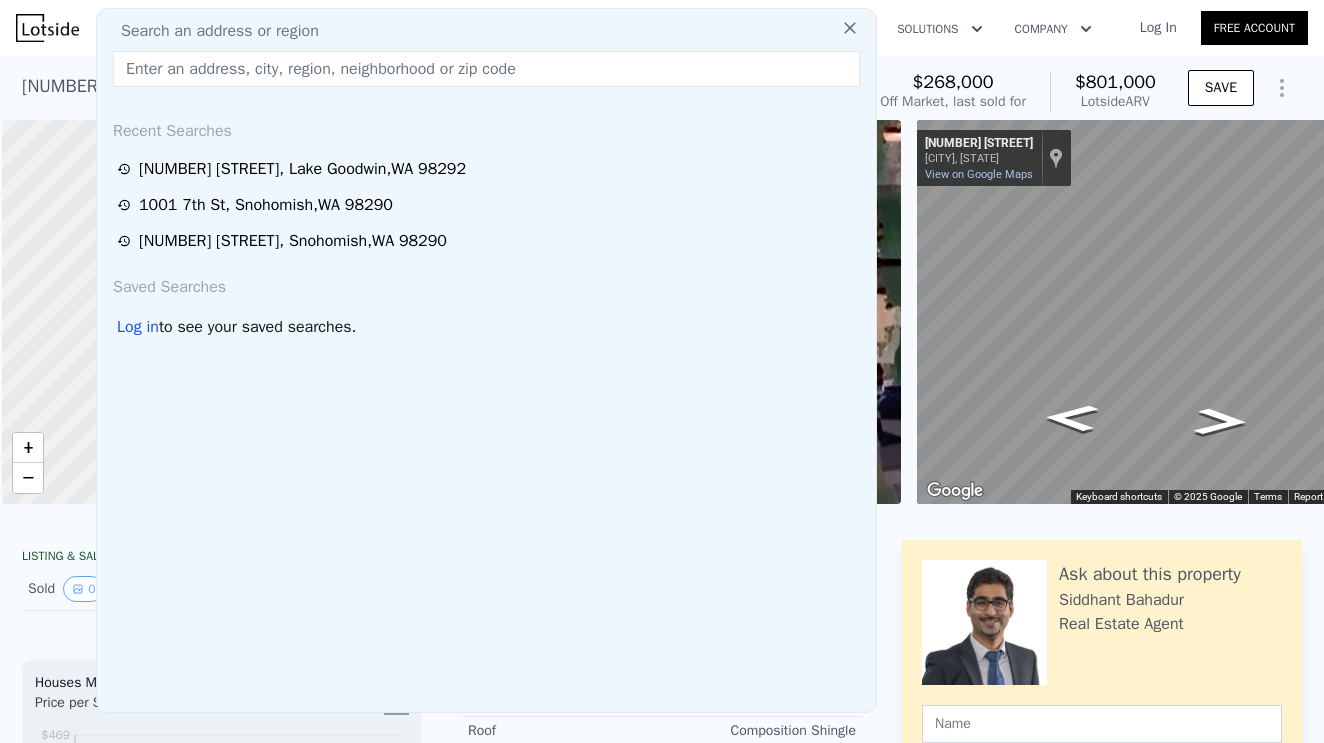 click at bounding box center (486, 69) 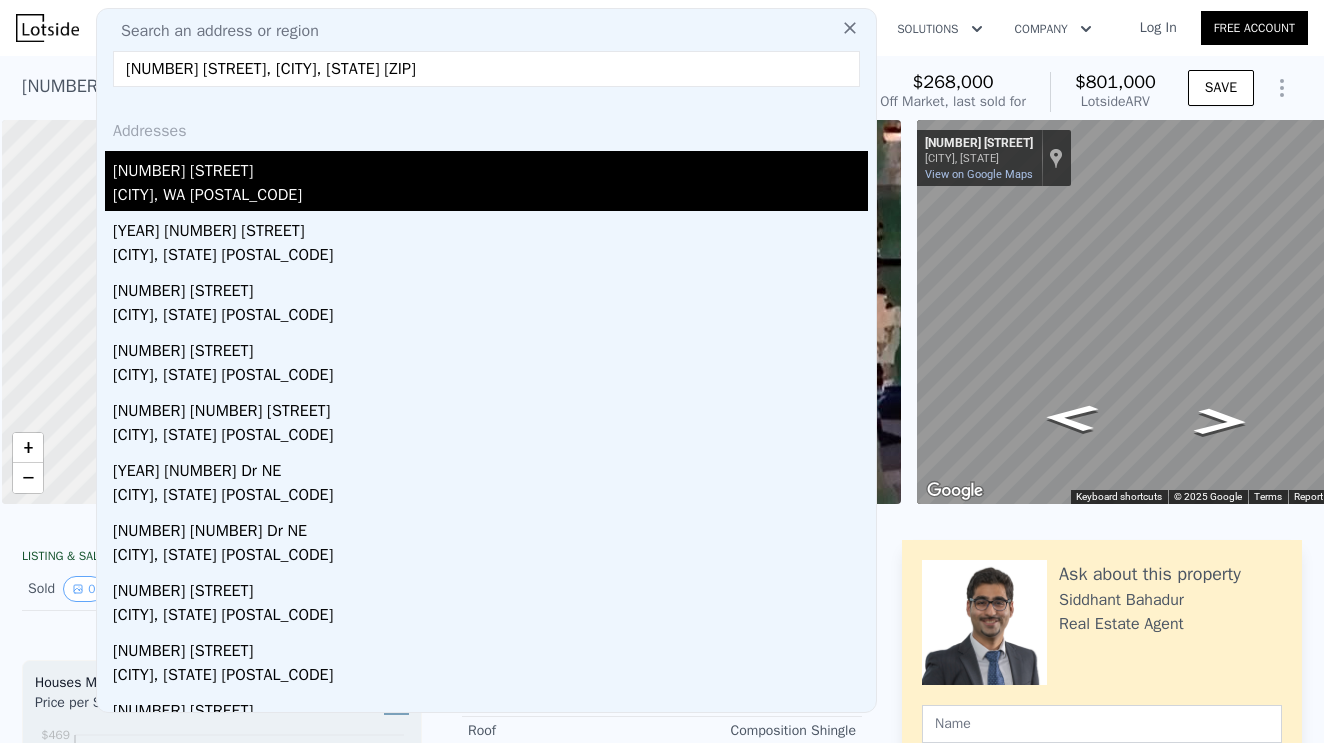 type on "[NUMBER] [STREET], [CITY], [STATE] [ZIP]" 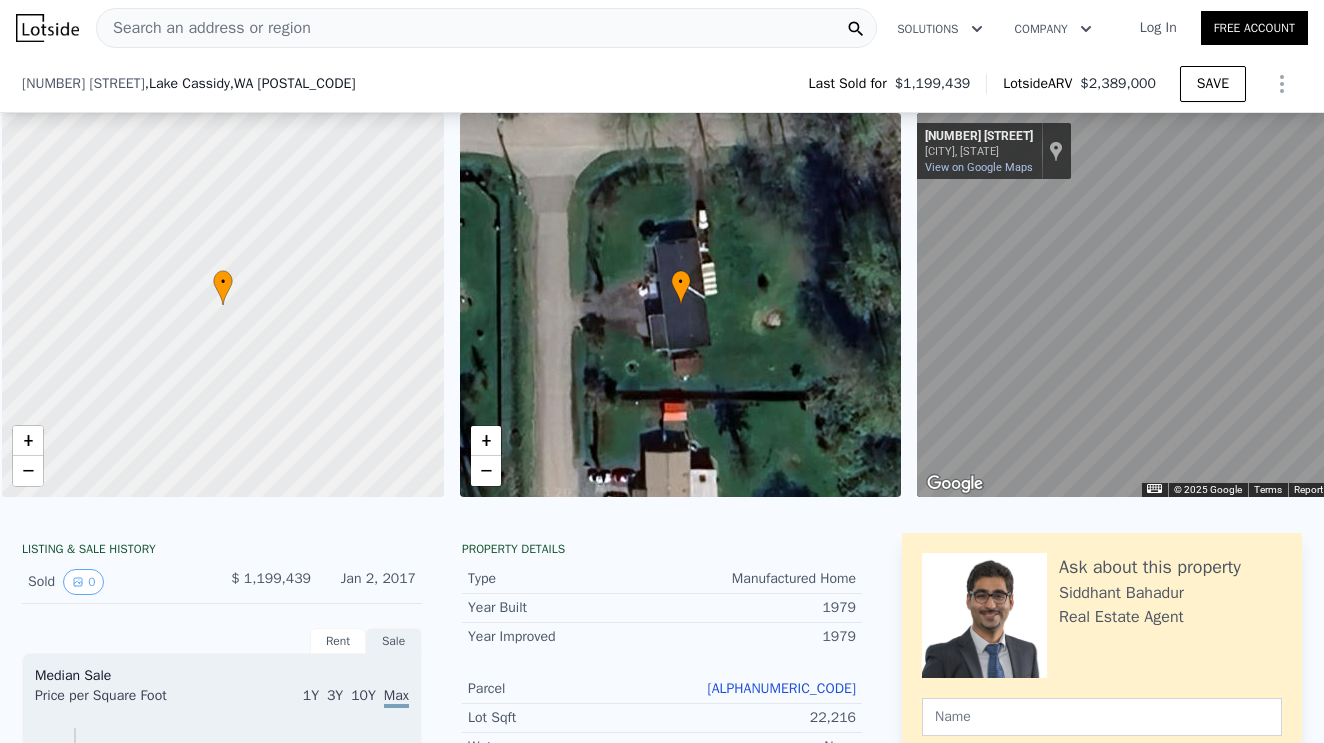 scroll, scrollTop: 284, scrollLeft: 0, axis: vertical 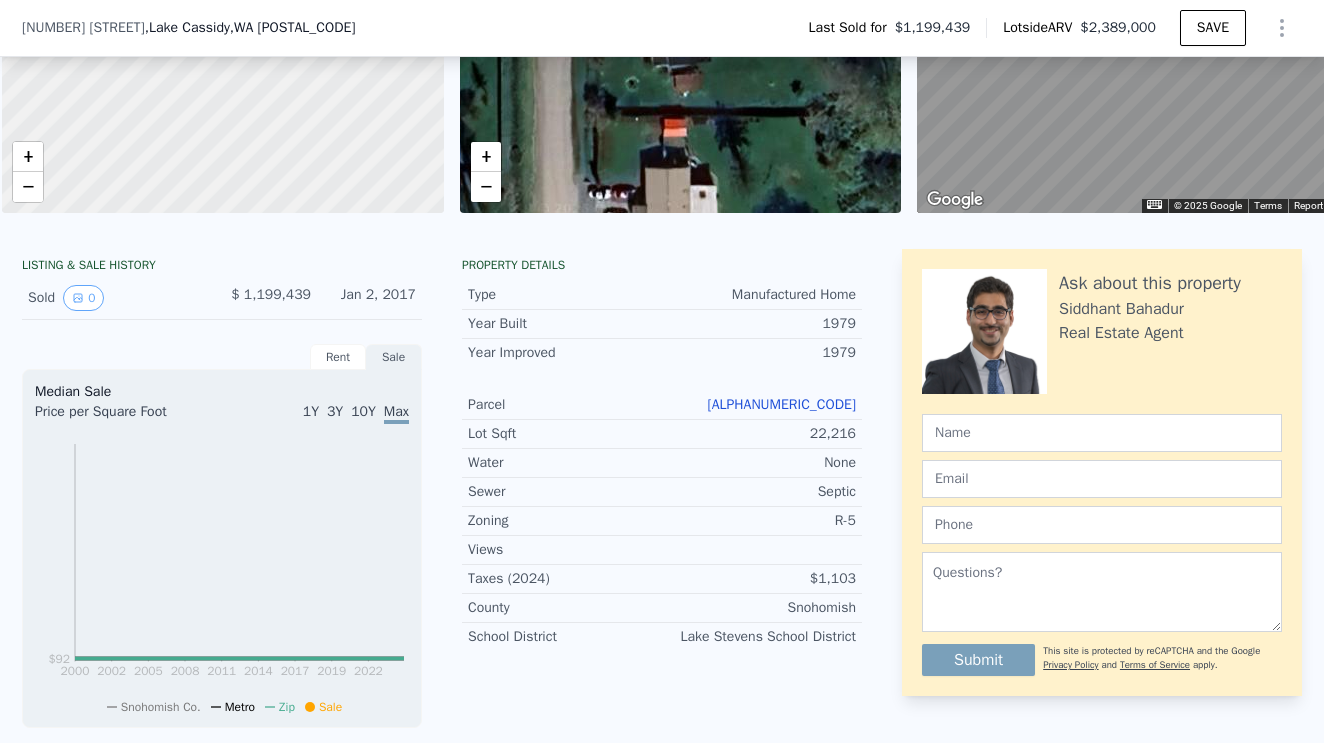 click on "[ALPHANUMERIC_CODE]" at bounding box center [781, 404] 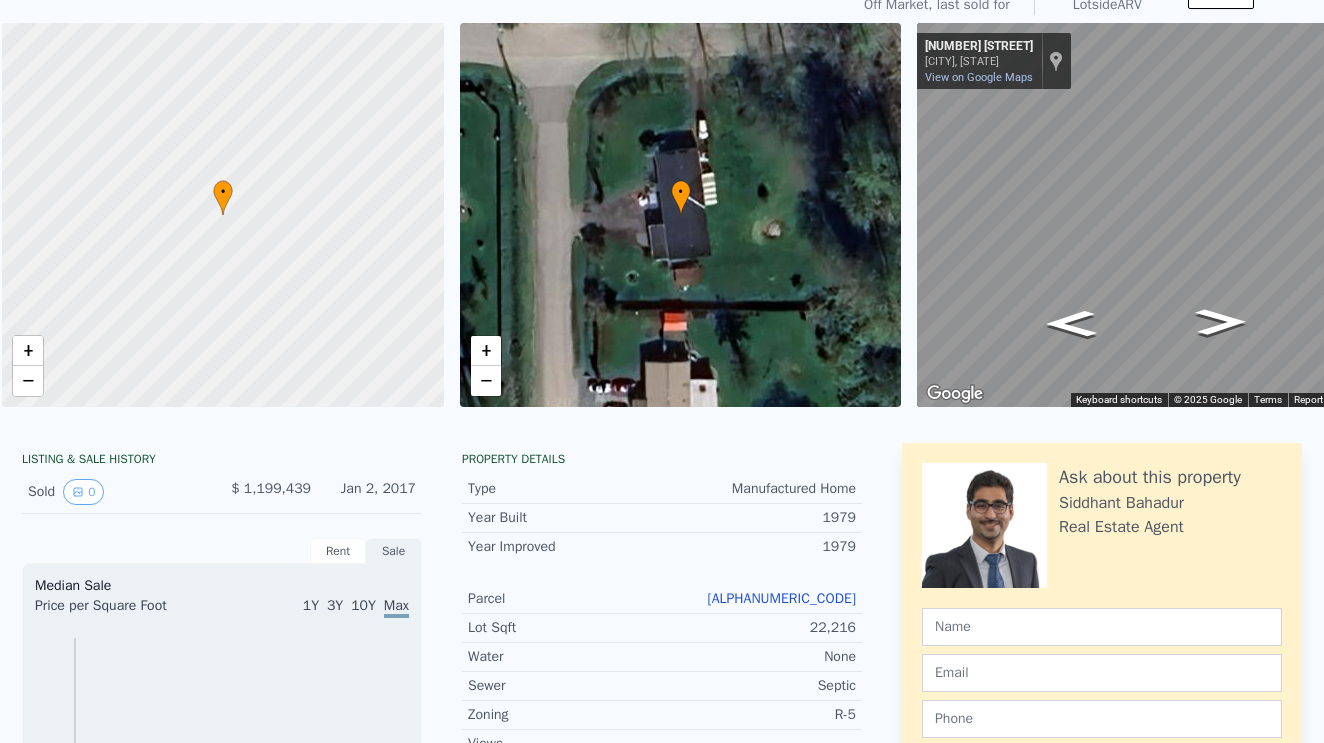 scroll, scrollTop: 0, scrollLeft: 0, axis: both 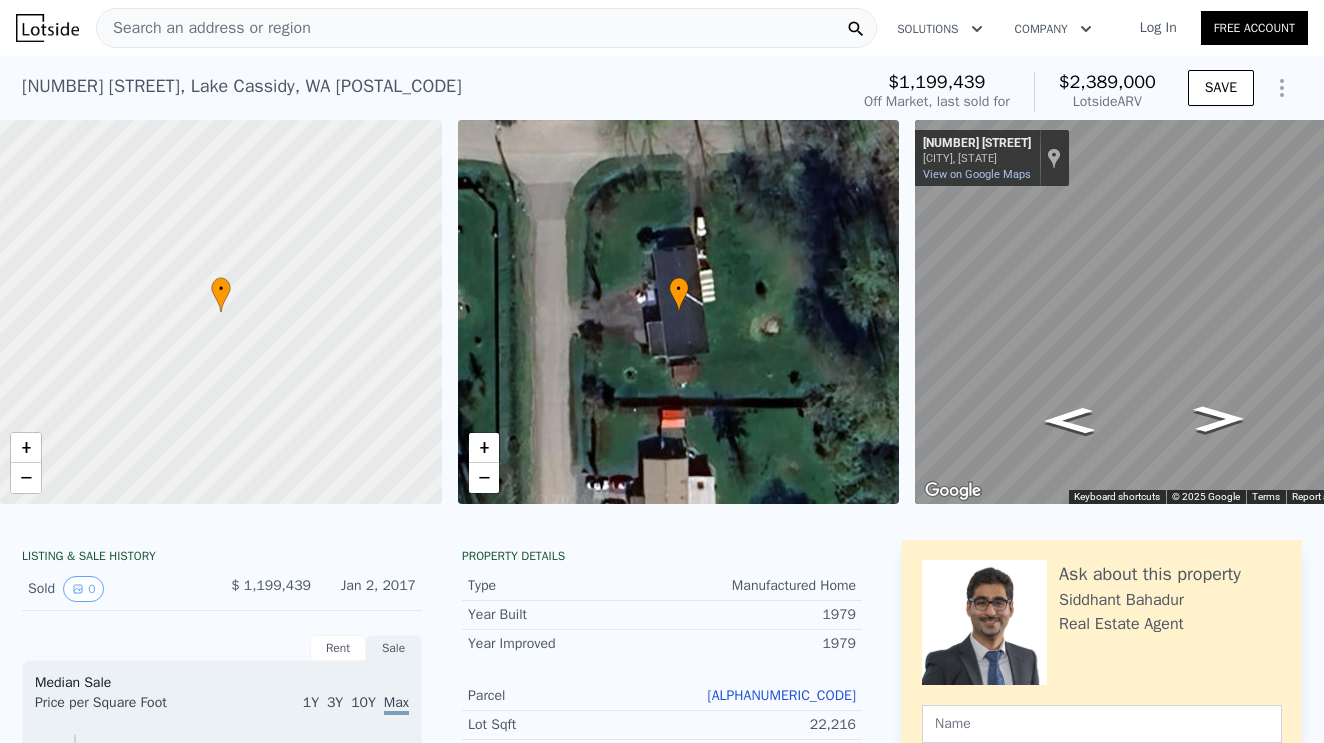 click on "Search an address or region" at bounding box center [486, 28] 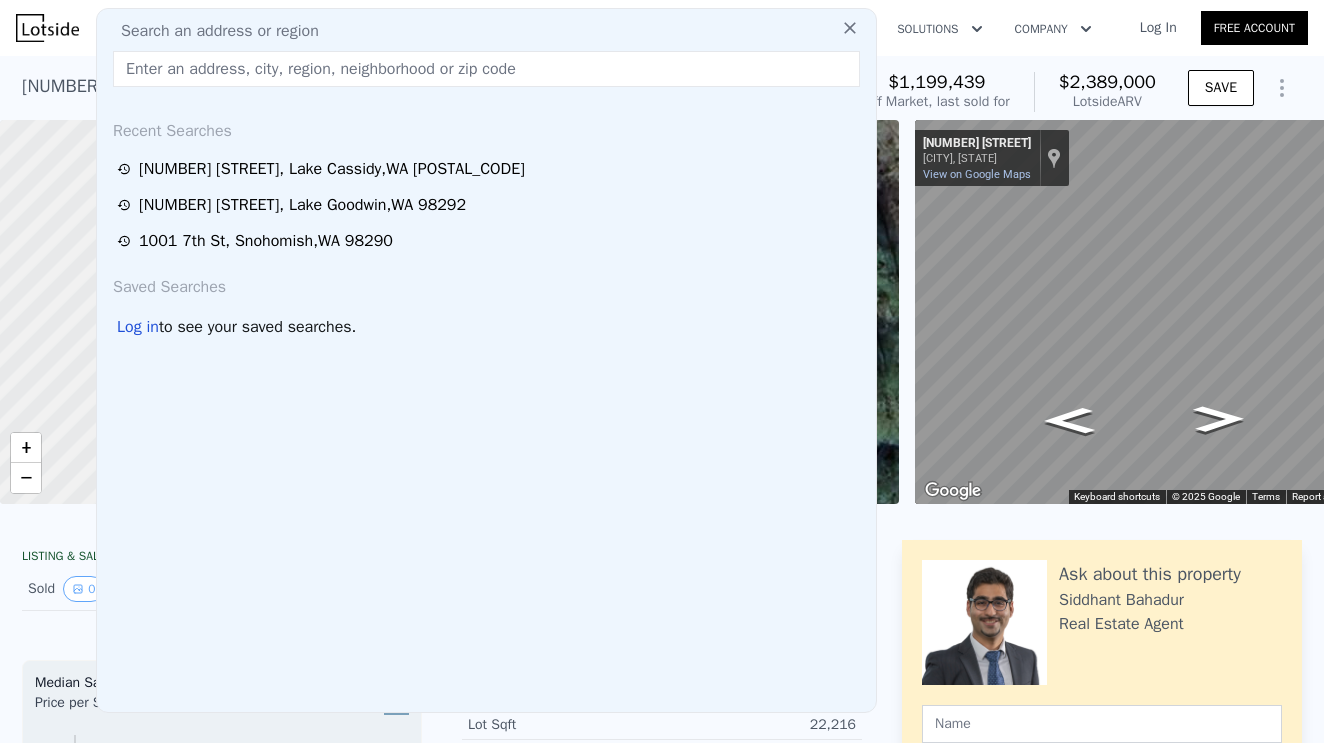 click on "Search an address or region" at bounding box center (212, 31) 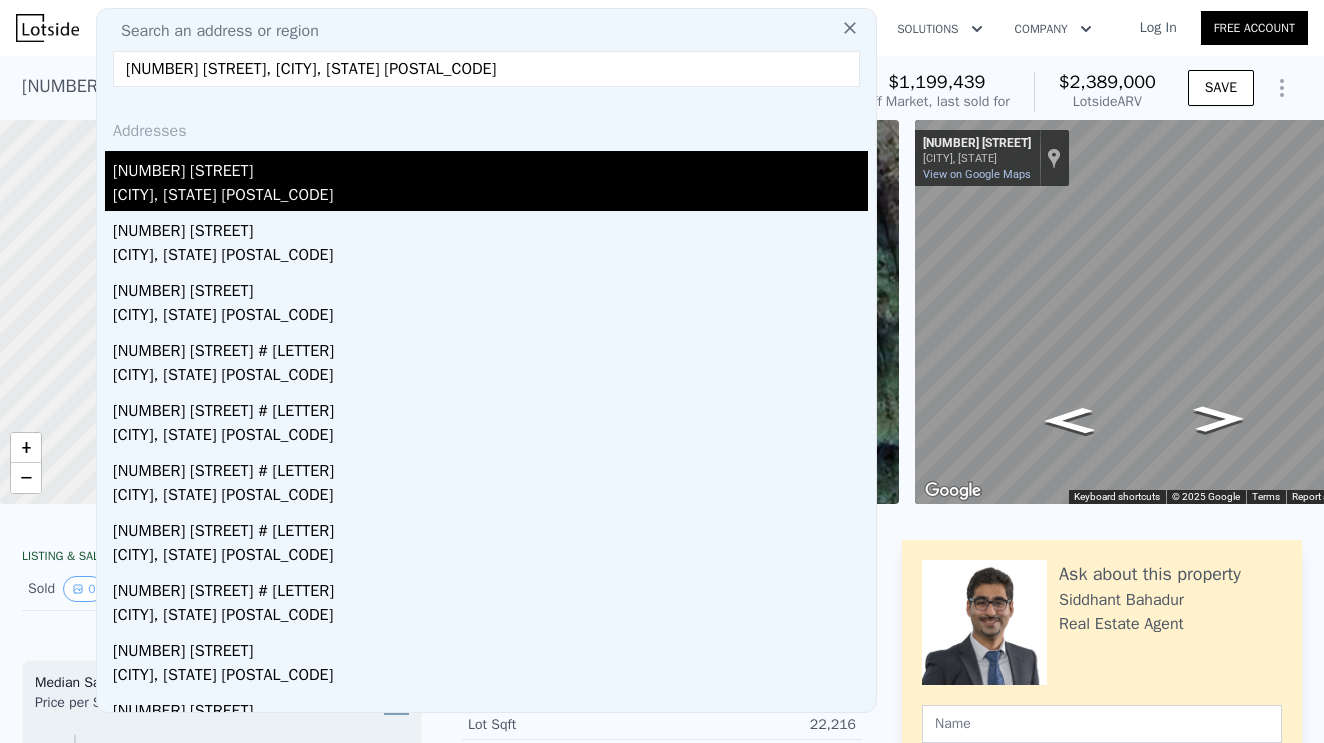 click on "[CITY], [STATE] [POSTAL_CODE]" at bounding box center (490, 197) 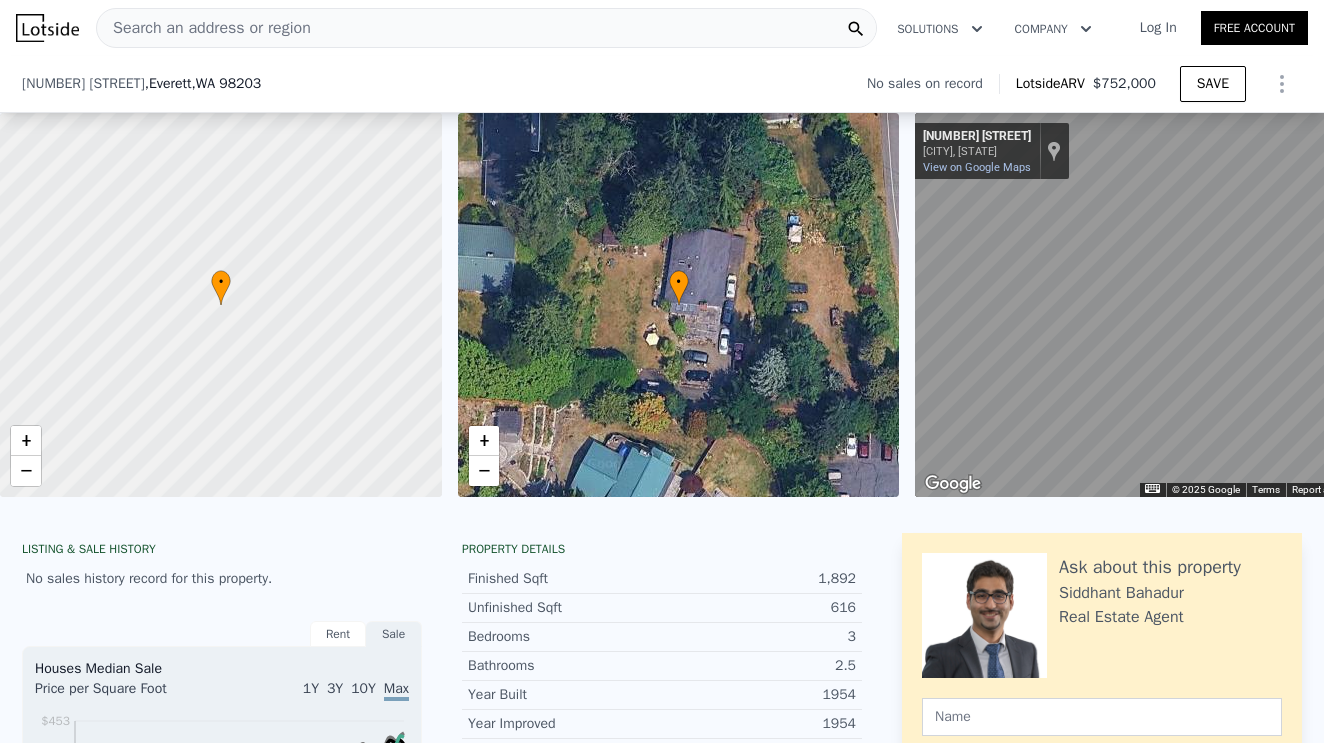 scroll, scrollTop: 354, scrollLeft: 0, axis: vertical 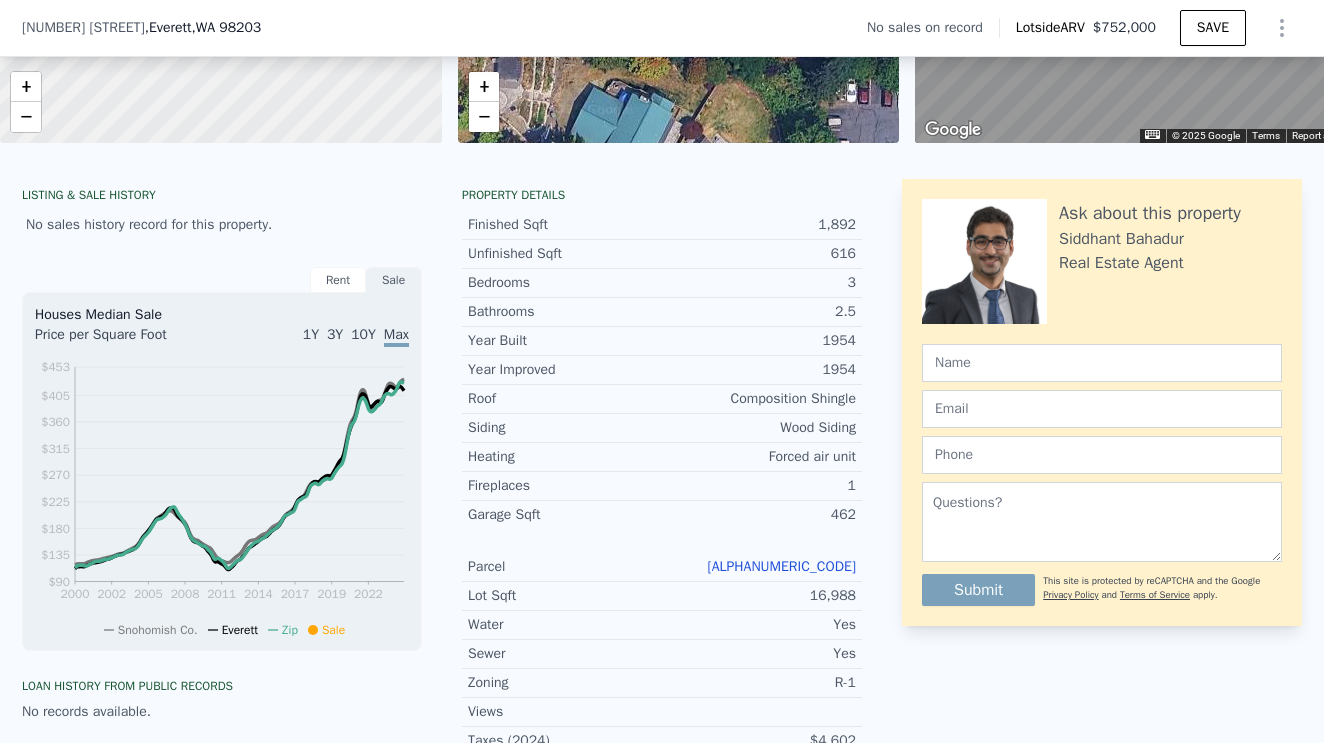 click on "[ALPHANUMERIC_CODE]" at bounding box center [781, 566] 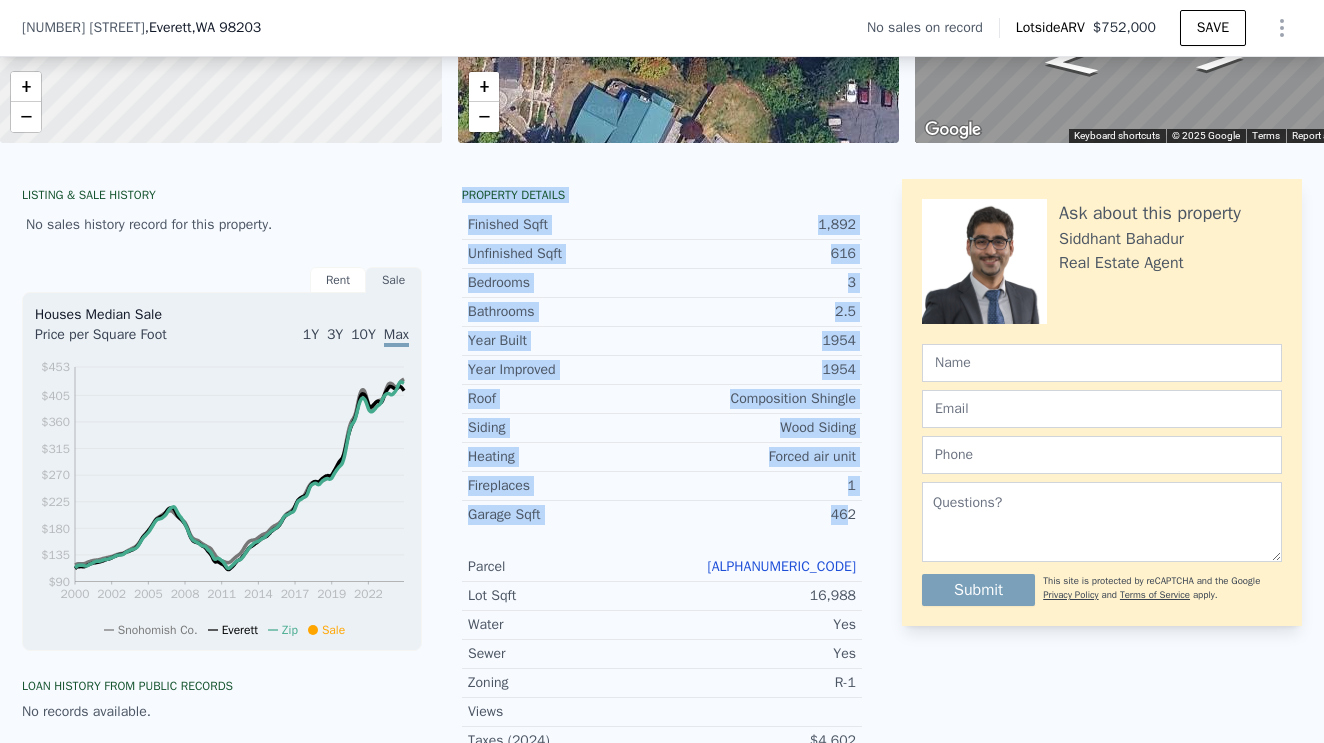 drag, startPoint x: 463, startPoint y: 188, endPoint x: 848, endPoint y: 511, distance: 502.54752 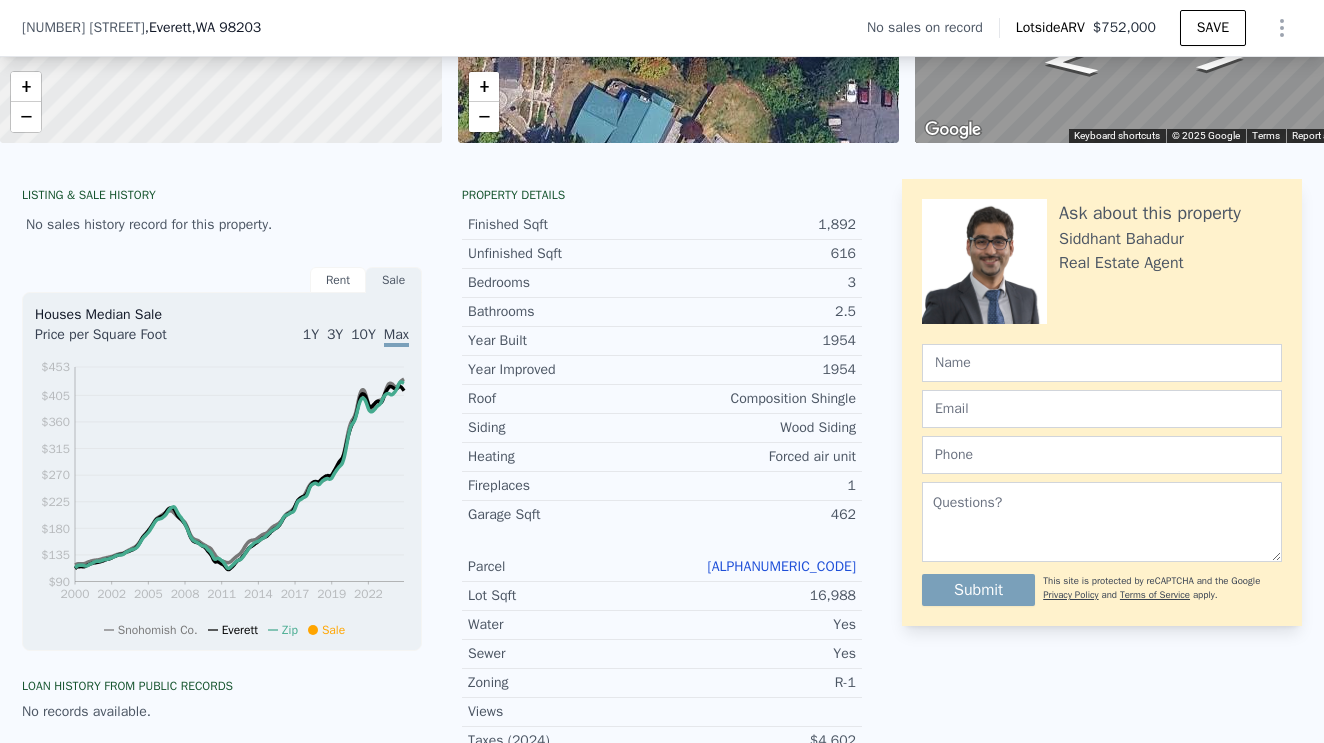 click on "Garage Sqft 462" at bounding box center [662, 515] 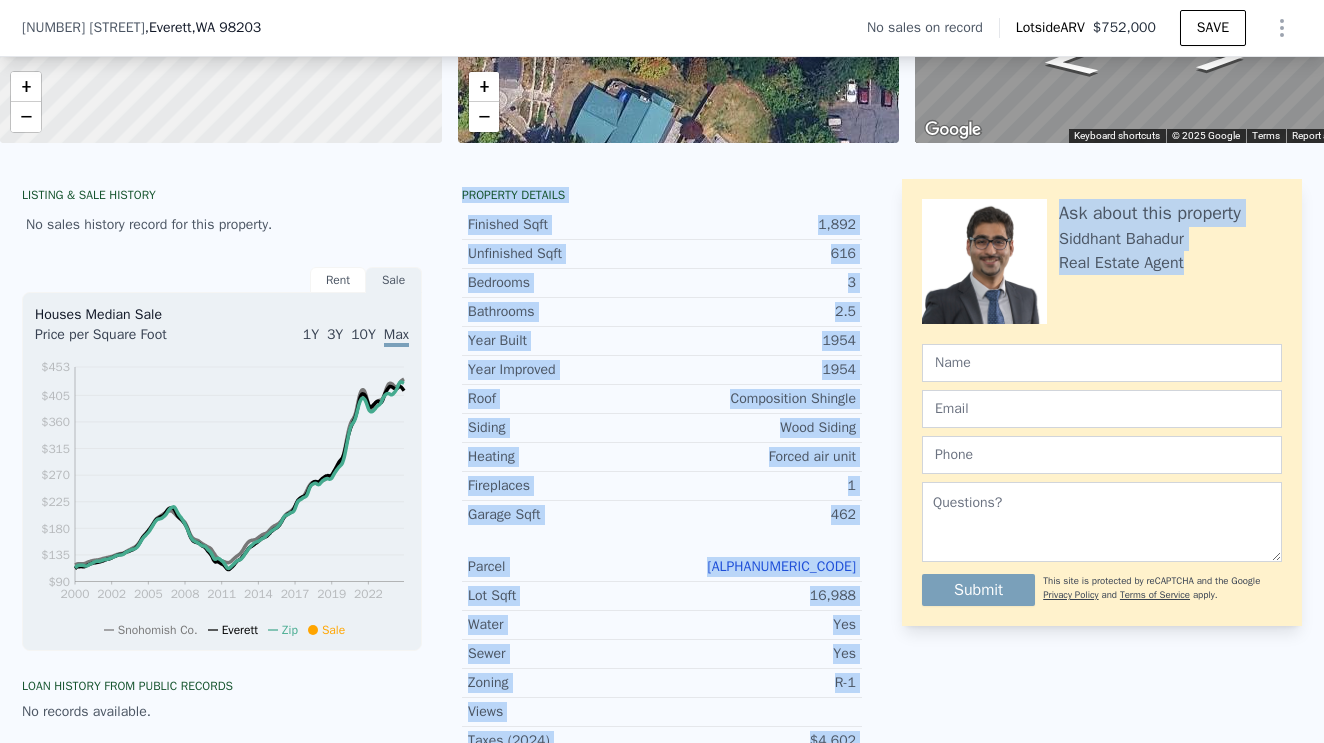 drag, startPoint x: 462, startPoint y: 192, endPoint x: 899, endPoint y: 400, distance: 483.97623 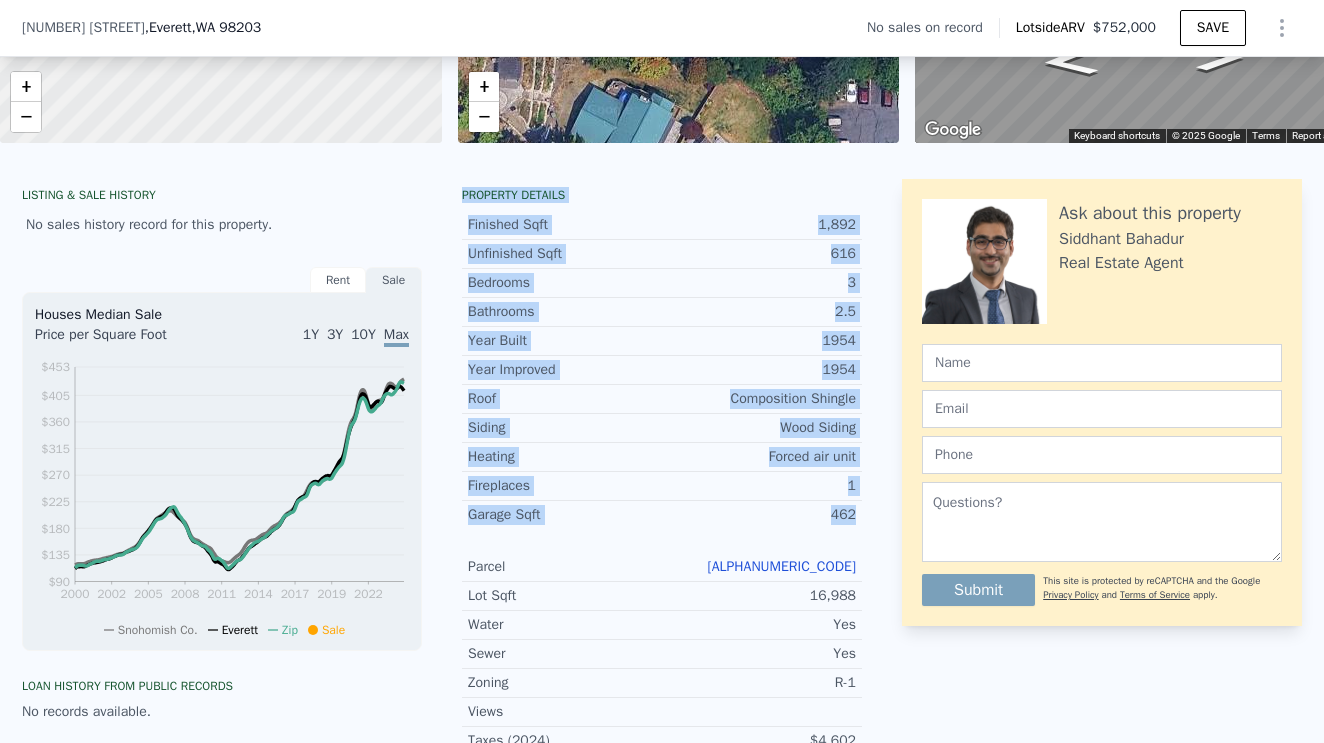 drag, startPoint x: 461, startPoint y: 188, endPoint x: 859, endPoint y: 515, distance: 515.10486 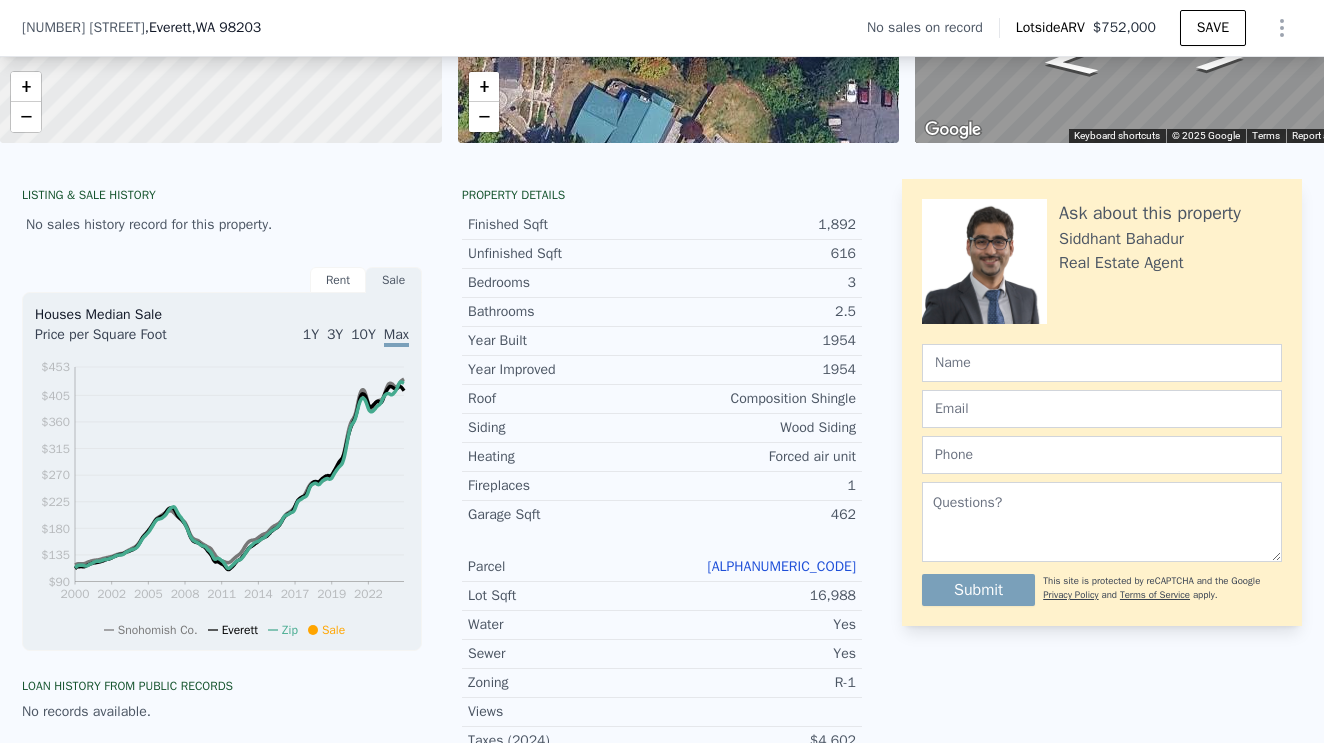 scroll, scrollTop: 256, scrollLeft: 0, axis: vertical 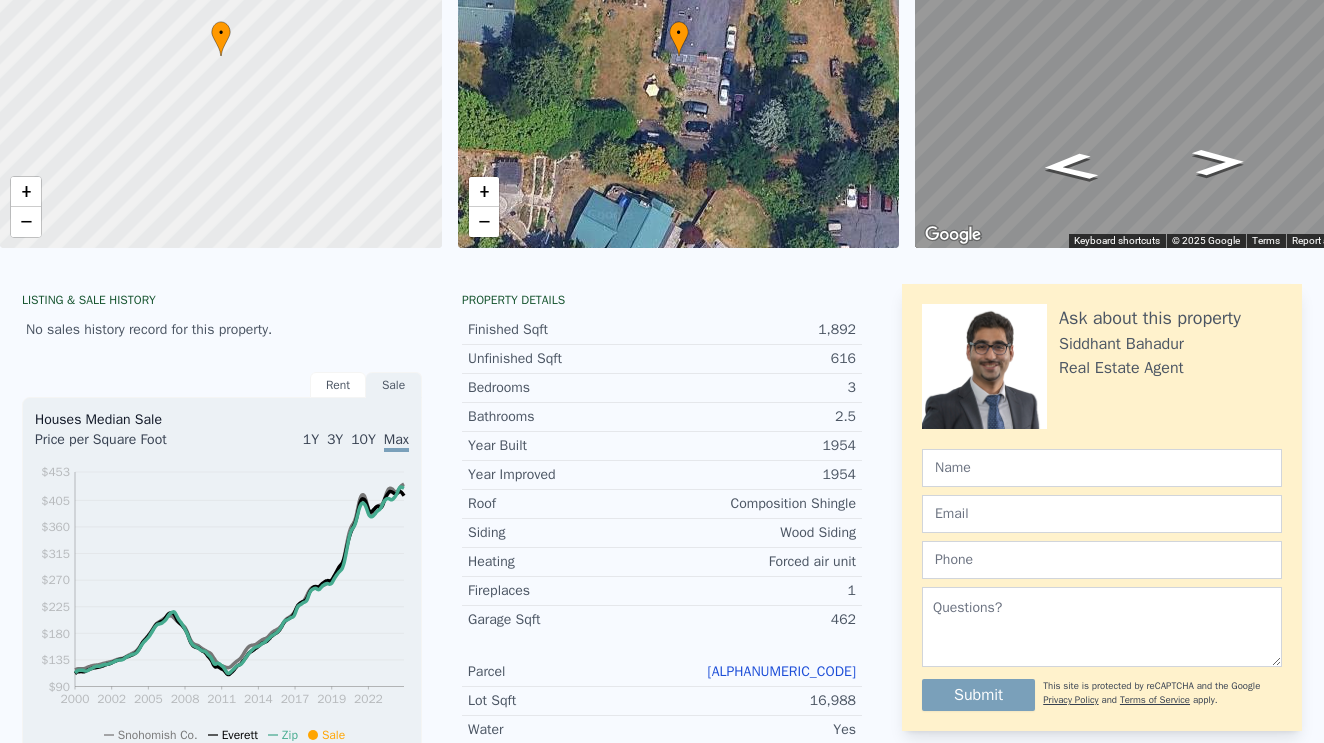 click on "Search an address or region" at bounding box center [204, -228] 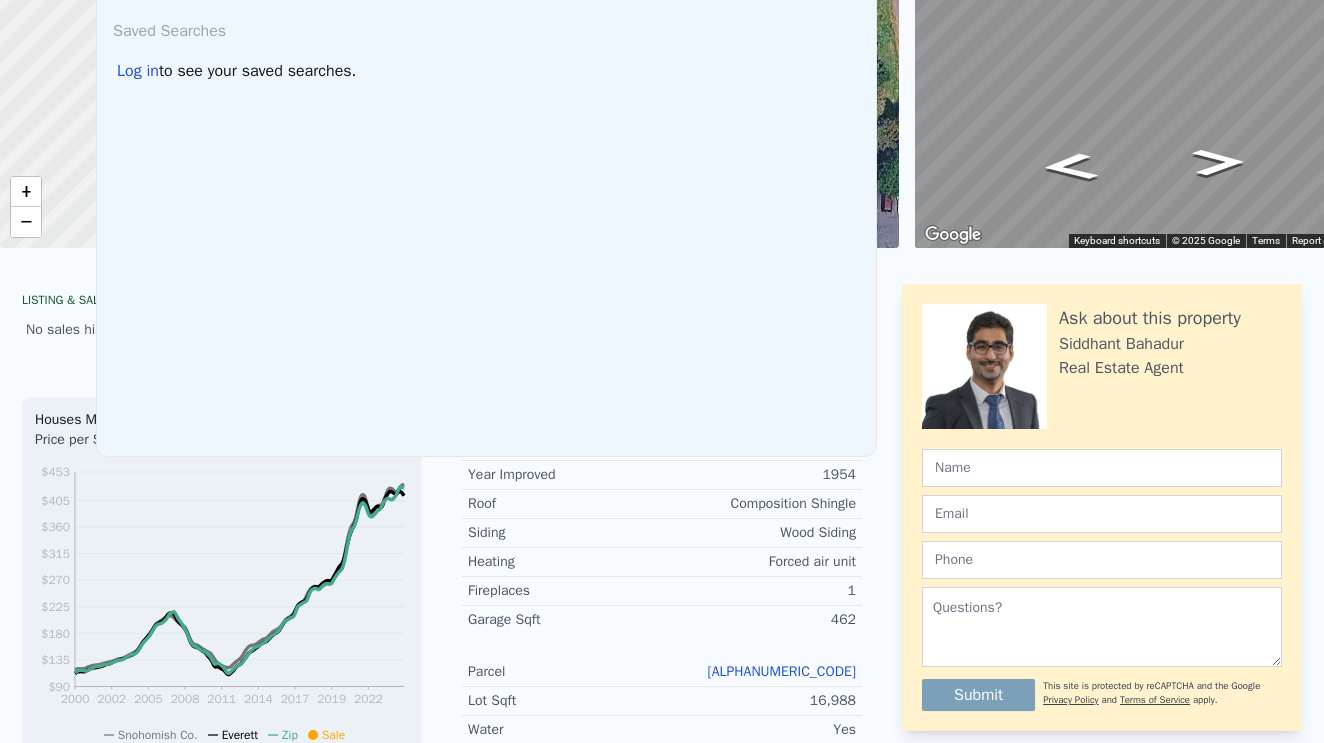 scroll, scrollTop: 0, scrollLeft: 0, axis: both 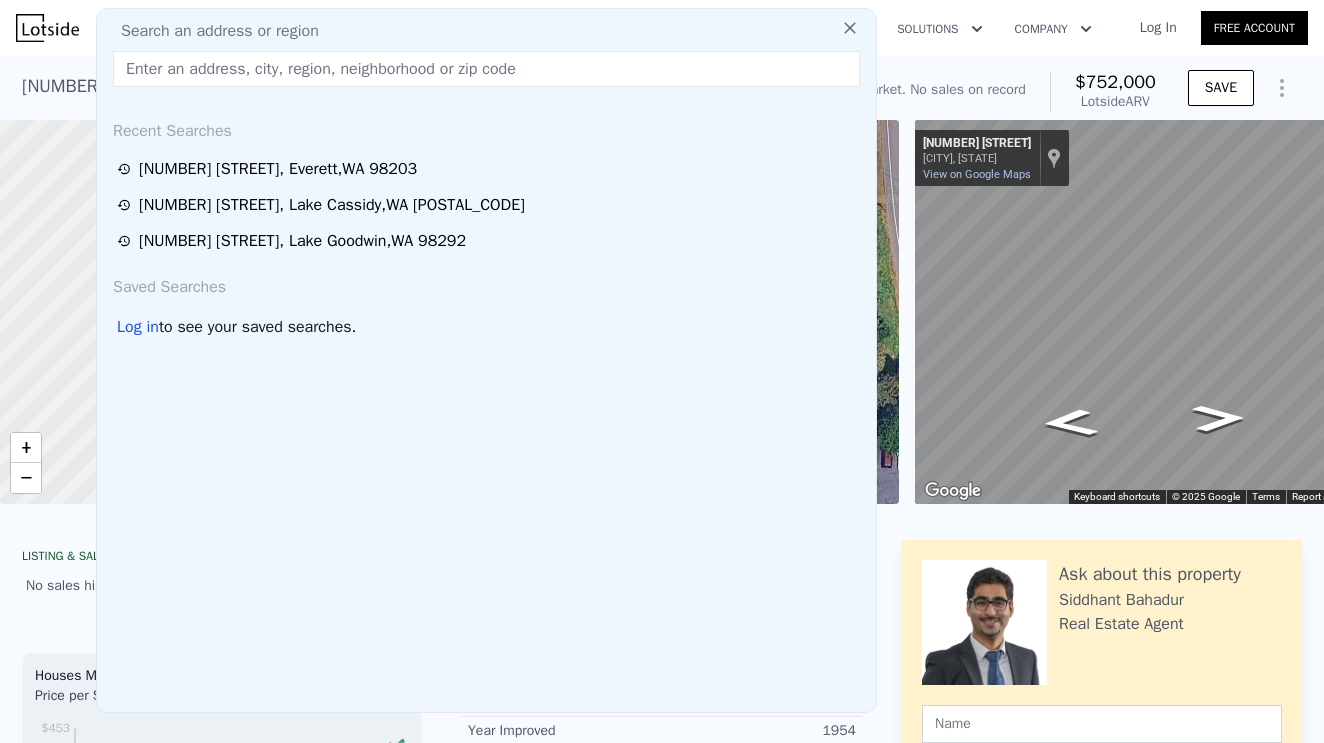 click at bounding box center [486, 69] 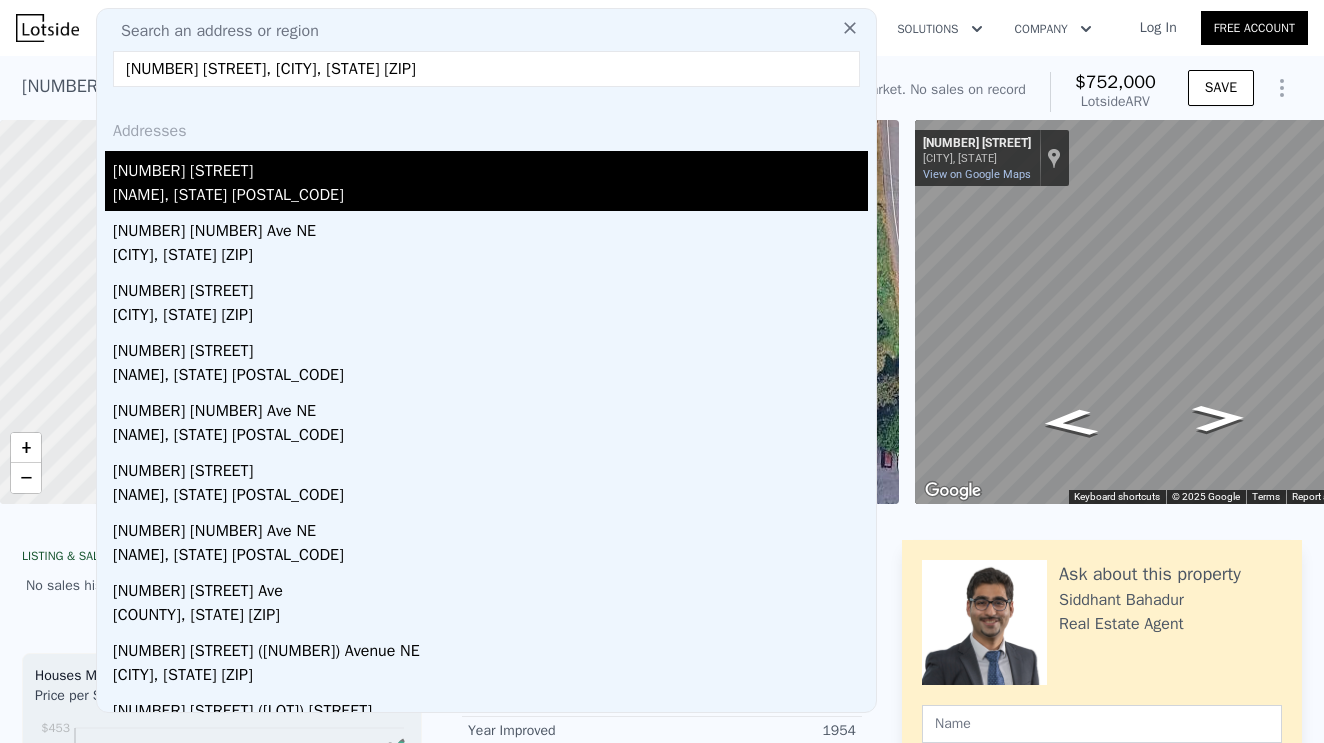 type on "[NUMBER] [STREET], [CITY], [STATE] [ZIP]" 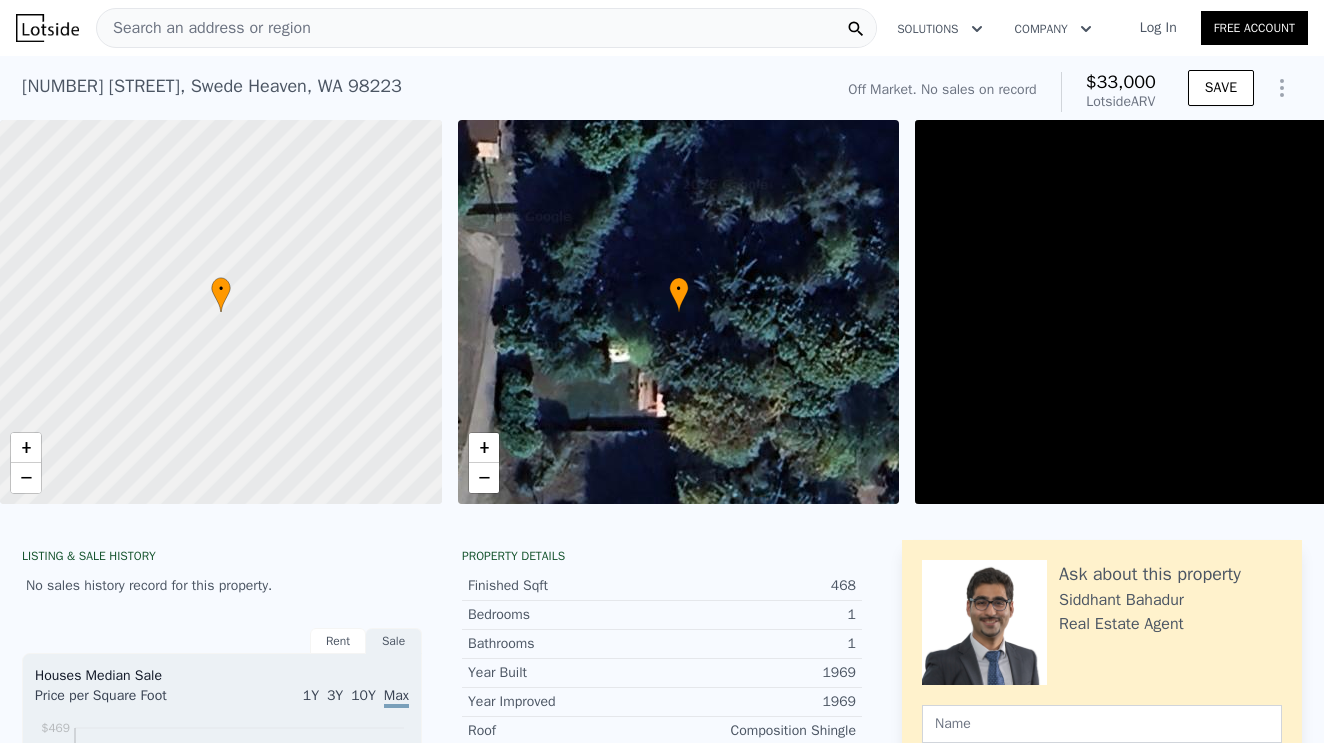 click on "006126-000-004-00" at bounding box center (791, 869) 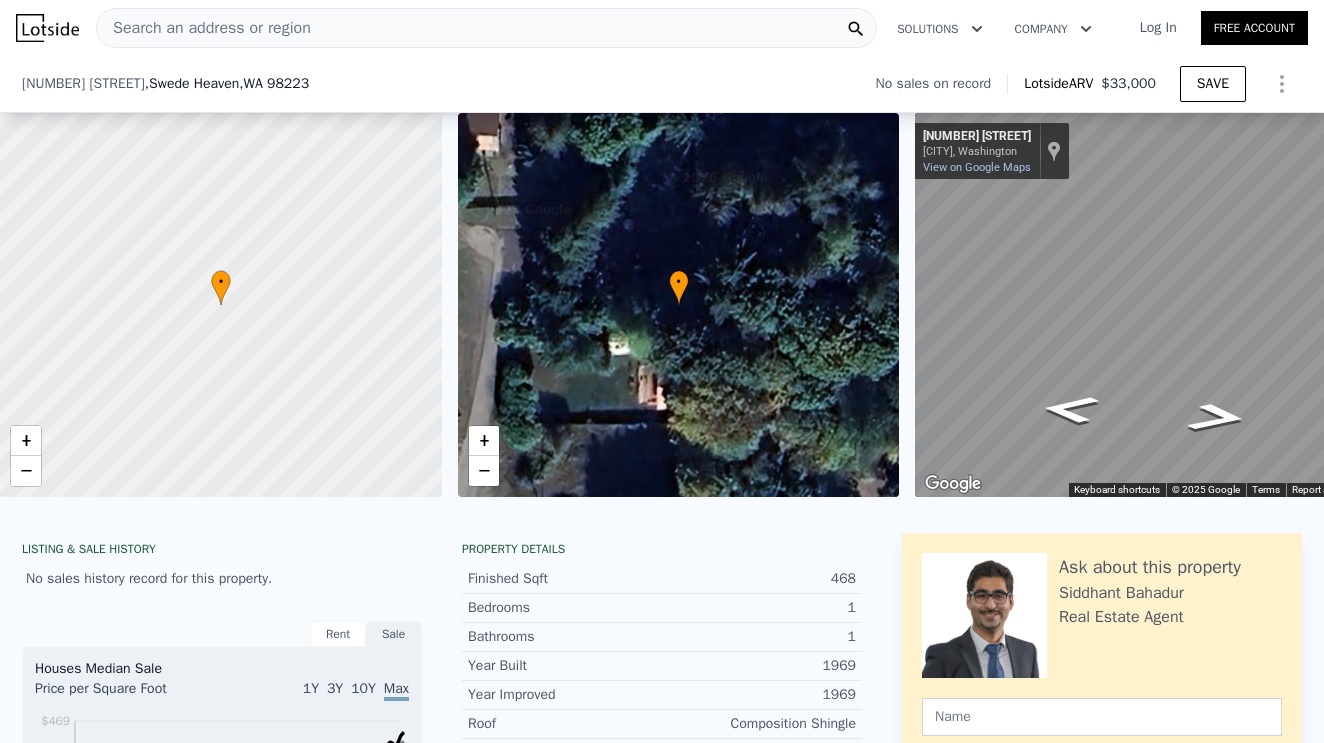 scroll, scrollTop: 285, scrollLeft: 0, axis: vertical 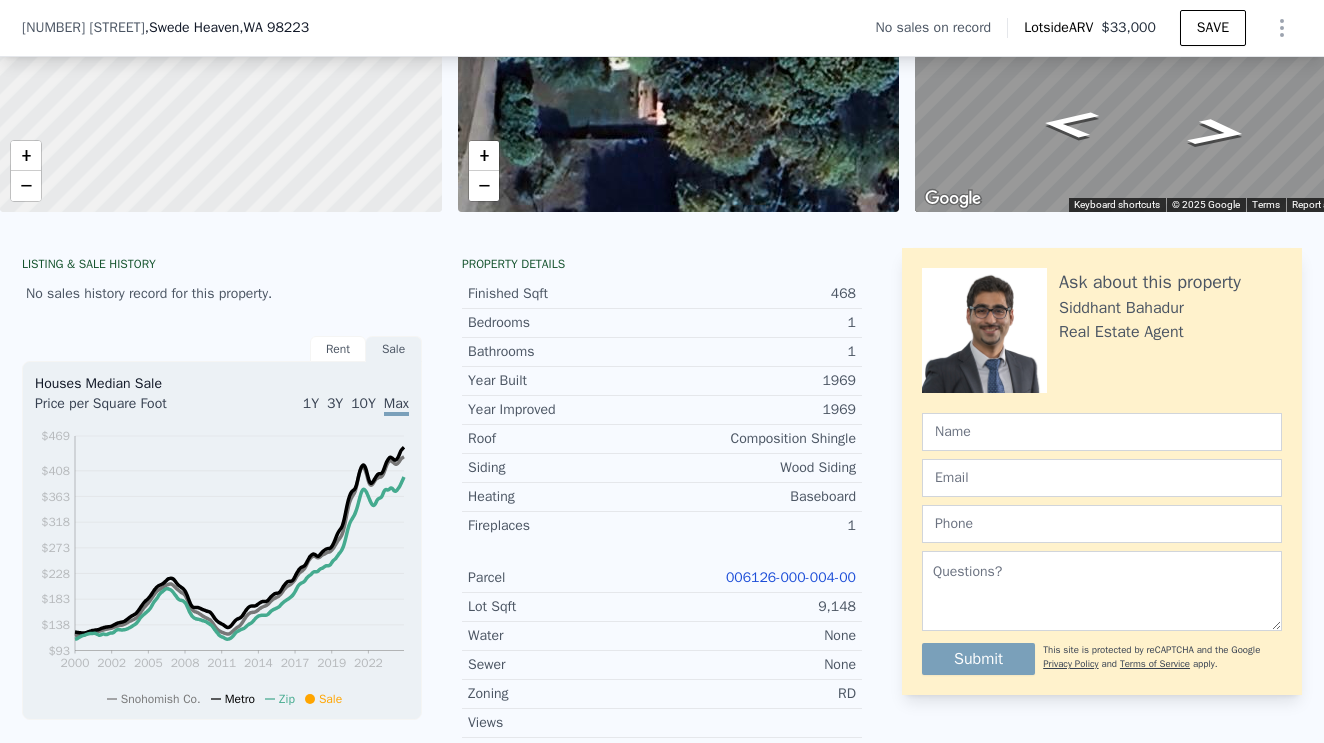 click on "Finished Sqft [NUMBER] Bedrooms [NUMBER] Bathrooms [NUMBER] Year Built [YEAR] Year Improved [YEAR] Roof Composition Shingle Siding Wood Siding Heating Baseboard Fireplaces [NUMBER] Parcel [PARCEL_ID] Lot Sqft [NUMBER] Water None Sewer None Zoning RD Views Taxes ([YEAR]) $[NUMBER] County Snohomish School District Darrington School District" at bounding box center (662, 548) 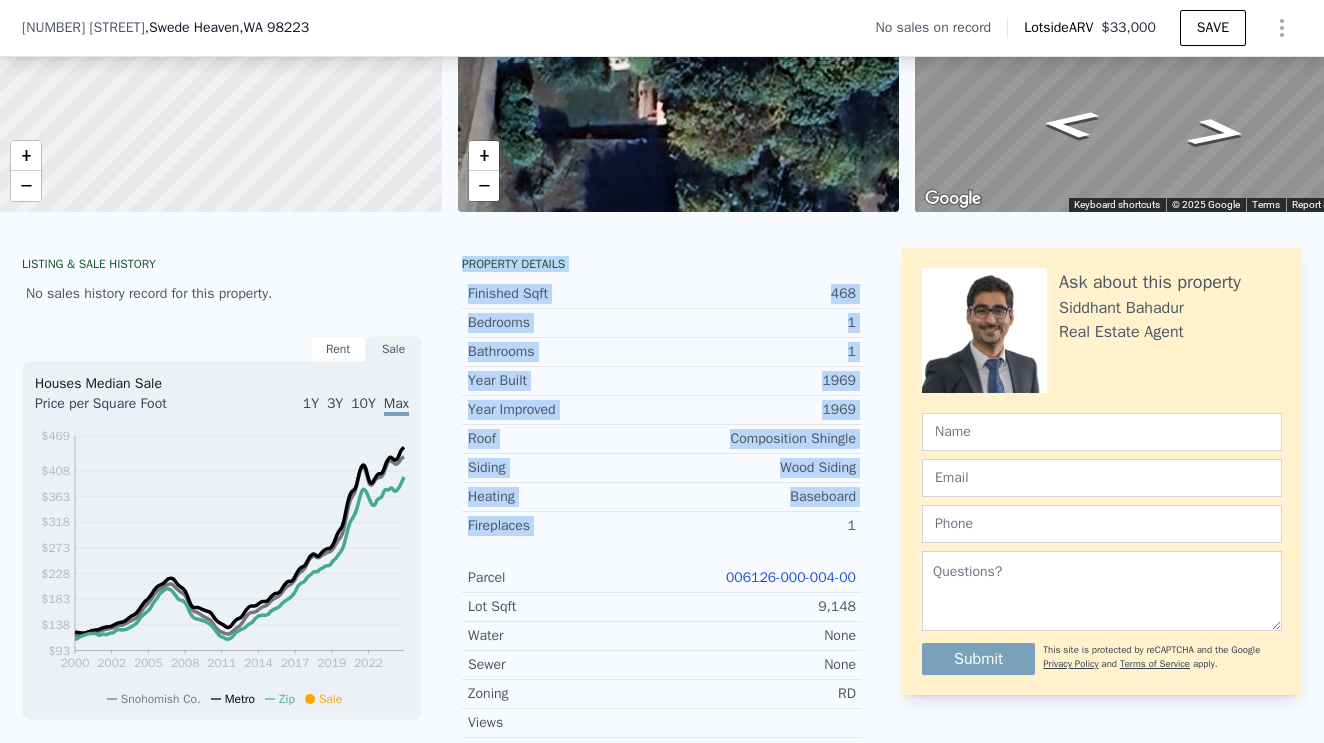 drag, startPoint x: 456, startPoint y: 249, endPoint x: 779, endPoint y: 518, distance: 420.3451 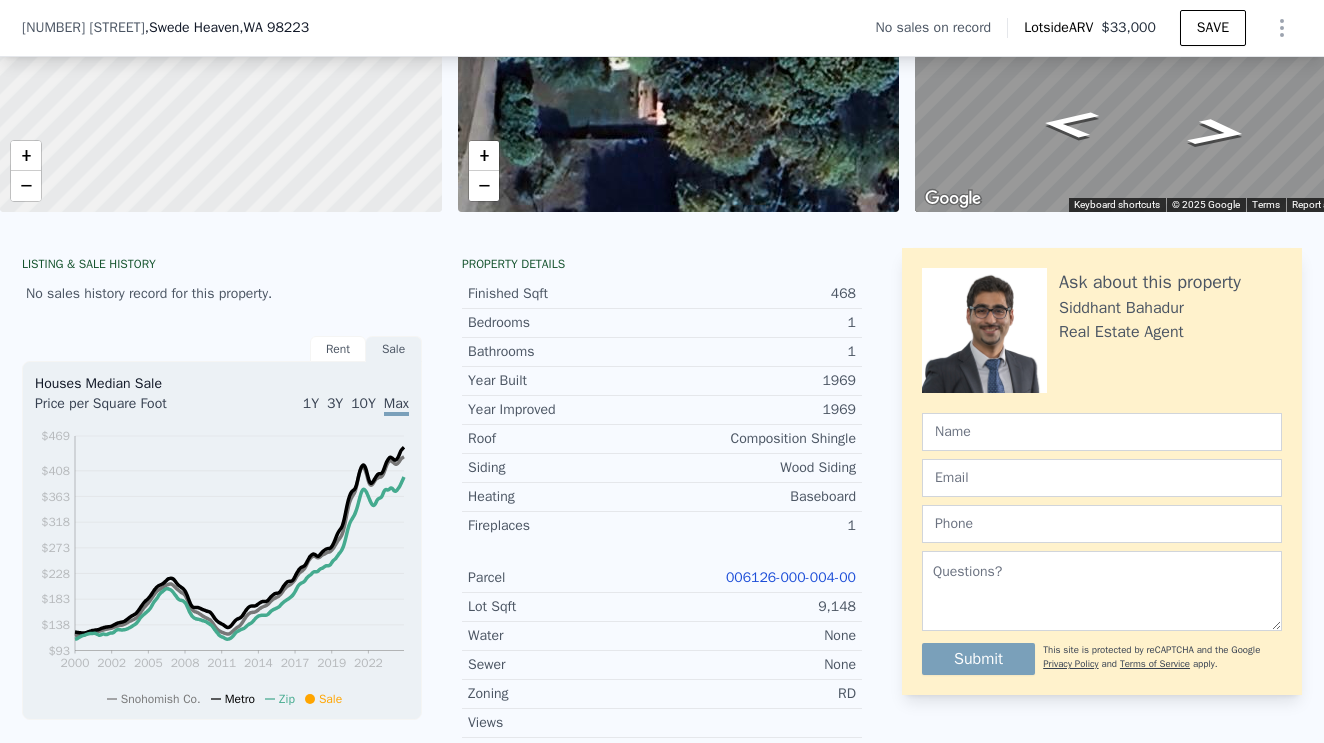 click on "1" at bounding box center [759, 526] 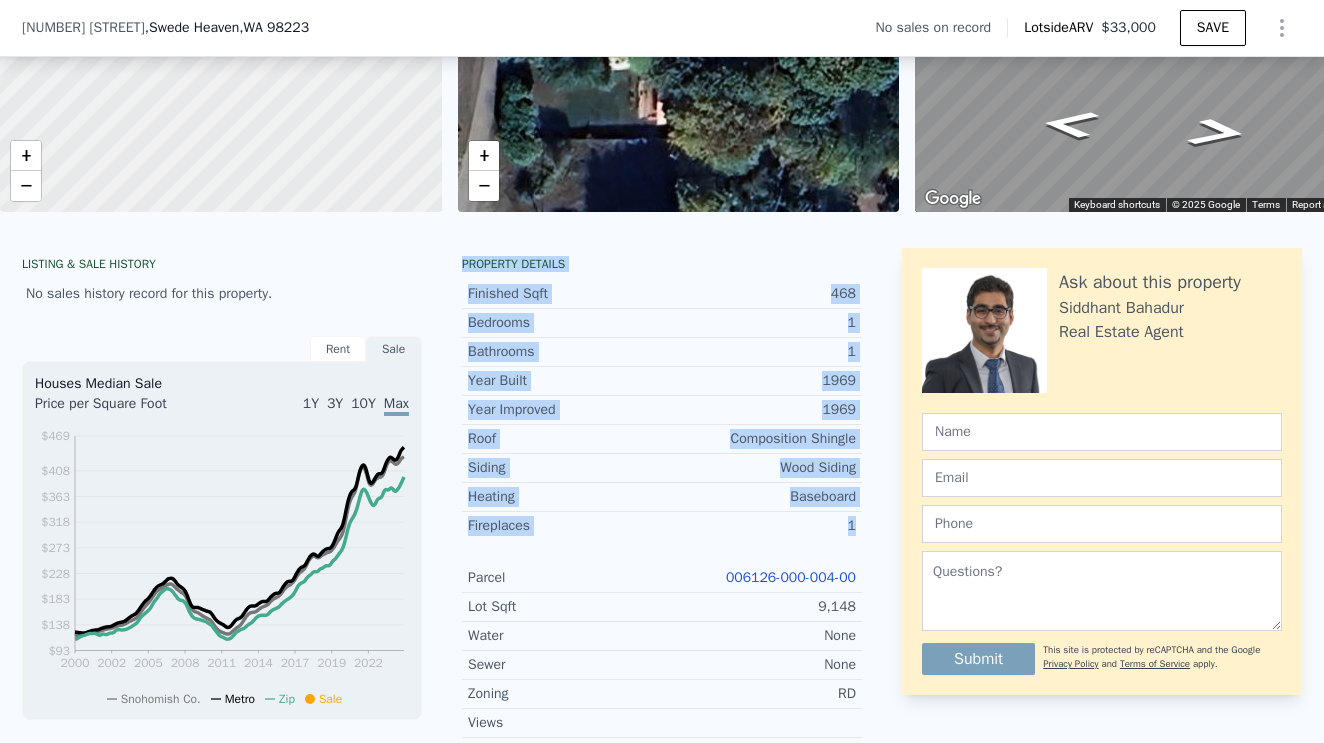 drag, startPoint x: 458, startPoint y: 256, endPoint x: 878, endPoint y: 521, distance: 496.61353 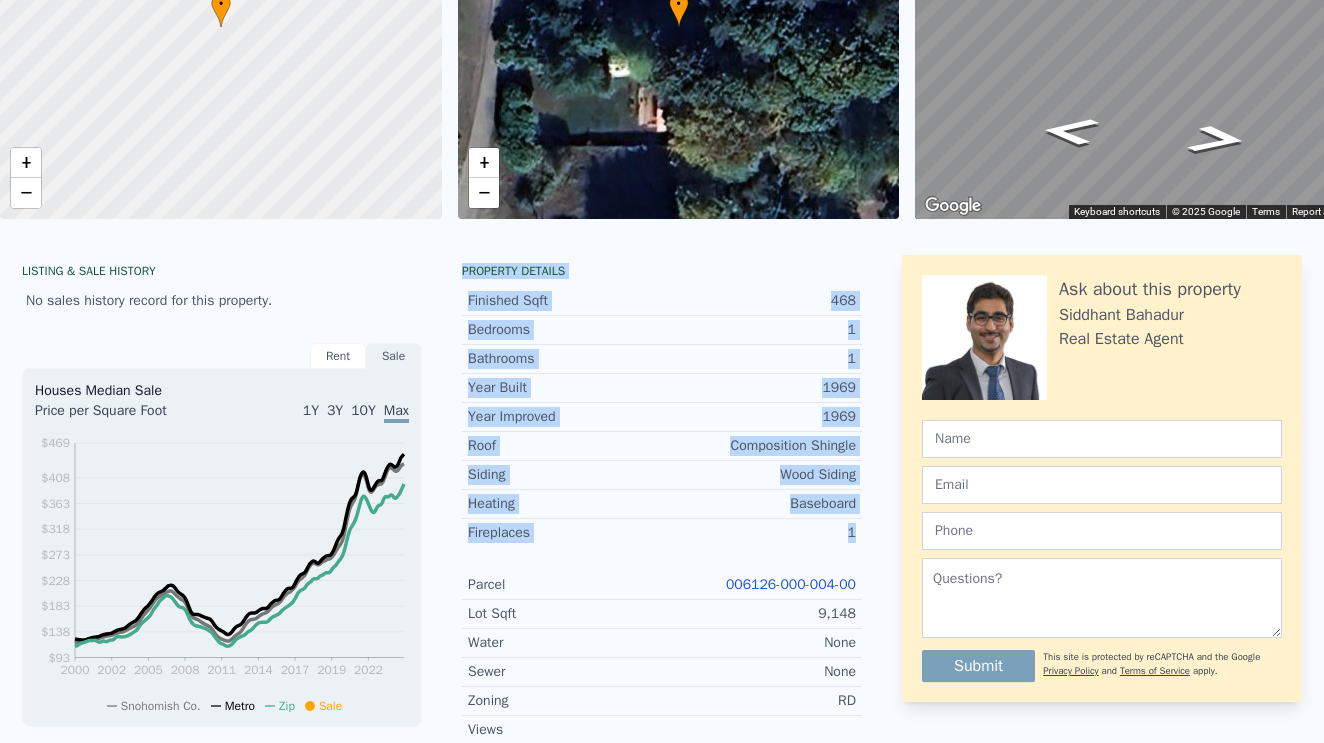 scroll, scrollTop: 0, scrollLeft: 0, axis: both 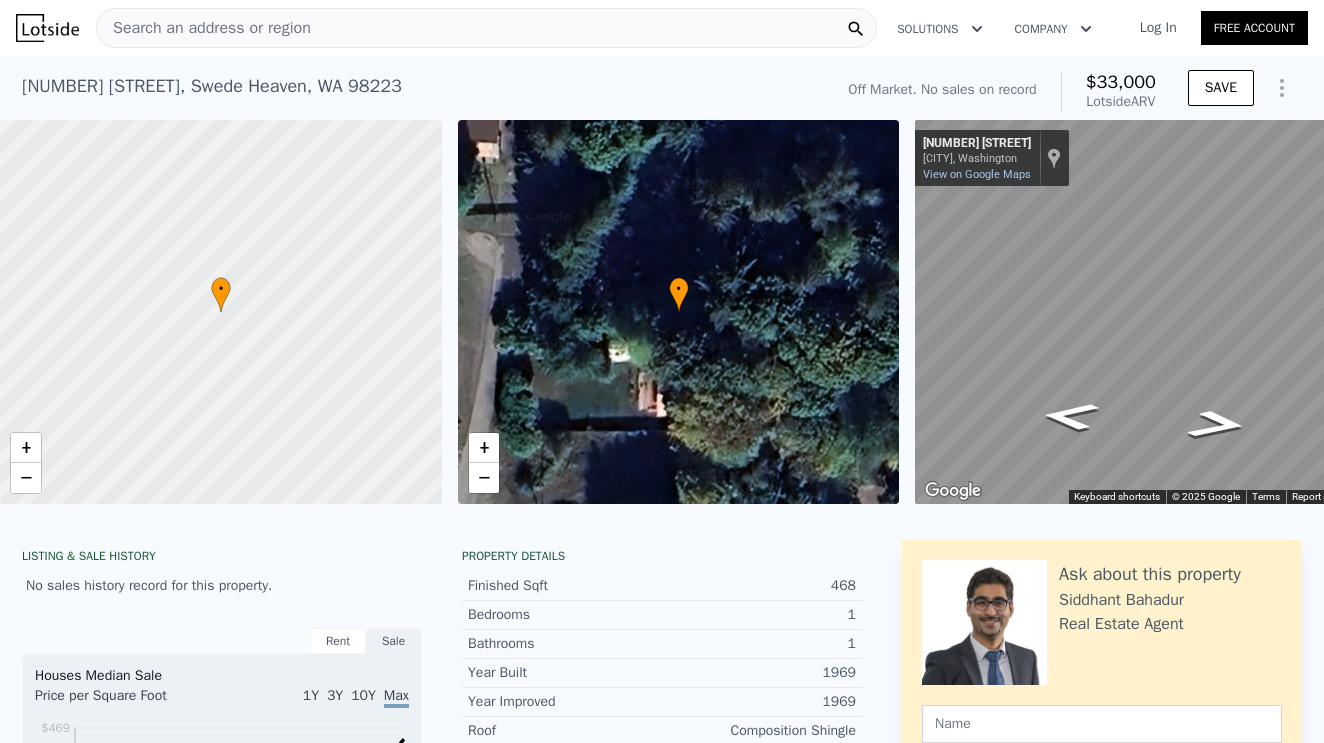 click on "Search an address or region" at bounding box center [204, 28] 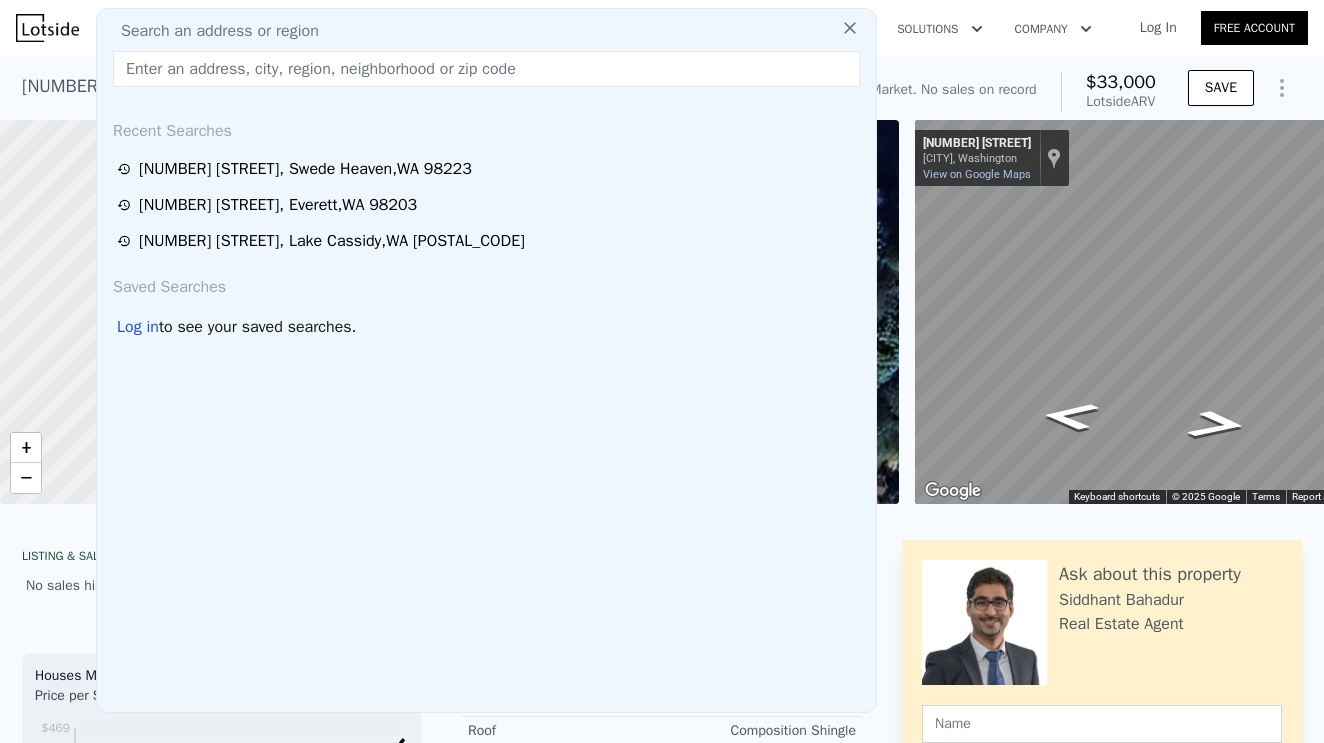 click at bounding box center (486, 69) 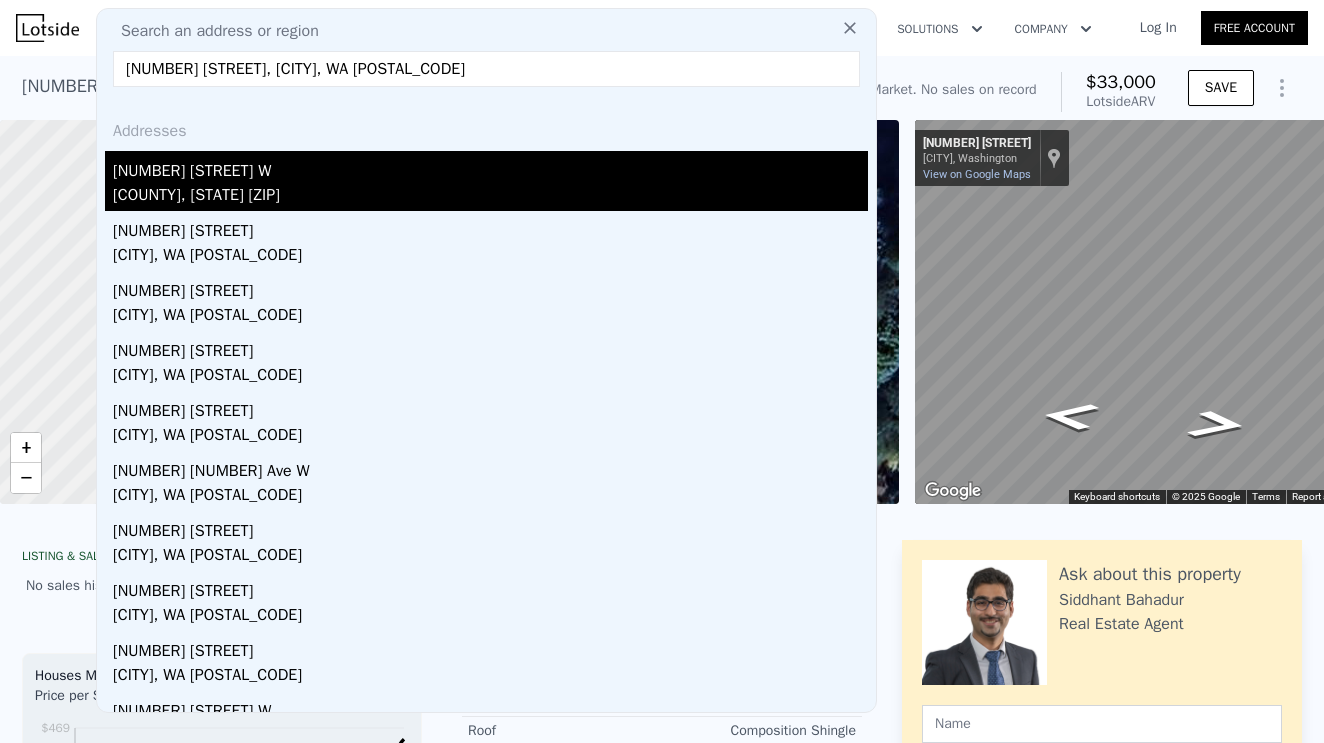 type on "[NUMBER] [STREET], [CITY], WA [POSTAL_CODE]" 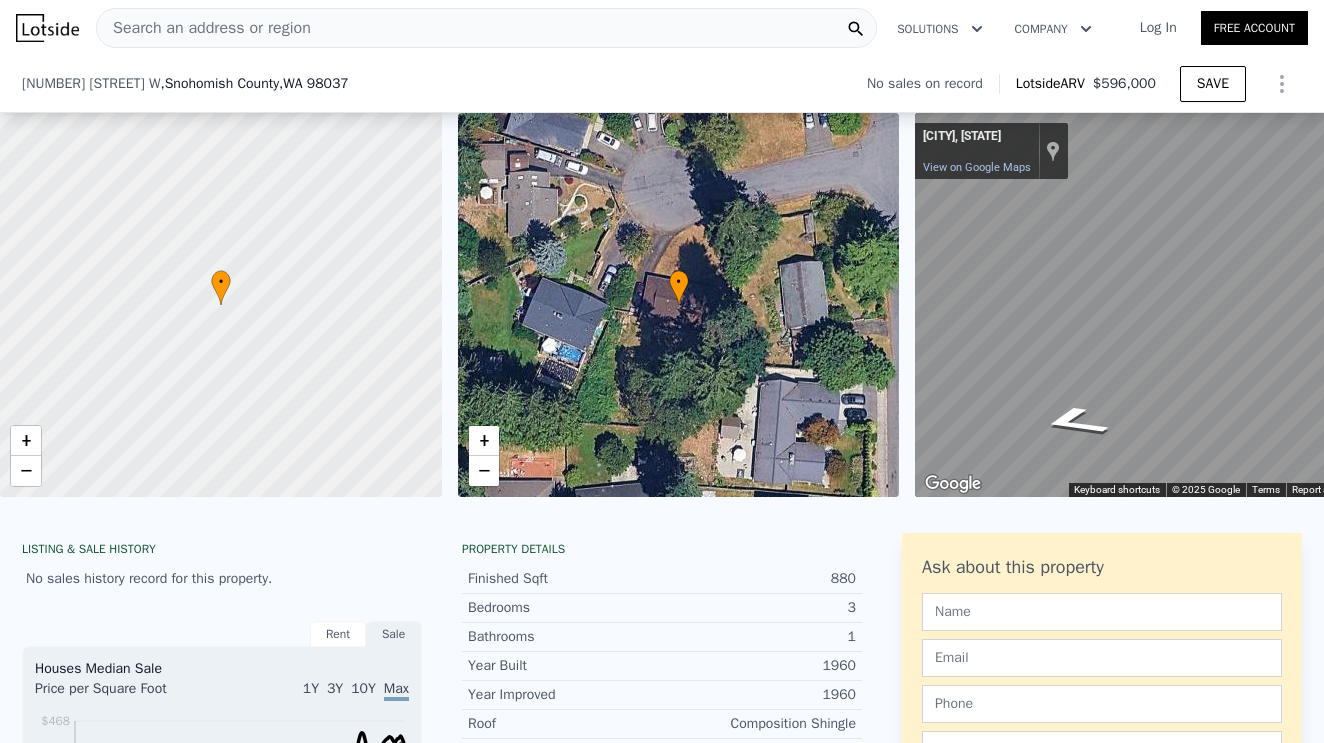 scroll, scrollTop: 244, scrollLeft: 0, axis: vertical 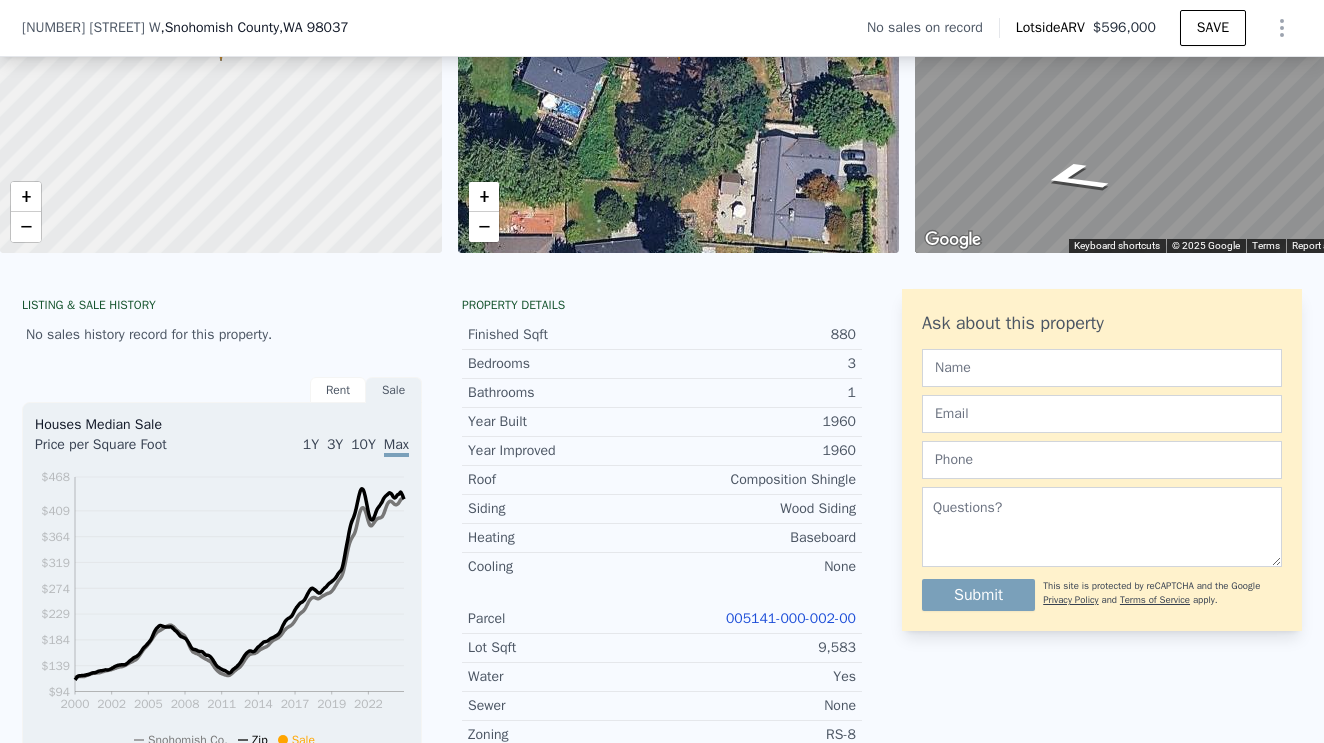 click on "005141-000-002-00" at bounding box center (791, 618) 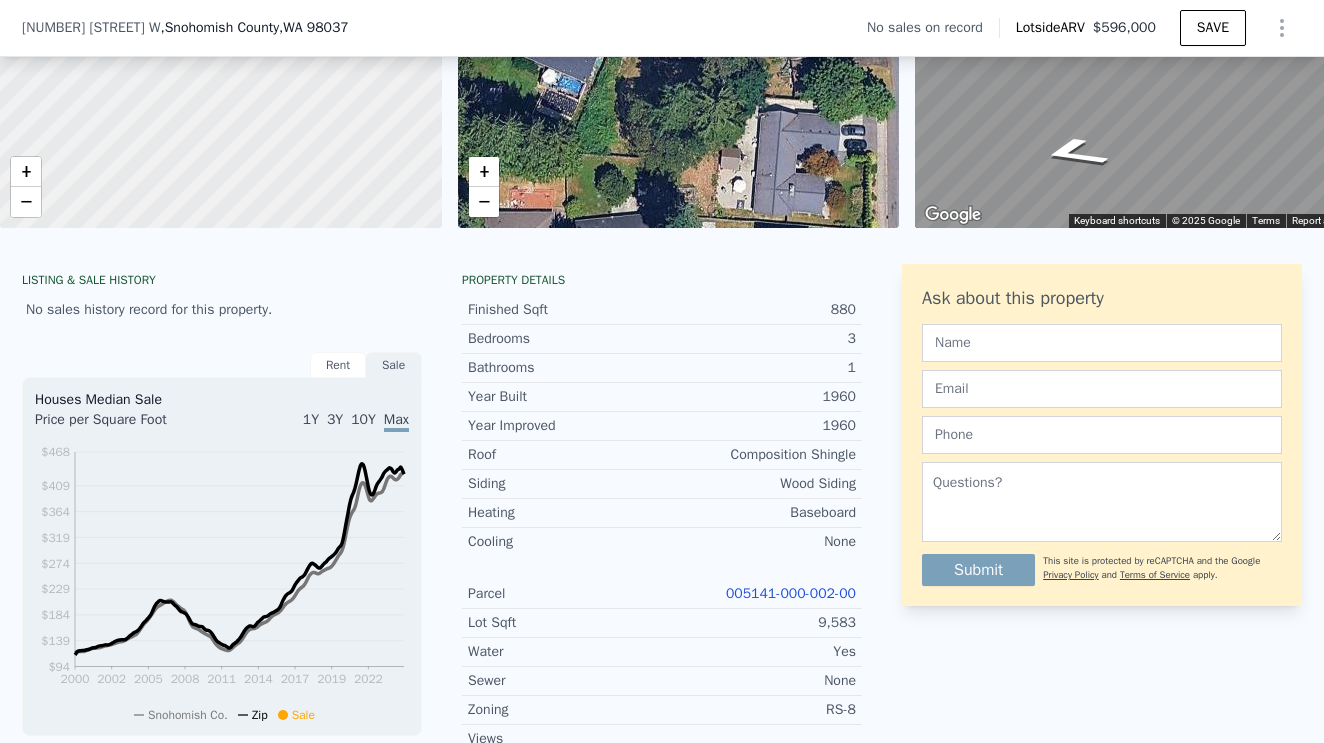 scroll, scrollTop: 283, scrollLeft: 0, axis: vertical 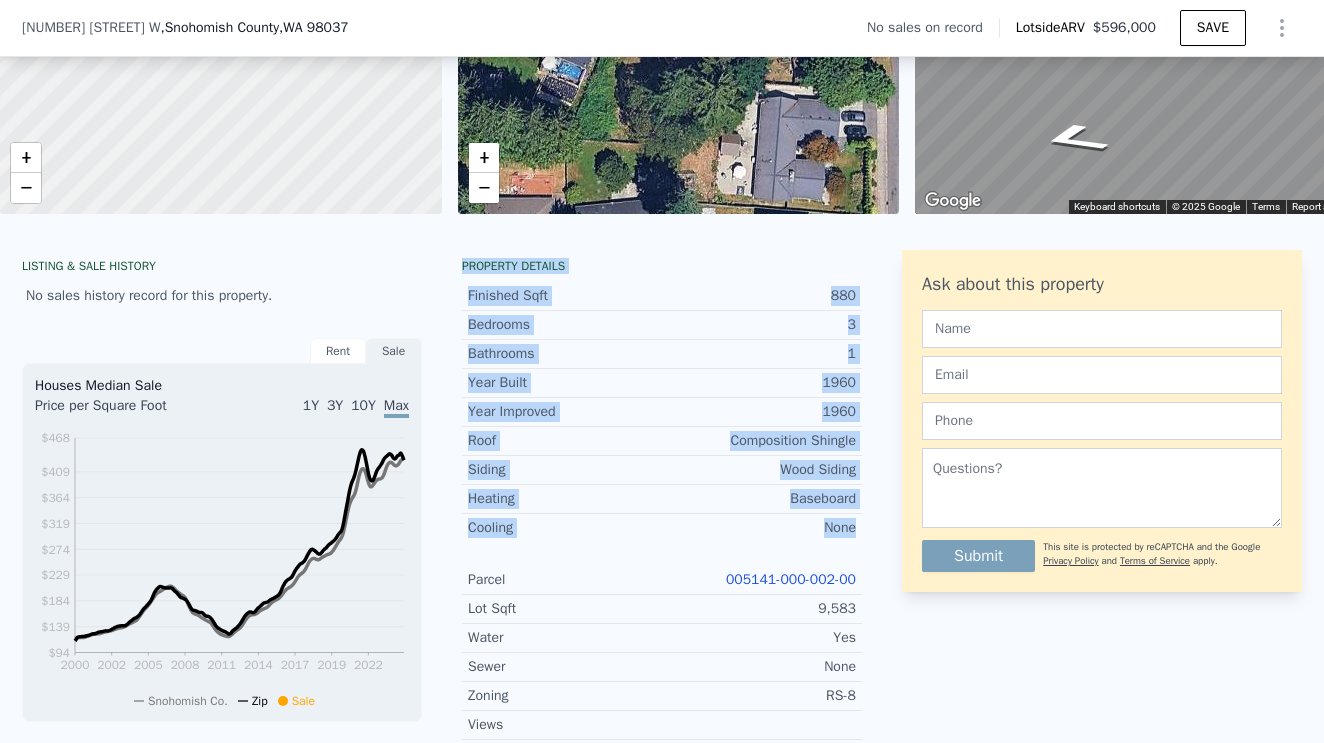 drag, startPoint x: 529, startPoint y: 260, endPoint x: 745, endPoint y: 545, distance: 357.60452 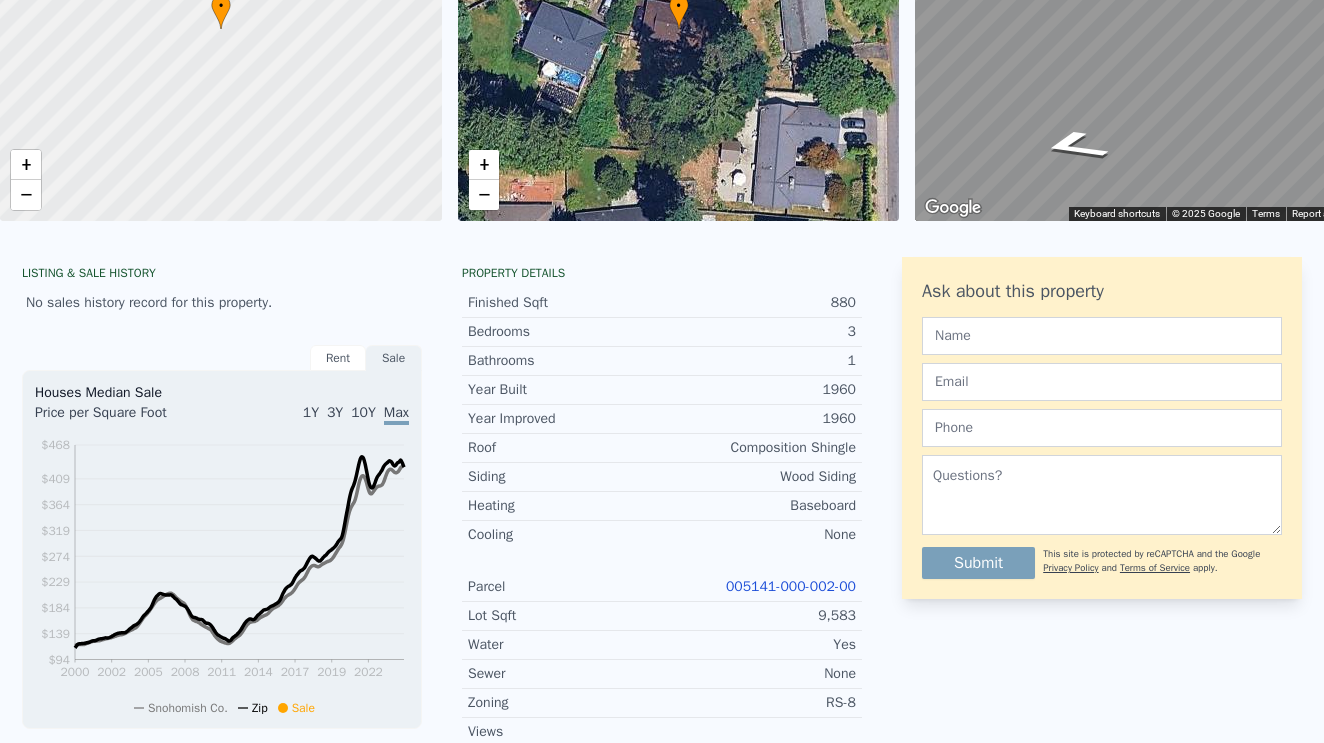 click on "Search an address or region" at bounding box center [204, -255] 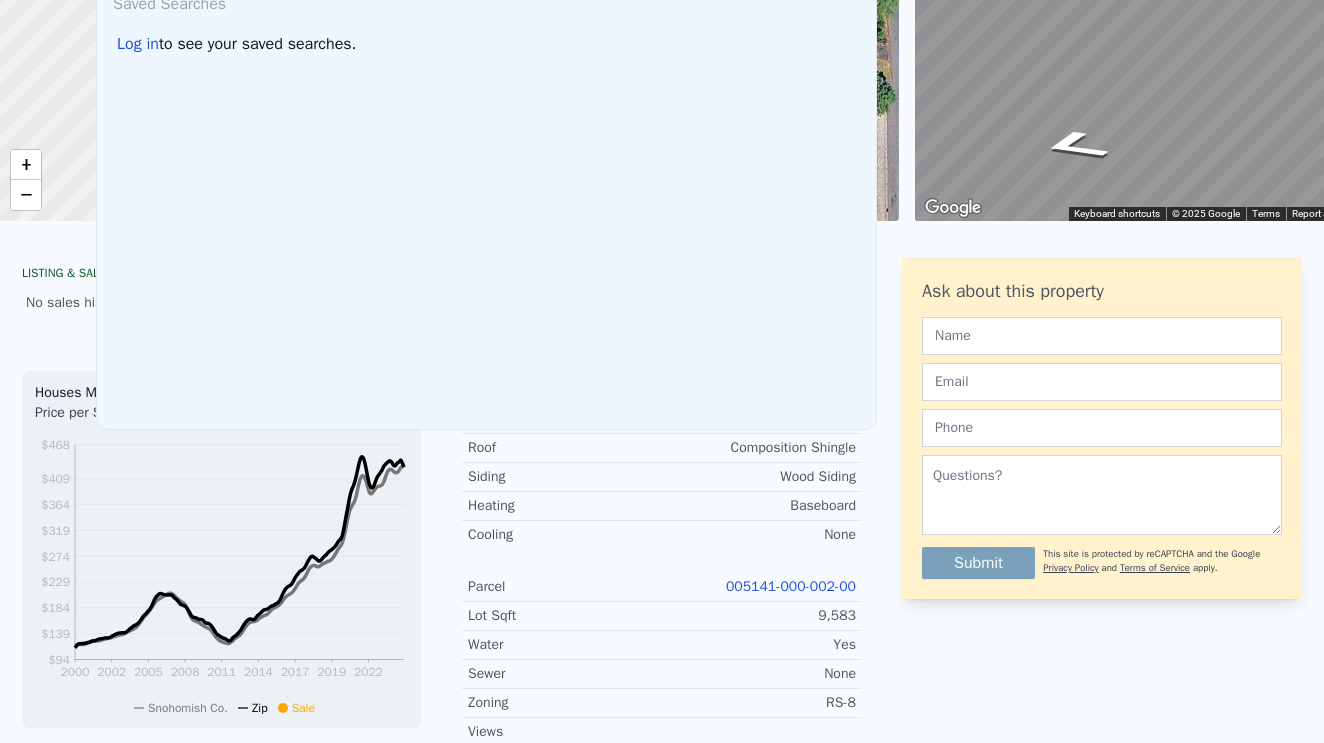 scroll, scrollTop: 0, scrollLeft: 0, axis: both 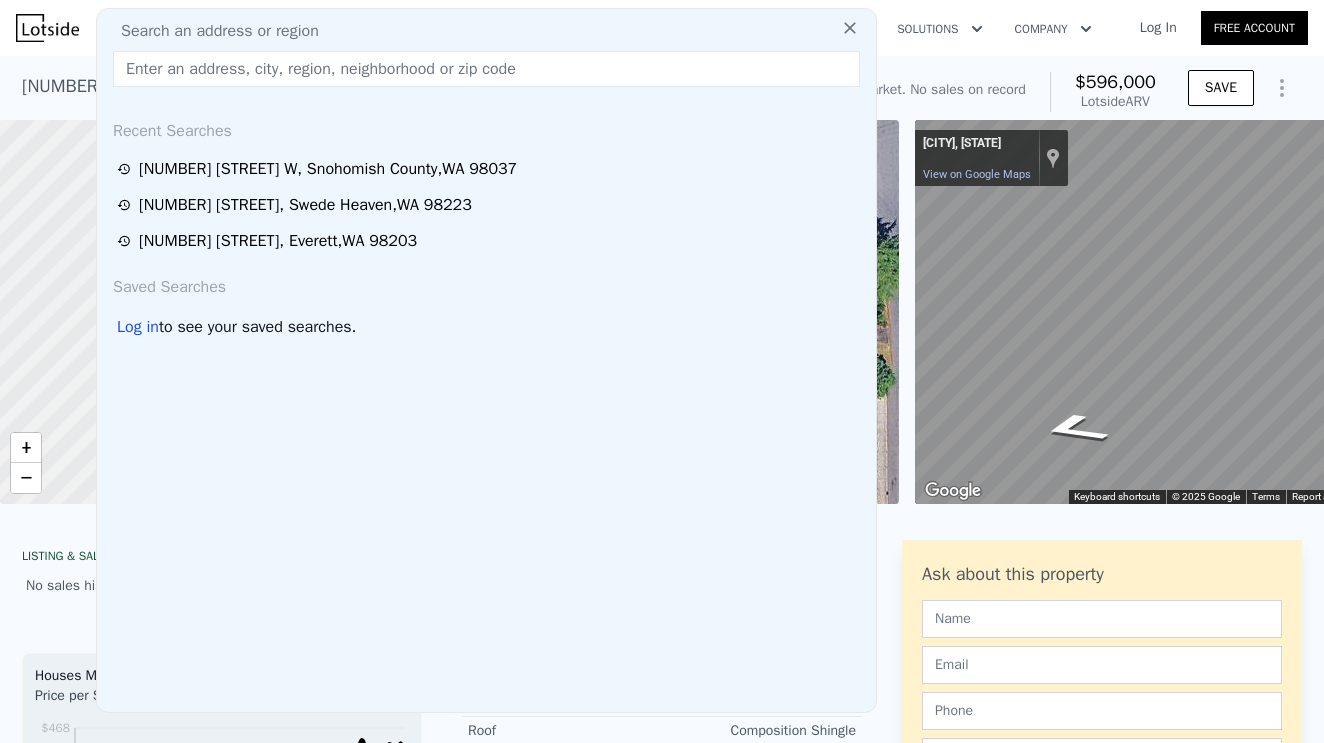 click at bounding box center [486, 69] 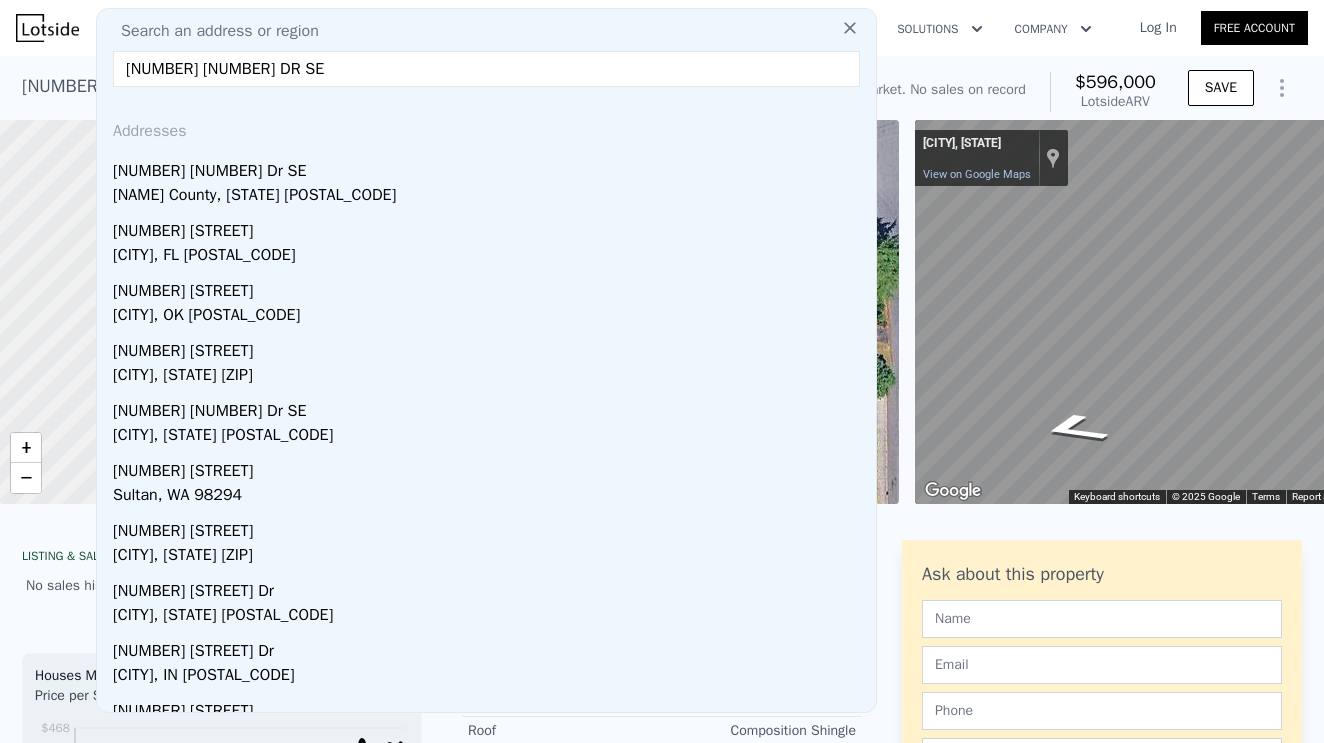 type on "[NUMBER] [NUMBER] DR SE" 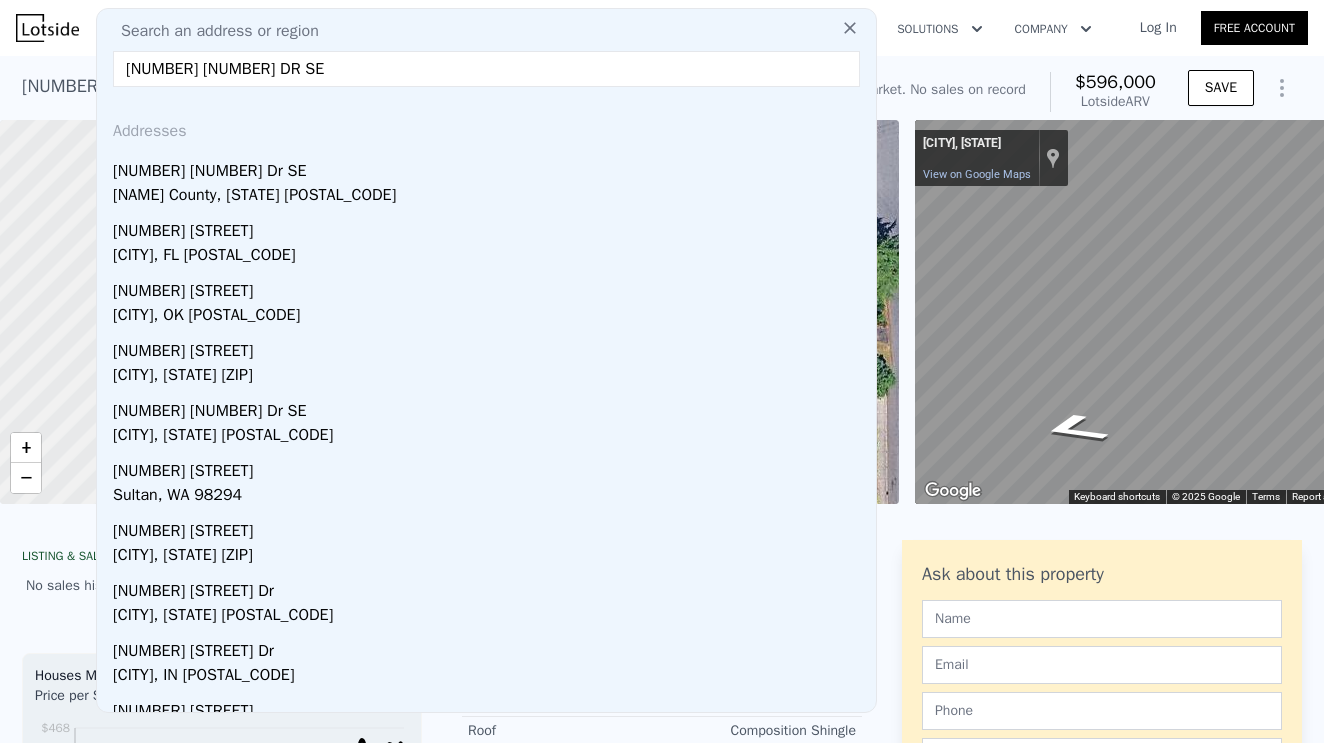 drag, startPoint x: 122, startPoint y: 63, endPoint x: 336, endPoint y: 66, distance: 214.02103 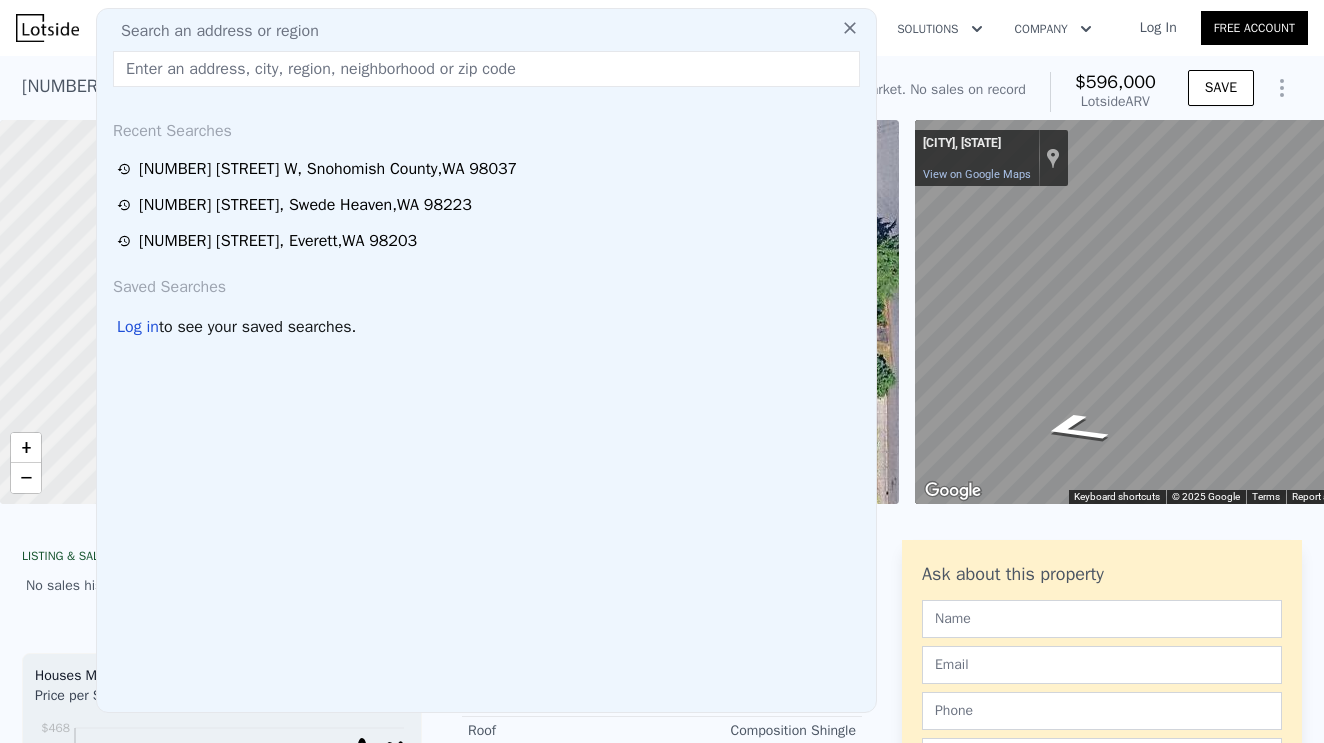 paste on "[NUMBER] [STREET], [CITY], [STATE] [POSTAL_CODE]" 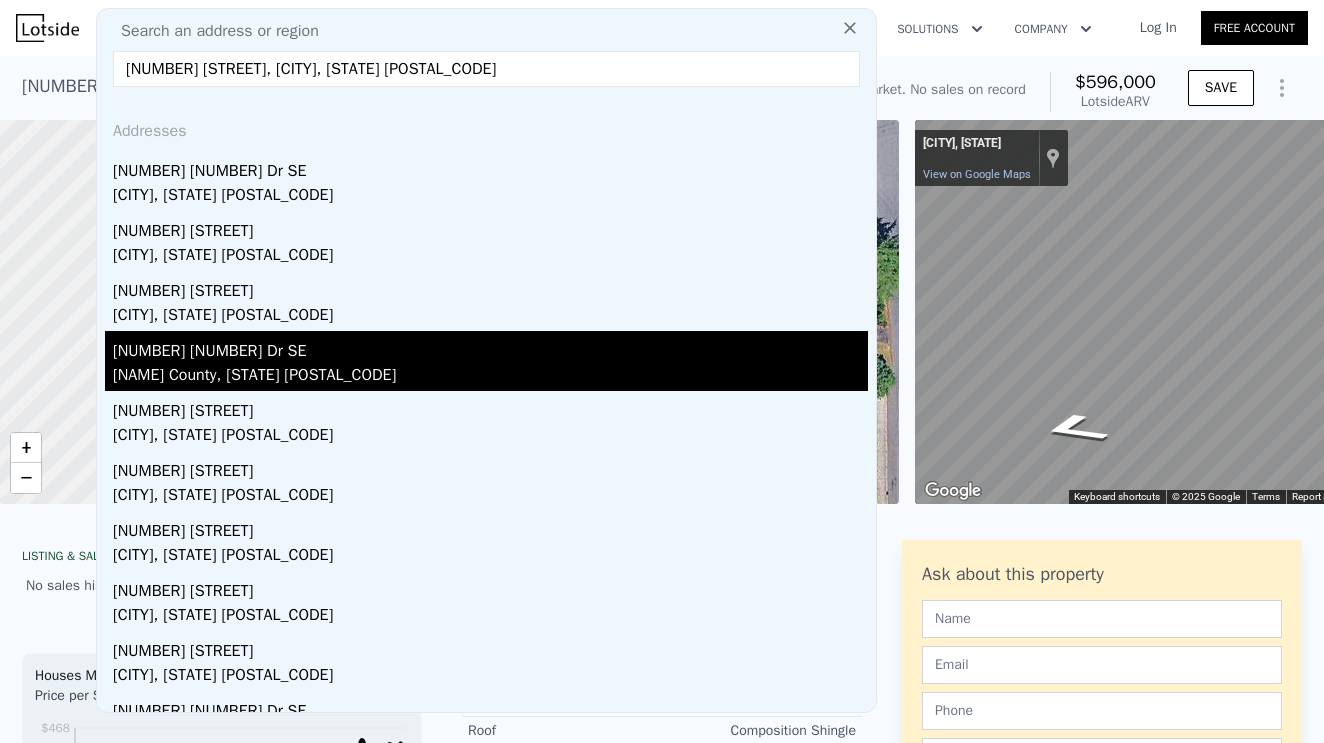 type on "[NUMBER] [STREET], [CITY], [STATE] [POSTAL_CODE]" 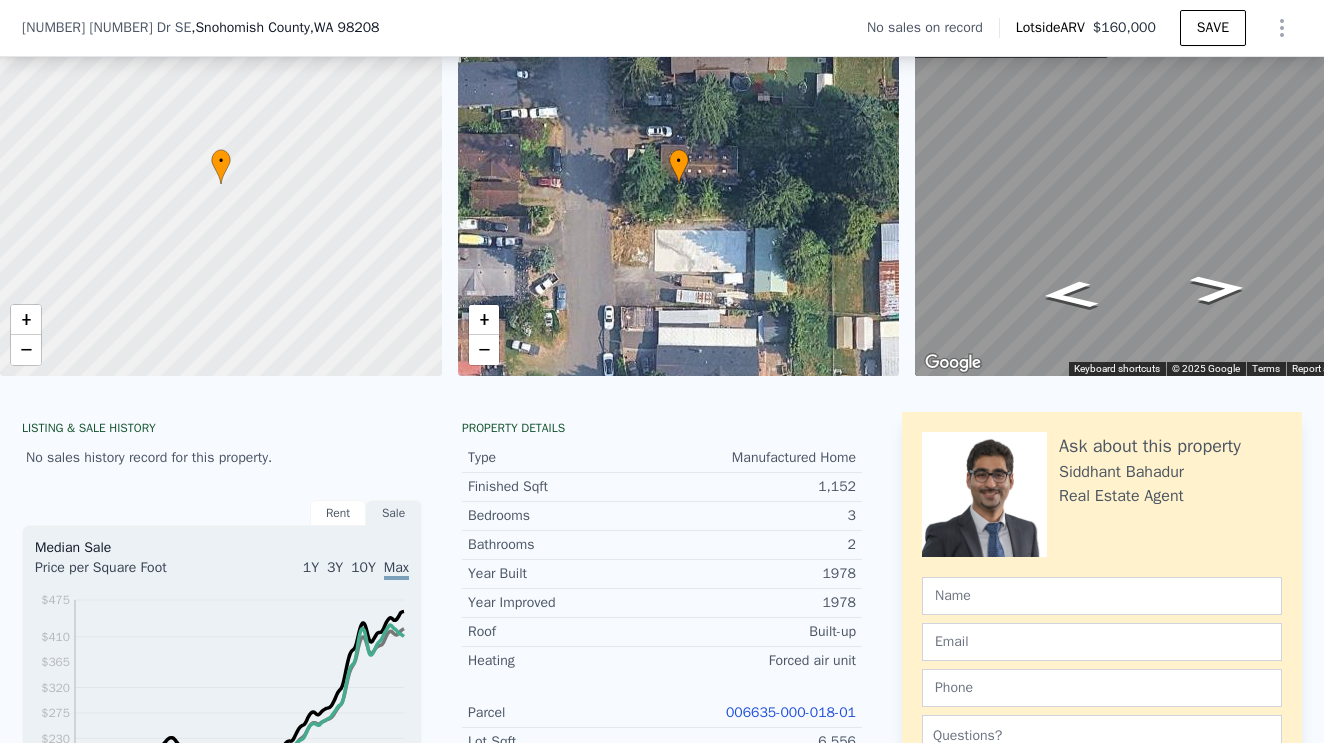scroll, scrollTop: 270, scrollLeft: 0, axis: vertical 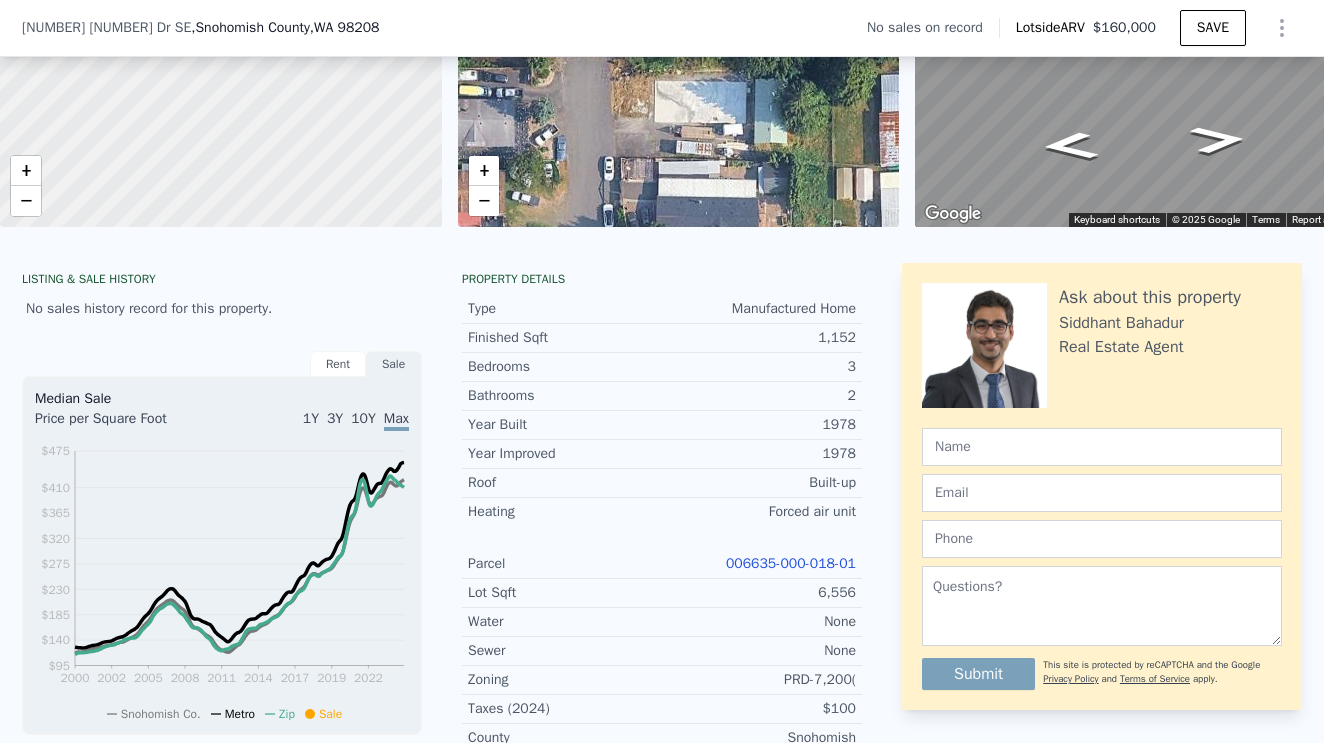 click on "006635-000-018-01" at bounding box center [791, 563] 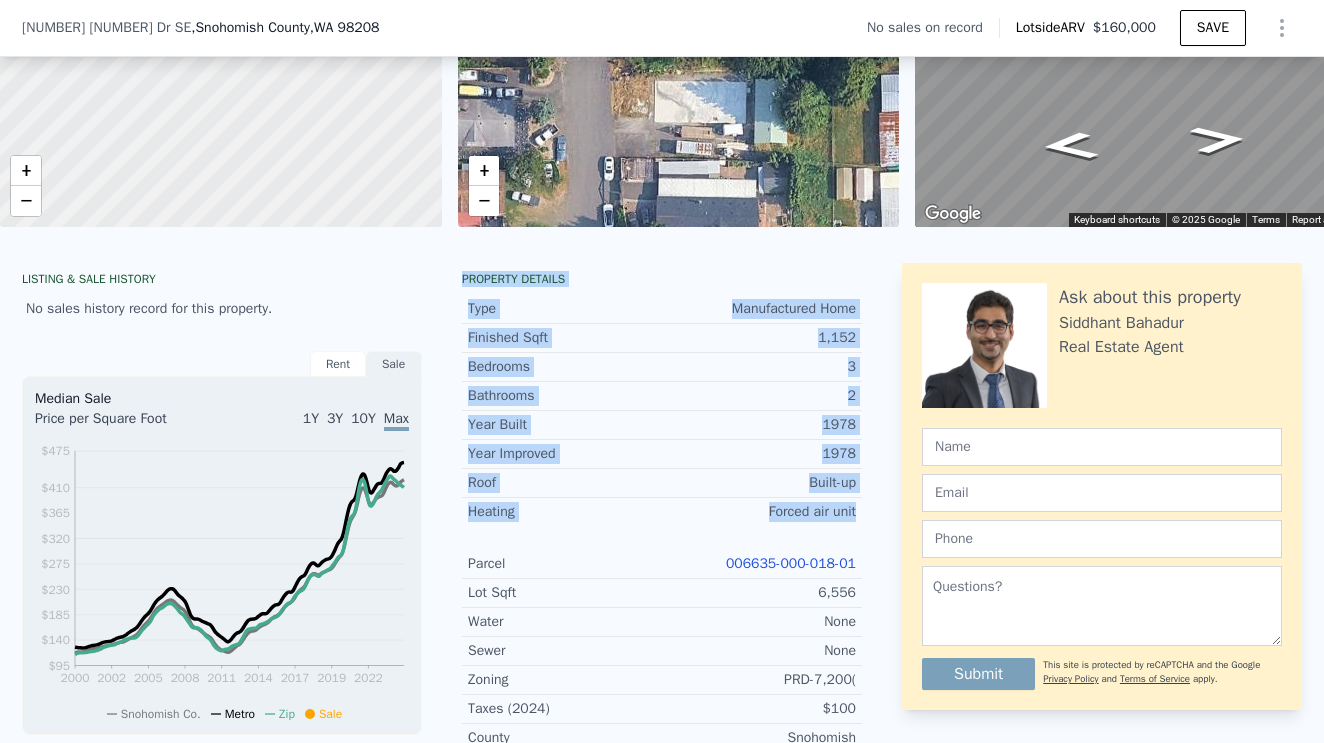 drag, startPoint x: 818, startPoint y: 542, endPoint x: 665, endPoint y: 437, distance: 185.56401 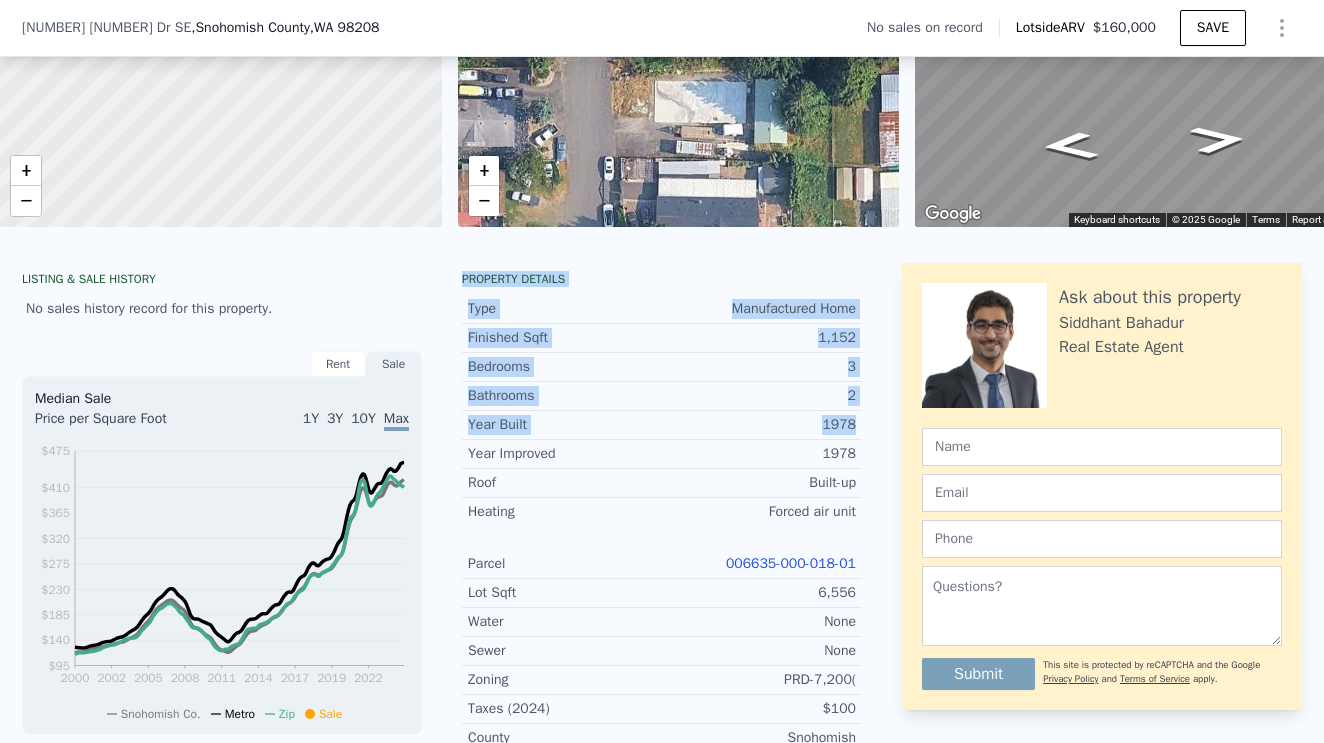 click on "LISTING & SALE HISTORY No sales history record for this property. Rent Sale Rent over time Price per Square Foot 1Y 3Y 10Y Max 2000 2003 2005 2008 2011 2014 2017 2020 2022 $0.77 $0.97 $1.17 $1.37 $1.57 $1.77 $1.97 $2.3 Snohomish Co. Metro [DATE] Median Sale Price per Square Foot 1Y 3Y 10Y Max 2000 2002 2005 2008 2011 2014 2017 2019 2022 $95 $140 $185 $230 $275 $320 $365 $410 $475 Snohomish Co. Metro Zip Sale [DATE] Loan history from public records No records available. Estimated Equity 100% equity $6,700 Equity Property details Type Manufactured Home Finished Sqft 1,152 Bedrooms 3 Bathrooms 2 Year Built 1978 Year Improved 1978 Roof Built-up Heating Forced air unit Parcel 006635-000-018-01 Lot Sqft 6,556 Water None Sewer None Zoning PRD-7,200( Taxes (2024) $100 County Snohomish School District Mukilteo School District Ask about this property [FIRST] [LAST] Real Estate Agent Submit This site is protected by reCAPTCHA and the Google Privacy Policy and Terms of Service apply." at bounding box center (662, 698) 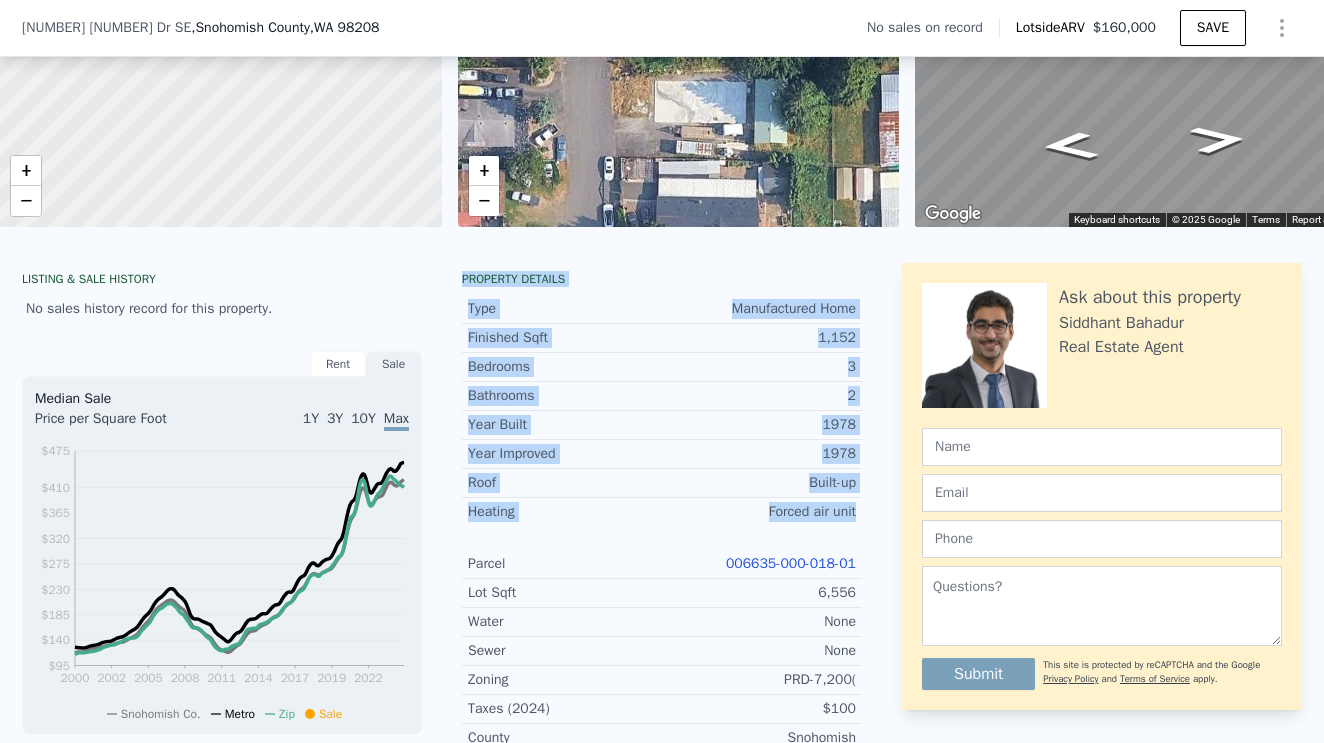 drag, startPoint x: 463, startPoint y: 272, endPoint x: 839, endPoint y: 536, distance: 459.42572 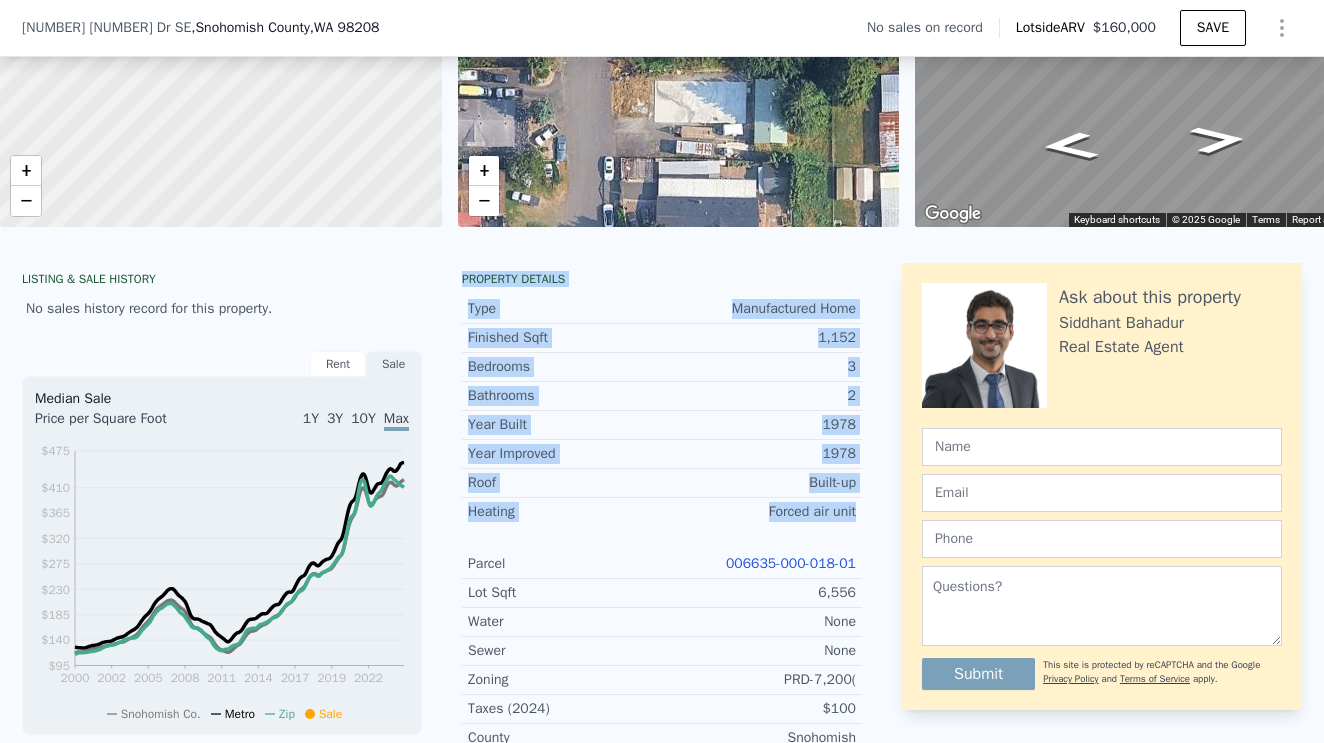 click on "Search an address or region Solutions Company Open main menu Log In Free Account" at bounding box center (662, -242) 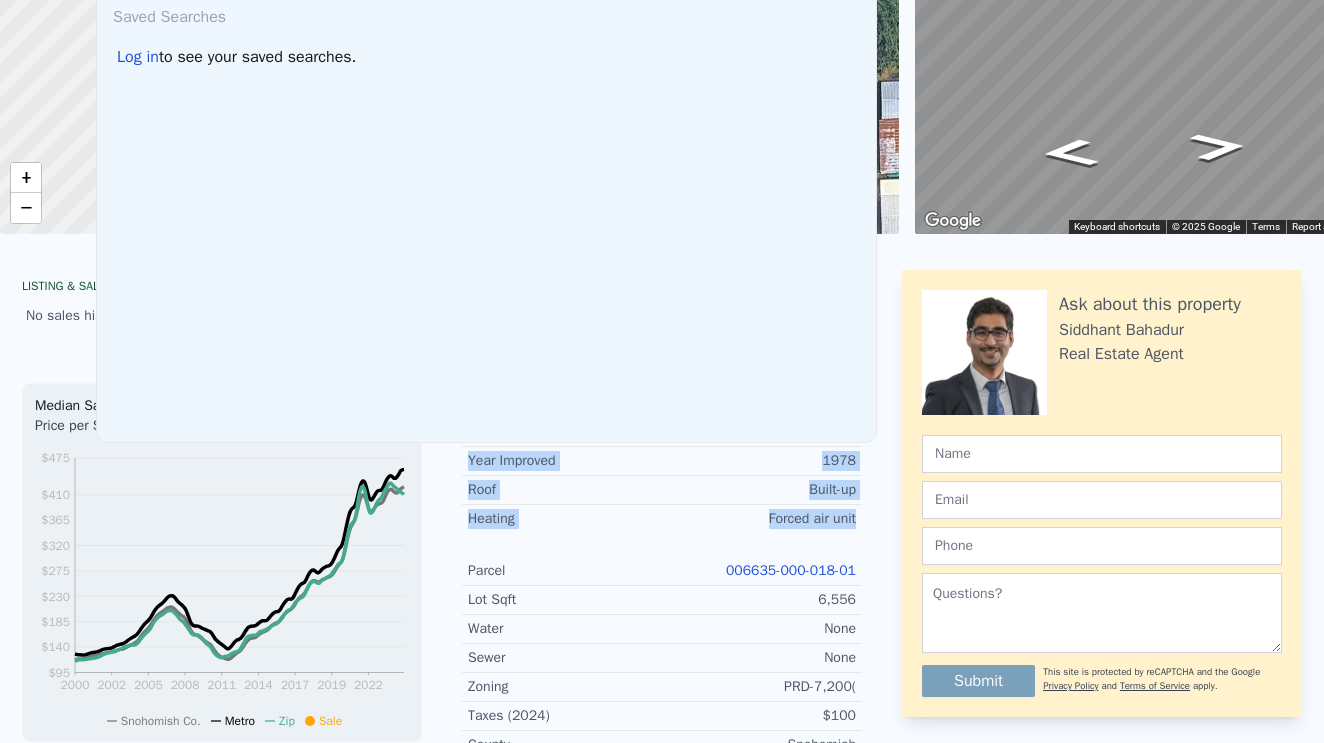 click on "Search an address or region" at bounding box center [212, -239] 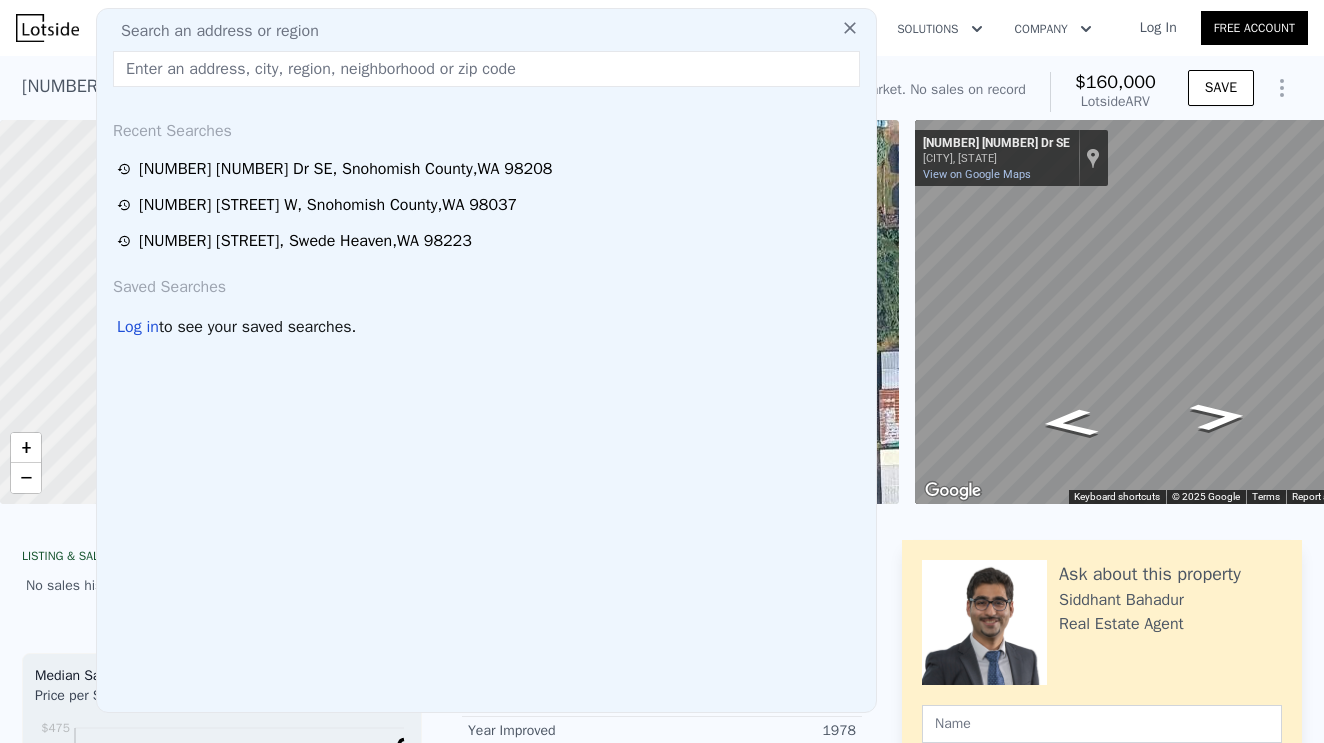 click at bounding box center (486, 69) 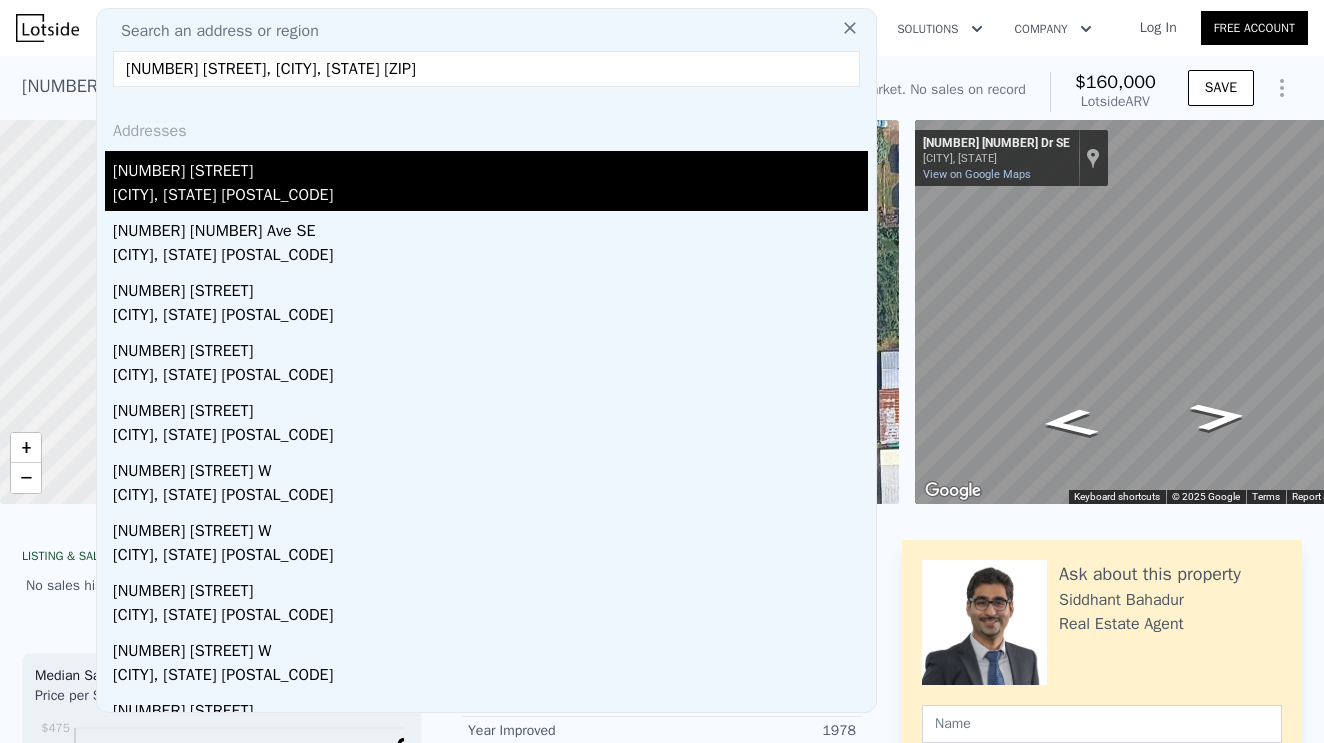 type on "[NUMBER] [STREET], [CITY], [STATE] [ZIP]" 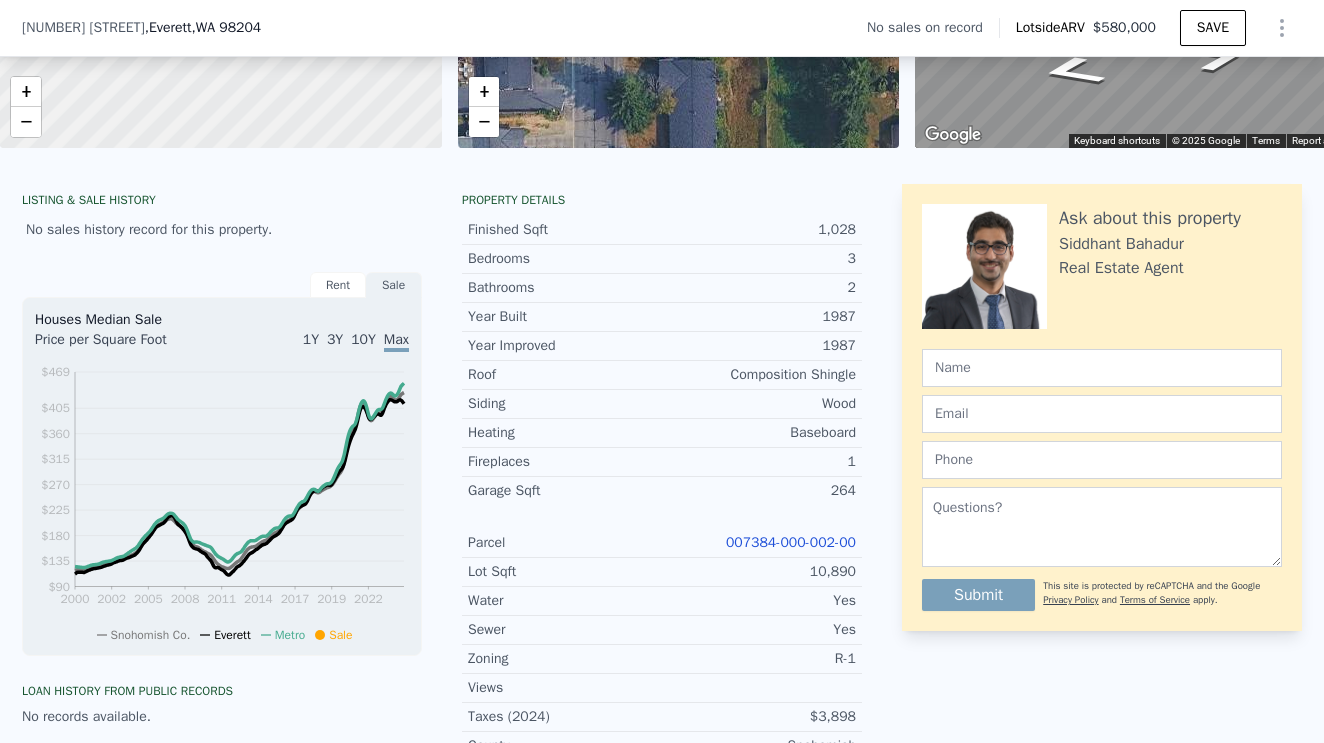 scroll, scrollTop: 395, scrollLeft: 0, axis: vertical 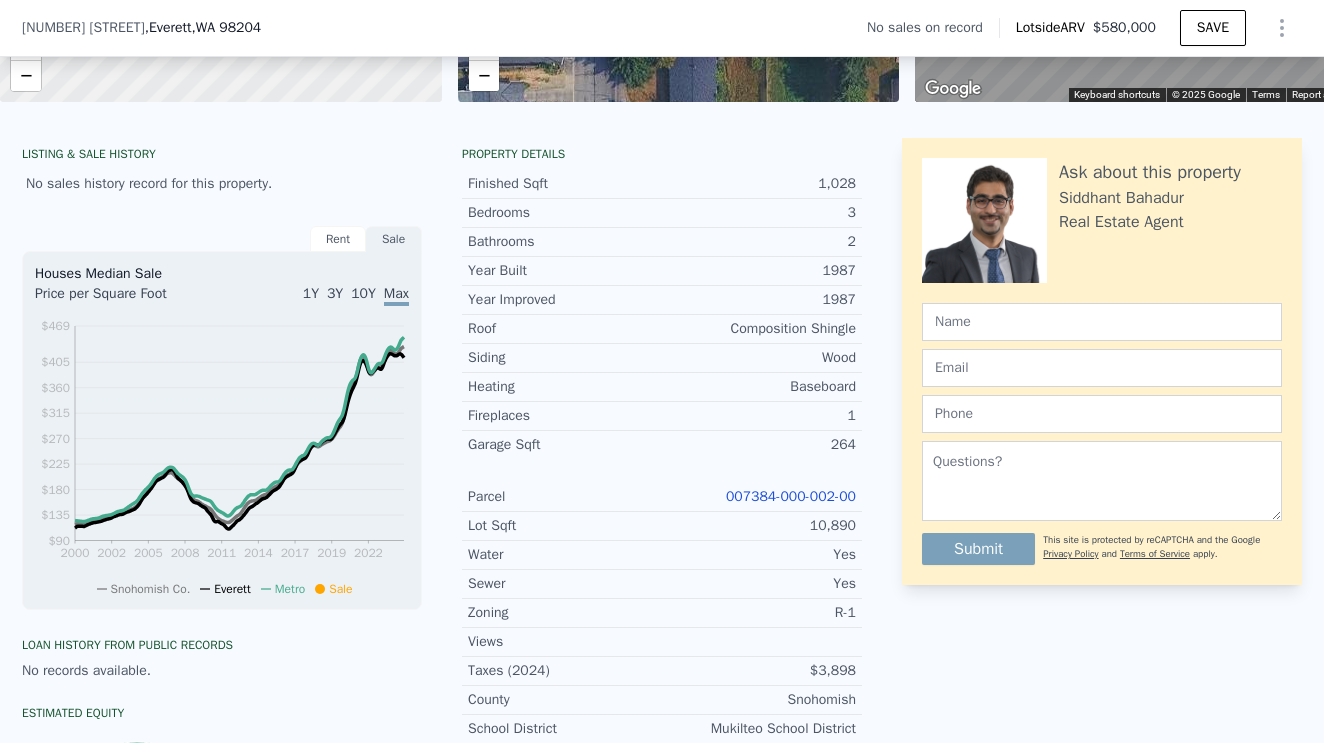click on "007384-000-002-00" at bounding box center (791, 496) 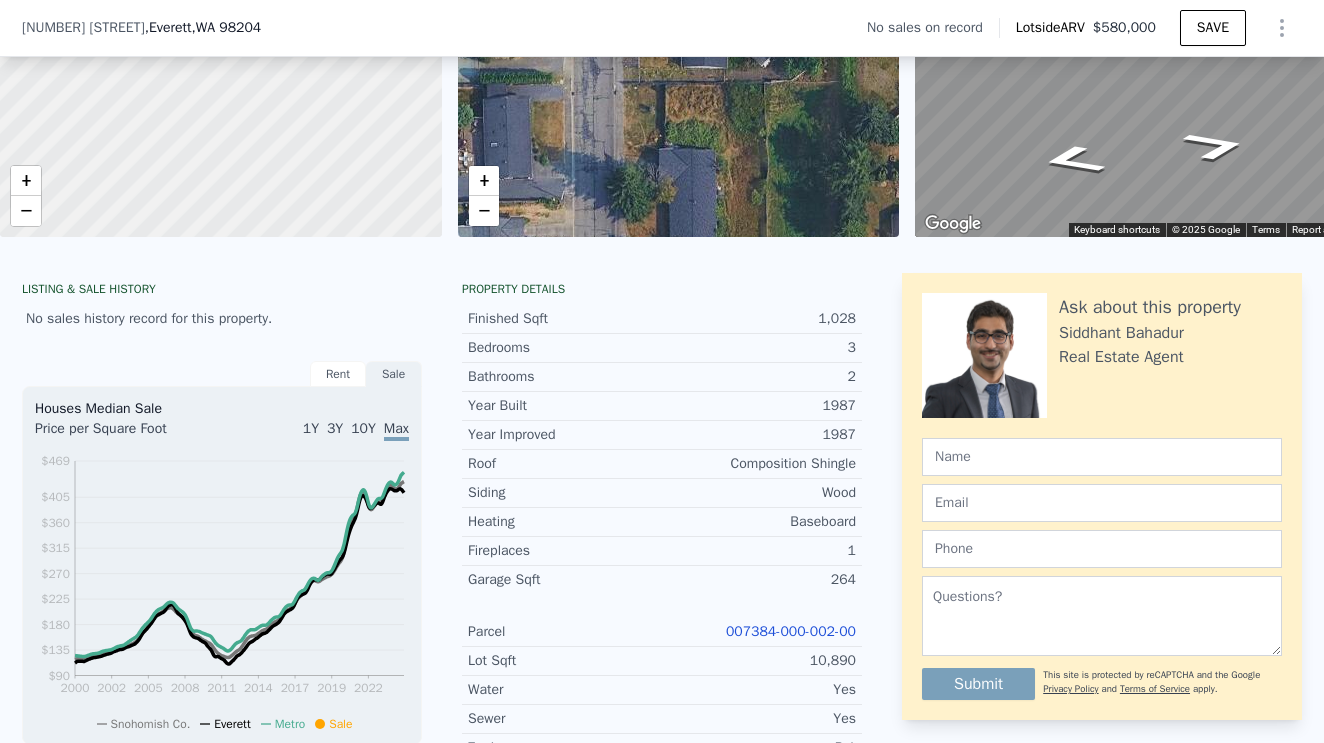 scroll, scrollTop: 222, scrollLeft: 0, axis: vertical 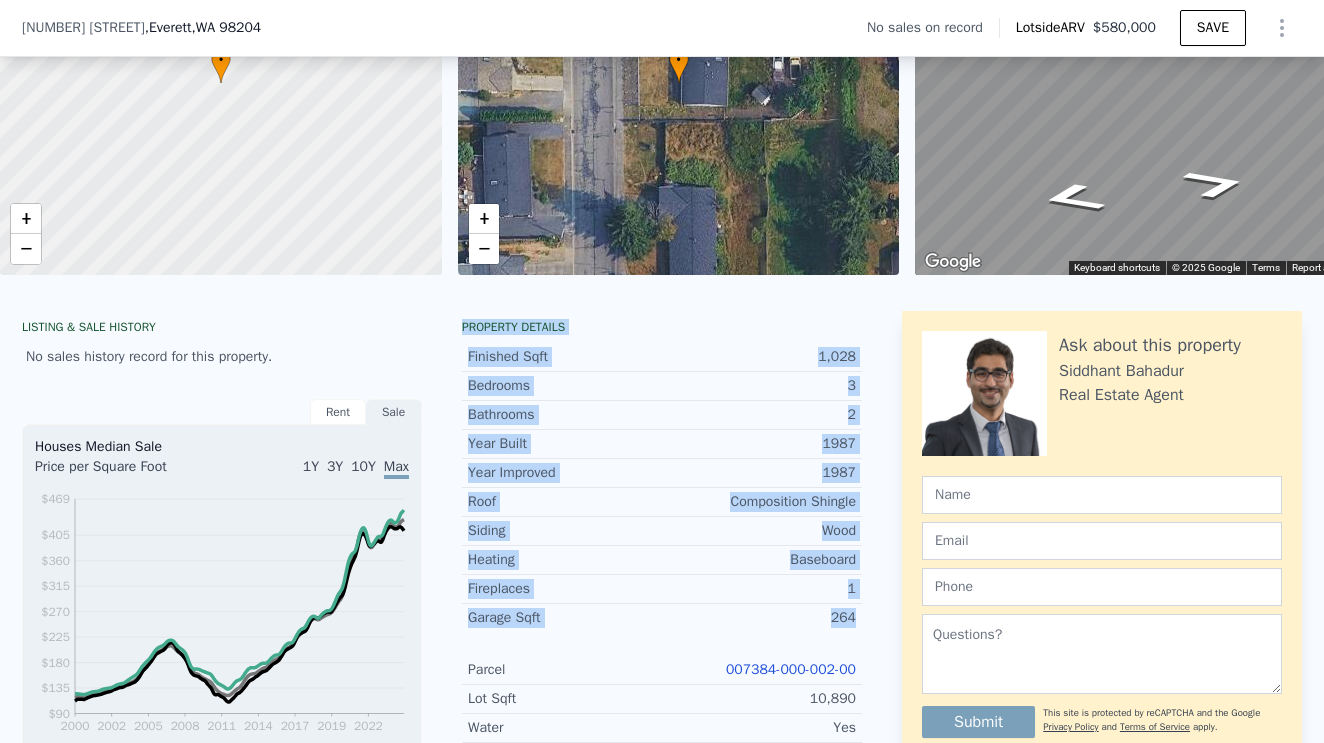 drag, startPoint x: 462, startPoint y: 316, endPoint x: 865, endPoint y: 641, distance: 517.72003 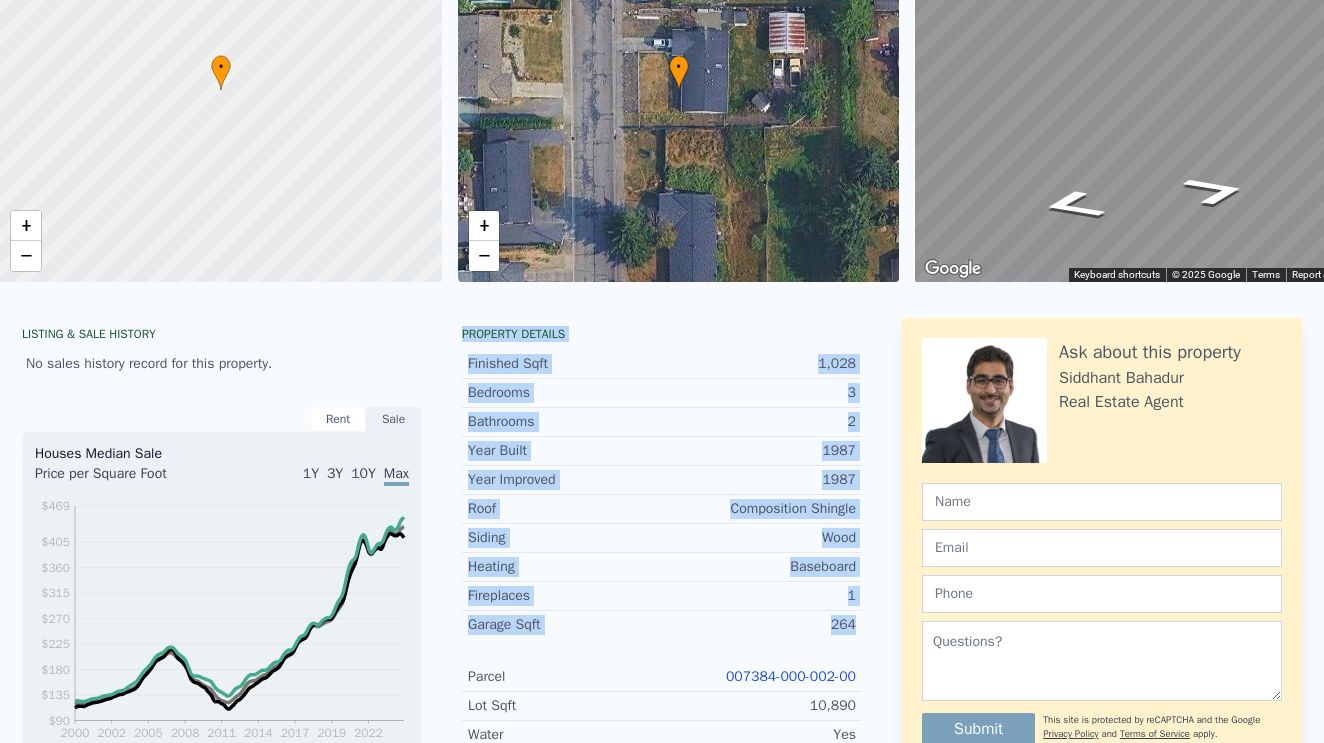 click on "Search an address or region" at bounding box center [204, -194] 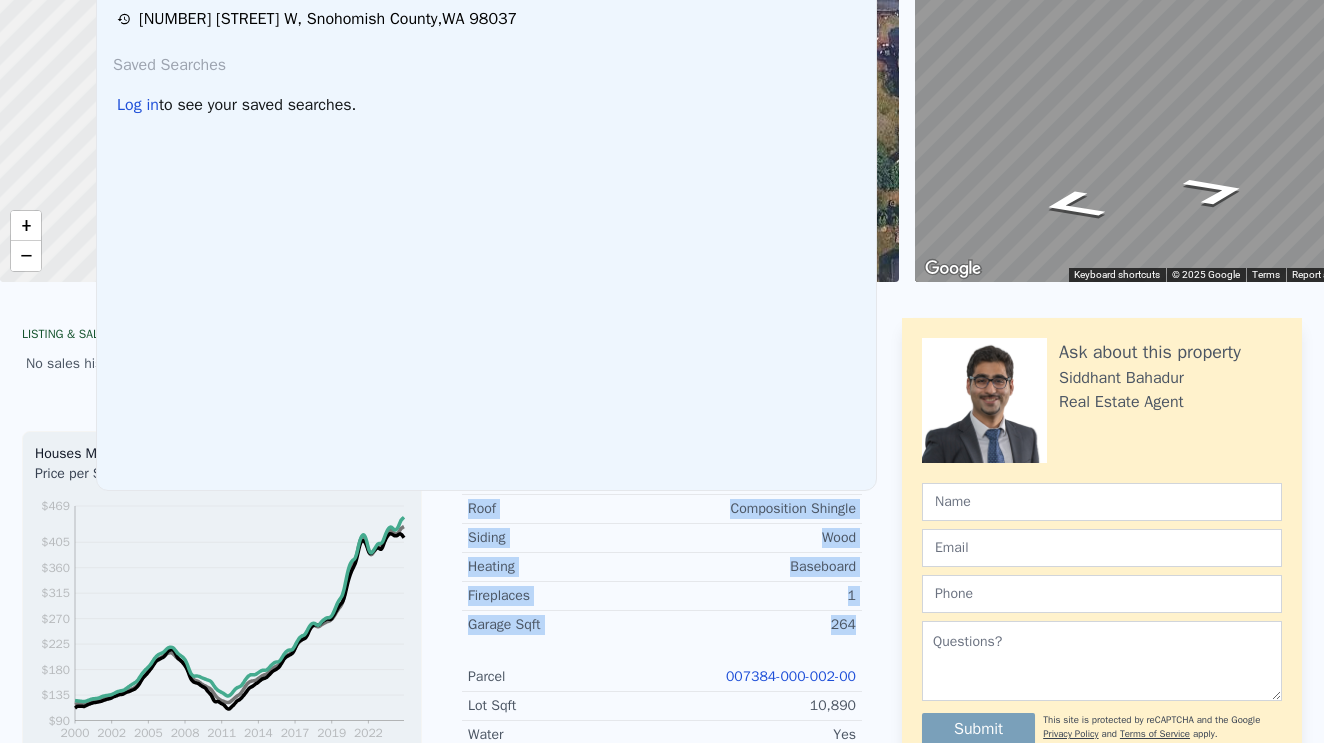 scroll, scrollTop: 0, scrollLeft: 0, axis: both 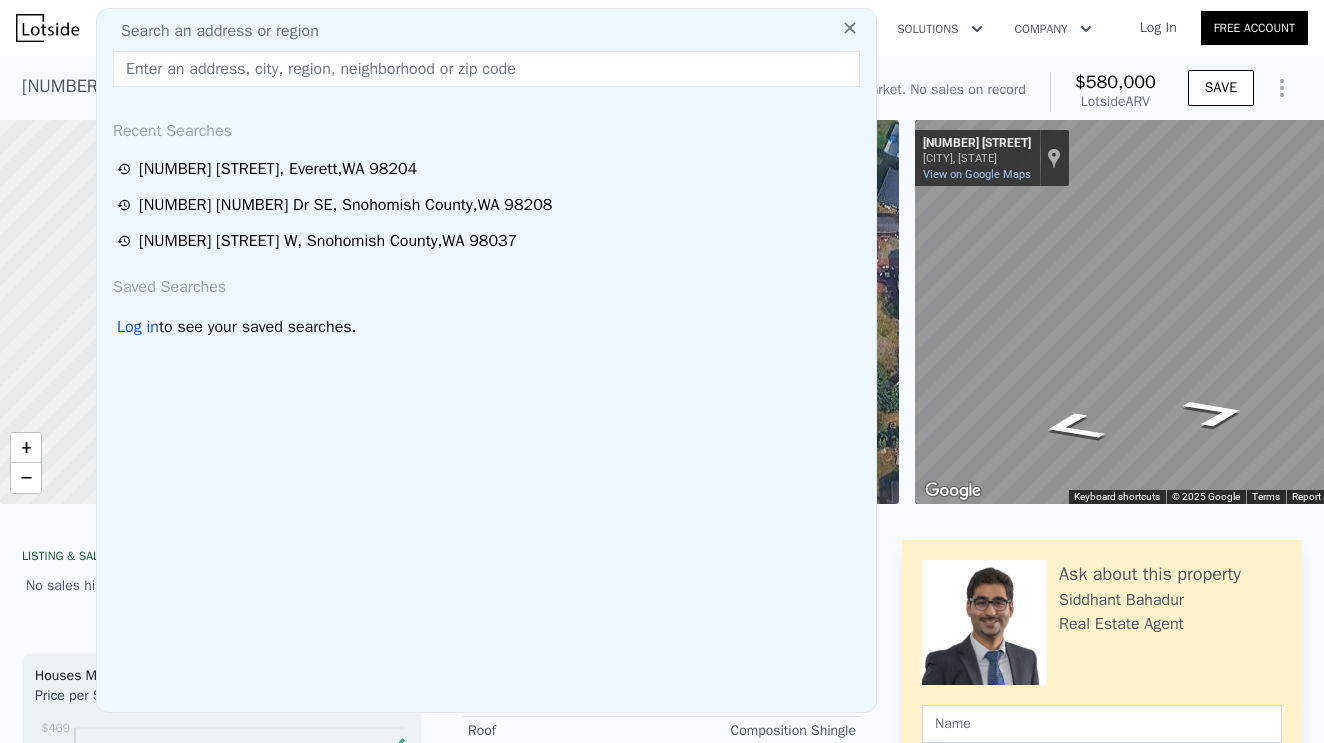 type on "[NUMBER] [STREET], [CITY], WA [POSTAL_CODE]" 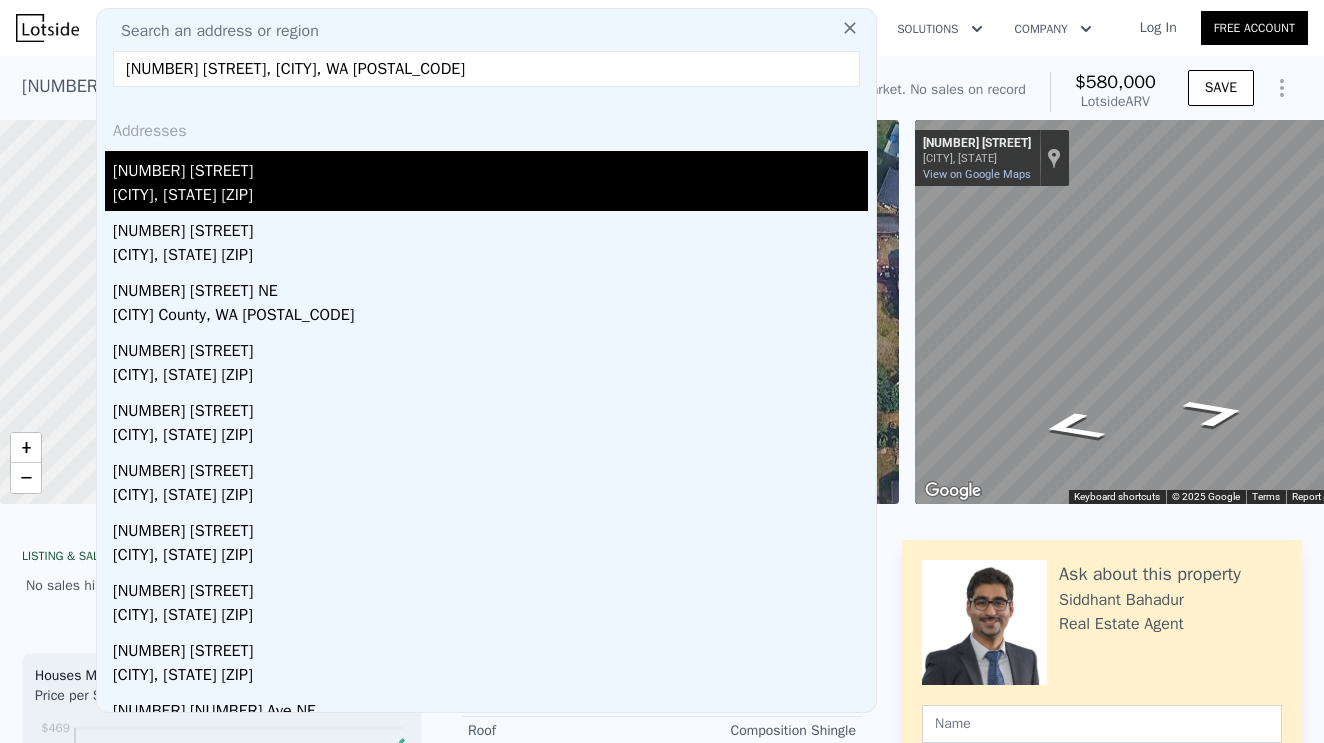 click on "[CITY], [STATE] [ZIP]" at bounding box center (490, 197) 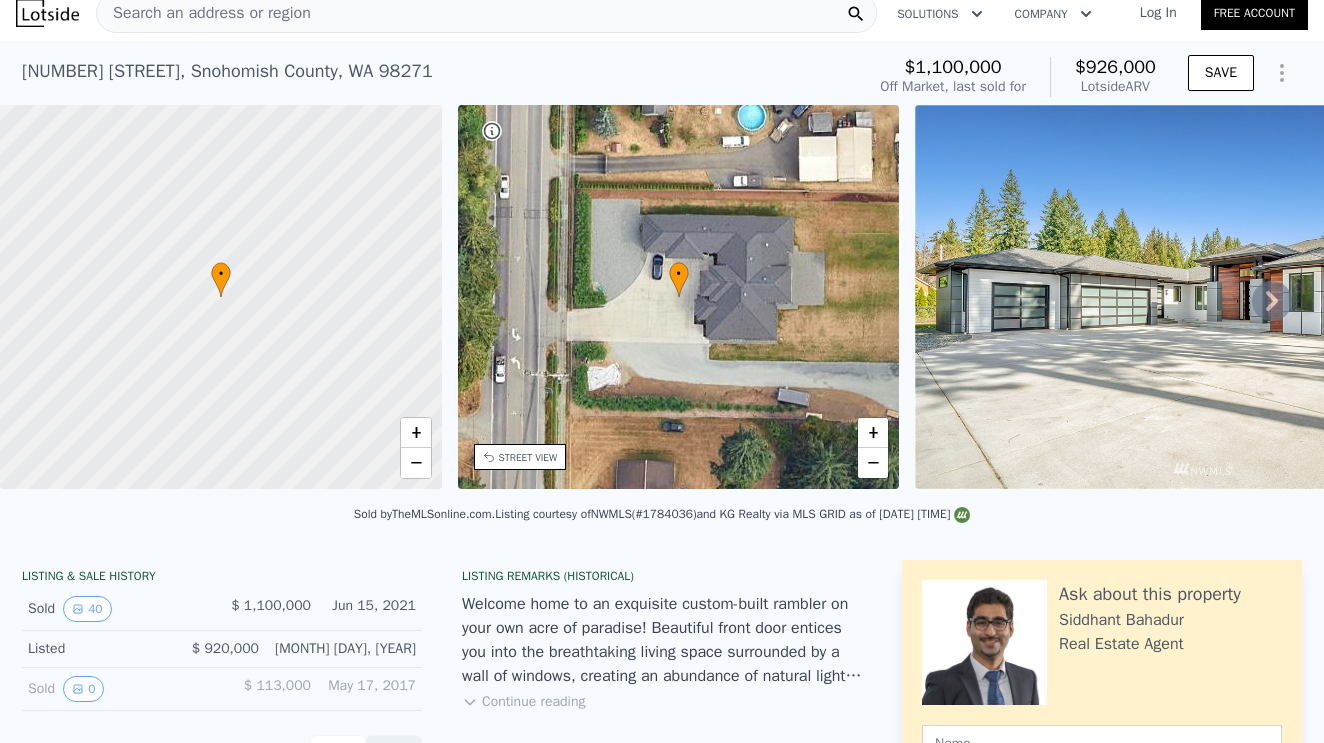 scroll, scrollTop: -1, scrollLeft: 0, axis: vertical 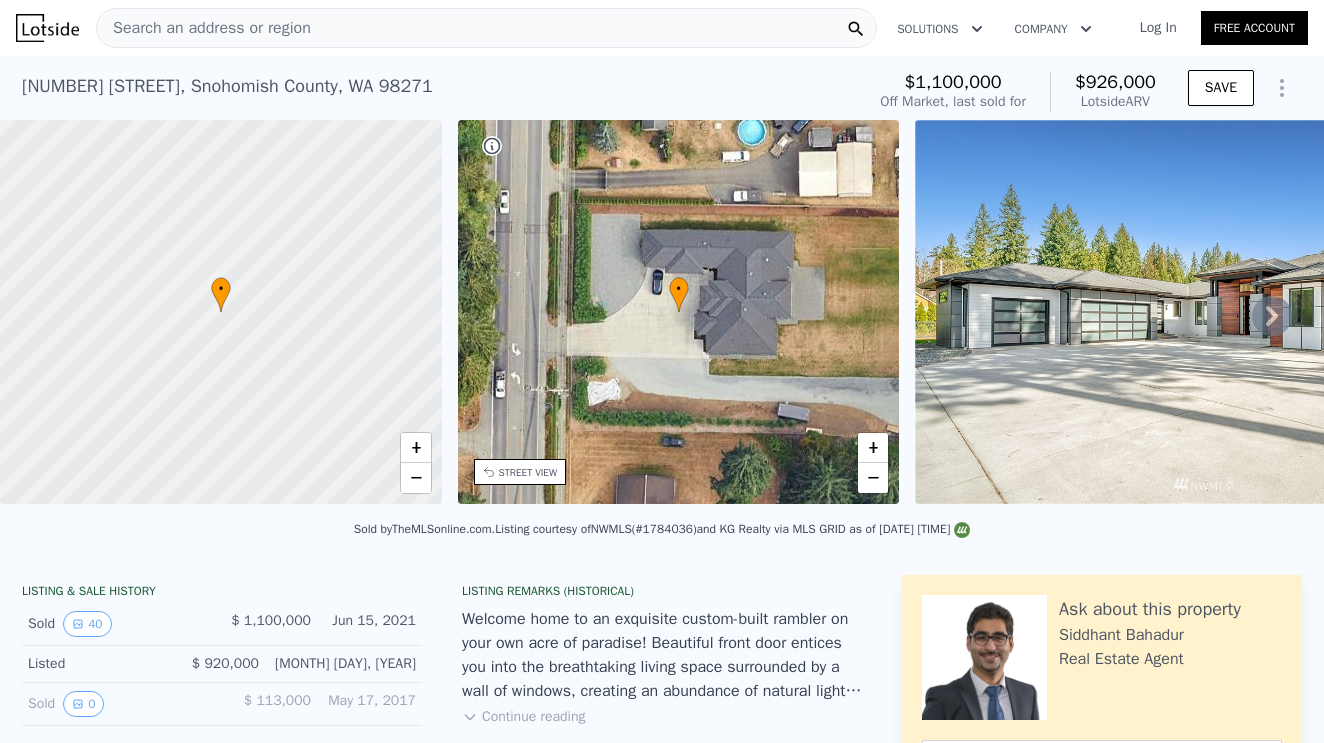 click on "Search an address or region" at bounding box center (204, 28) 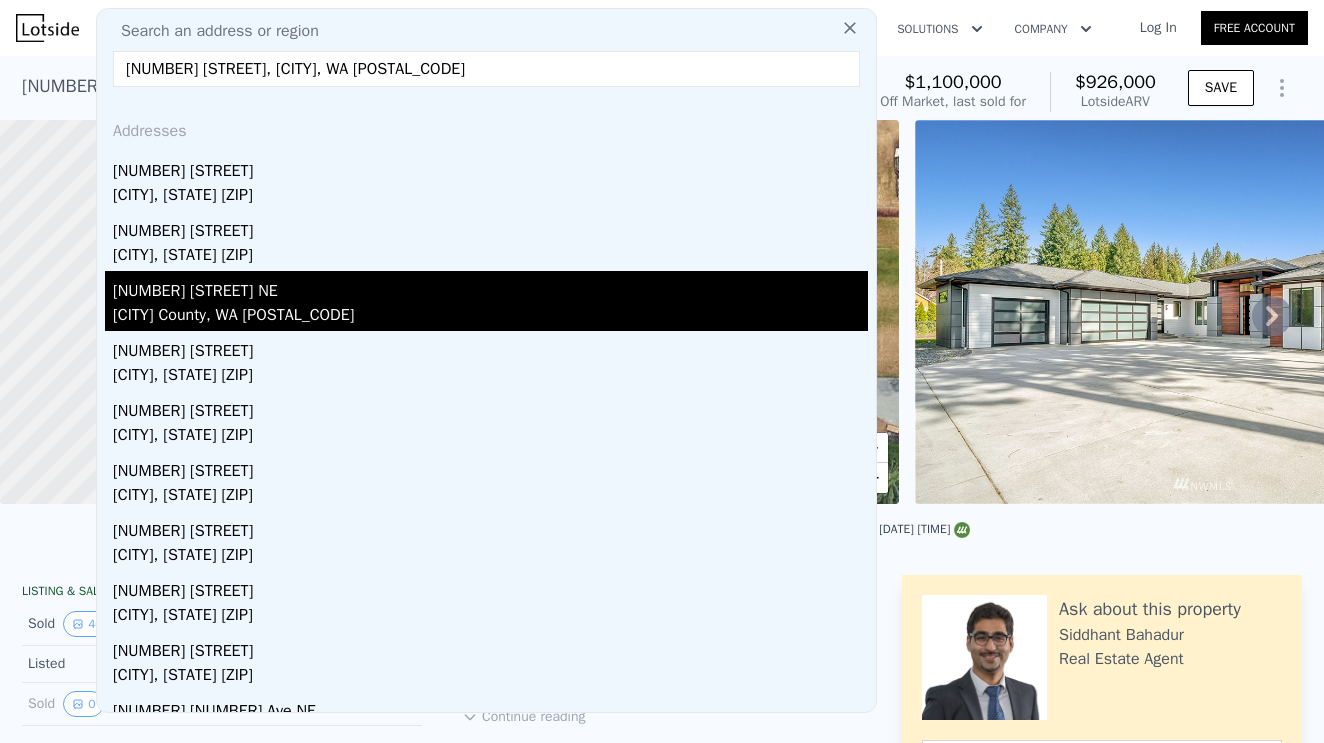 type on "[NUMBER] [STREET], [CITY], WA [POSTAL_CODE]" 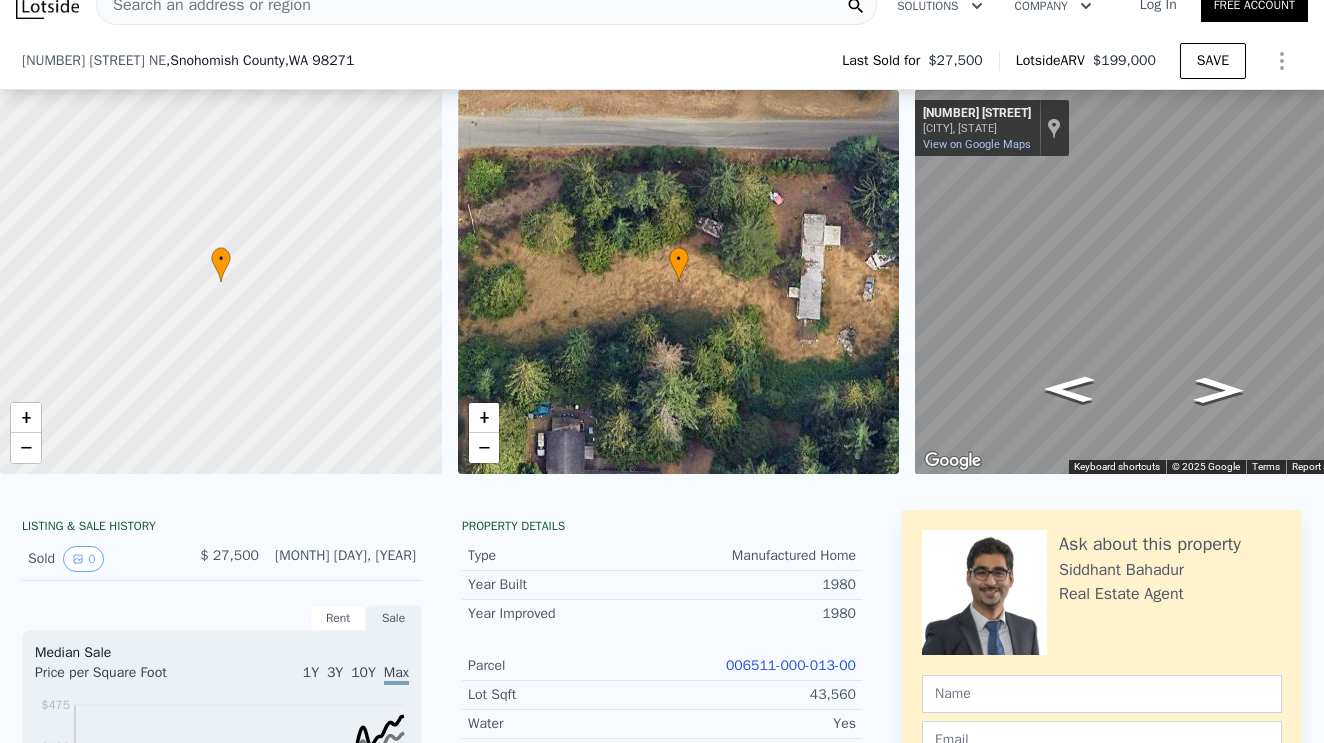 scroll, scrollTop: 265, scrollLeft: 0, axis: vertical 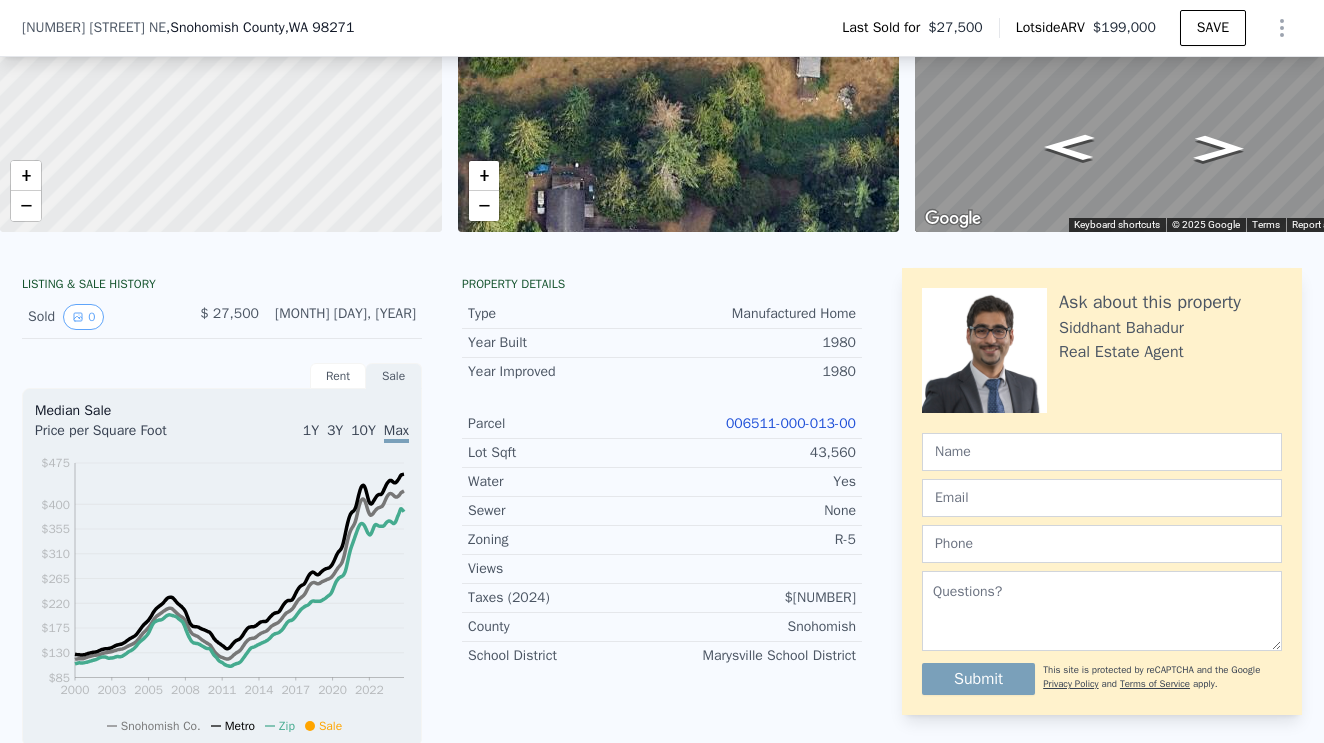 click on "006511-000-013-00" at bounding box center [791, 423] 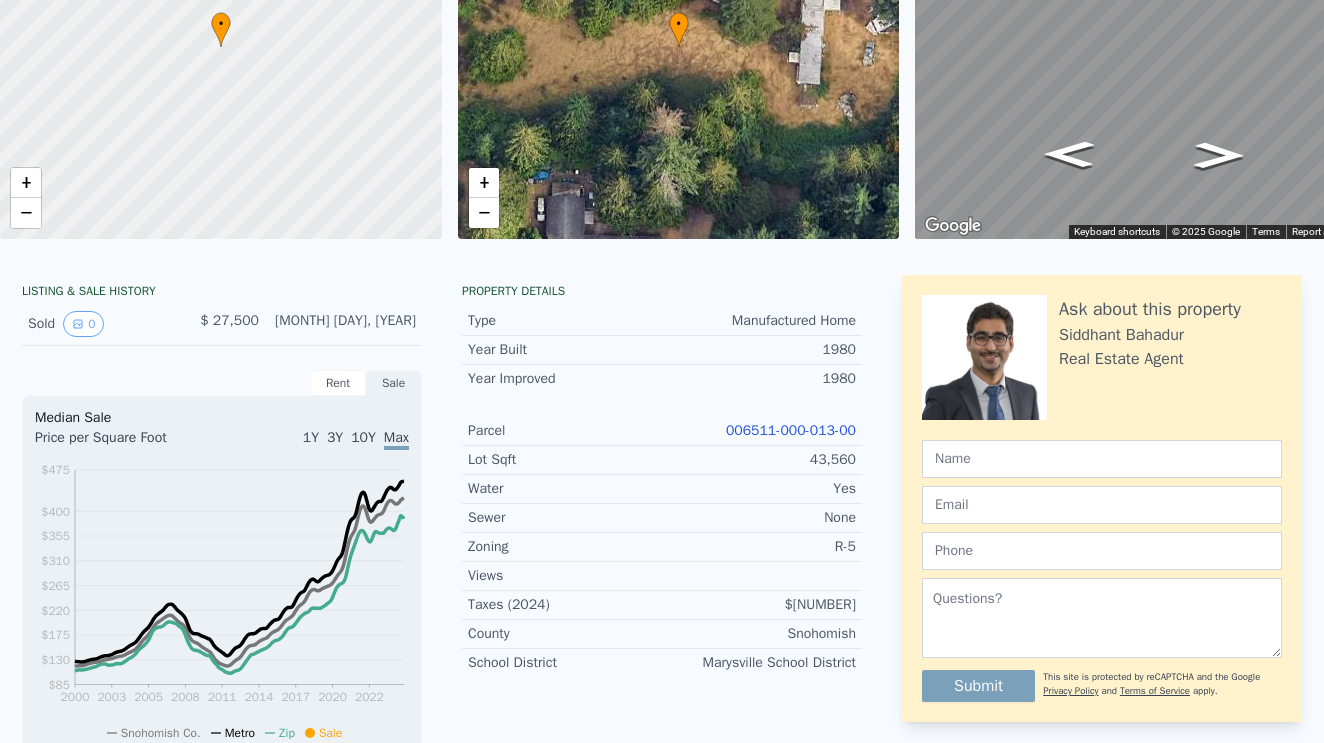 scroll, scrollTop: 0, scrollLeft: 0, axis: both 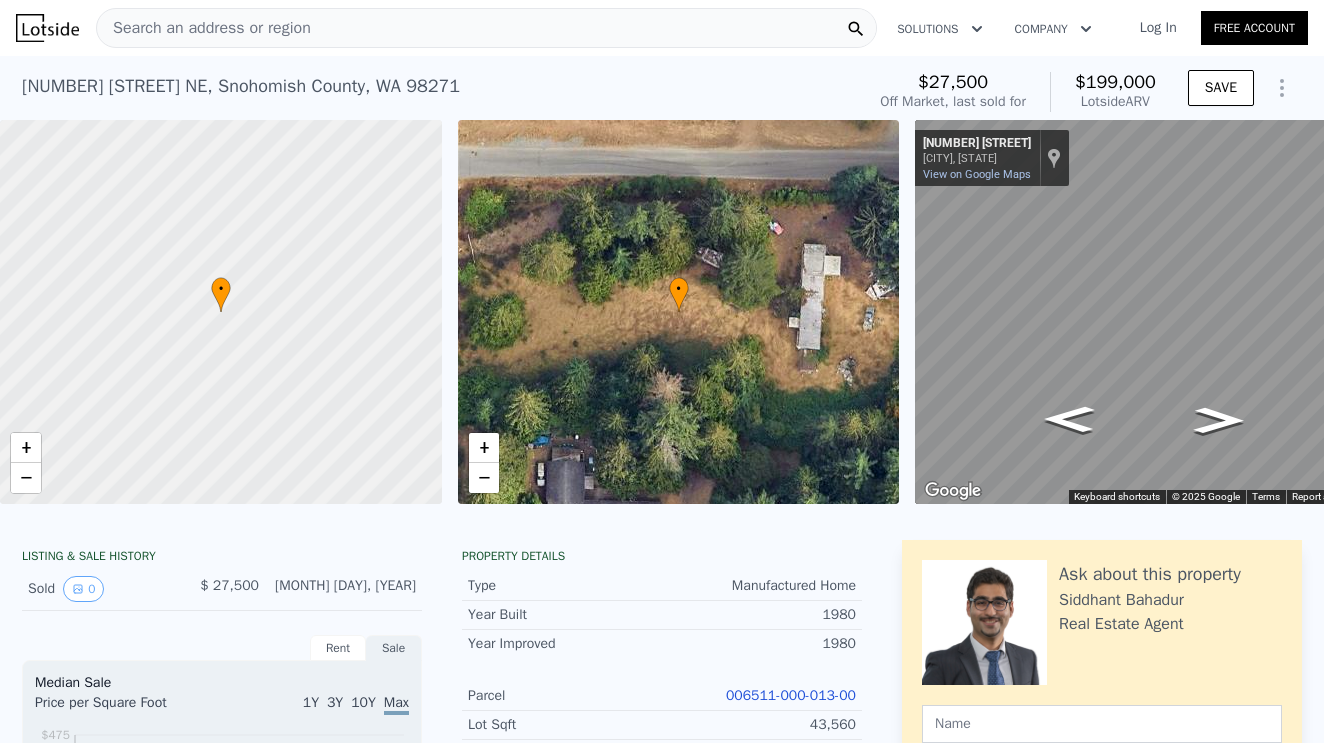 click on "Search an address or region" at bounding box center (204, 28) 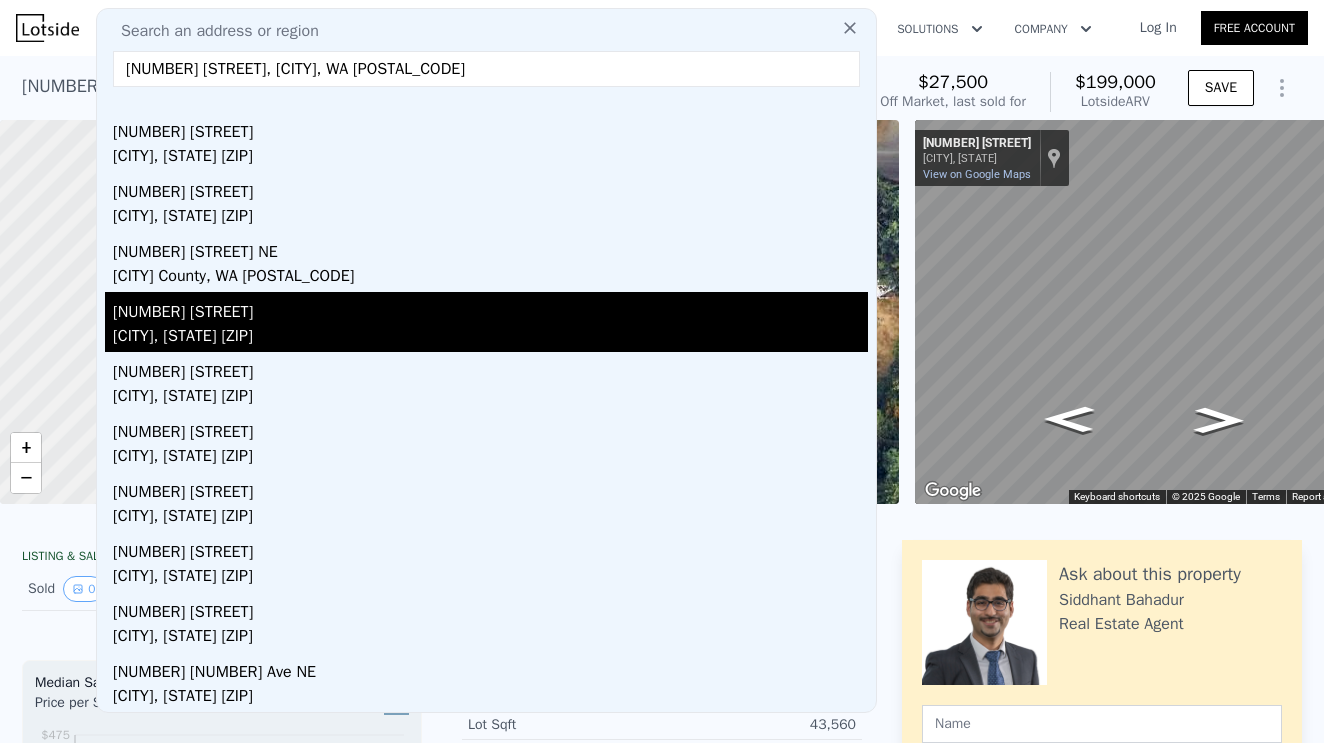 scroll, scrollTop: 39, scrollLeft: 0, axis: vertical 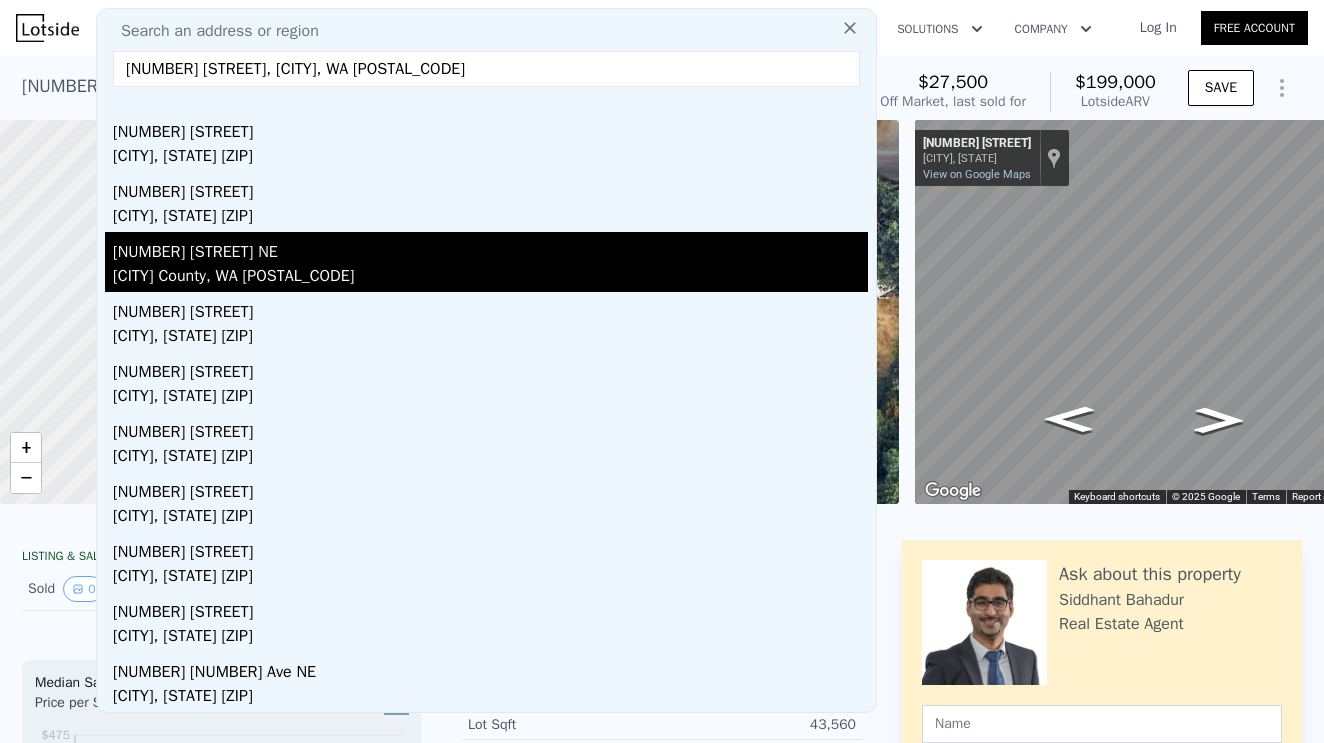 type on "[NUMBER] [STREET], [CITY], WA [POSTAL_CODE]" 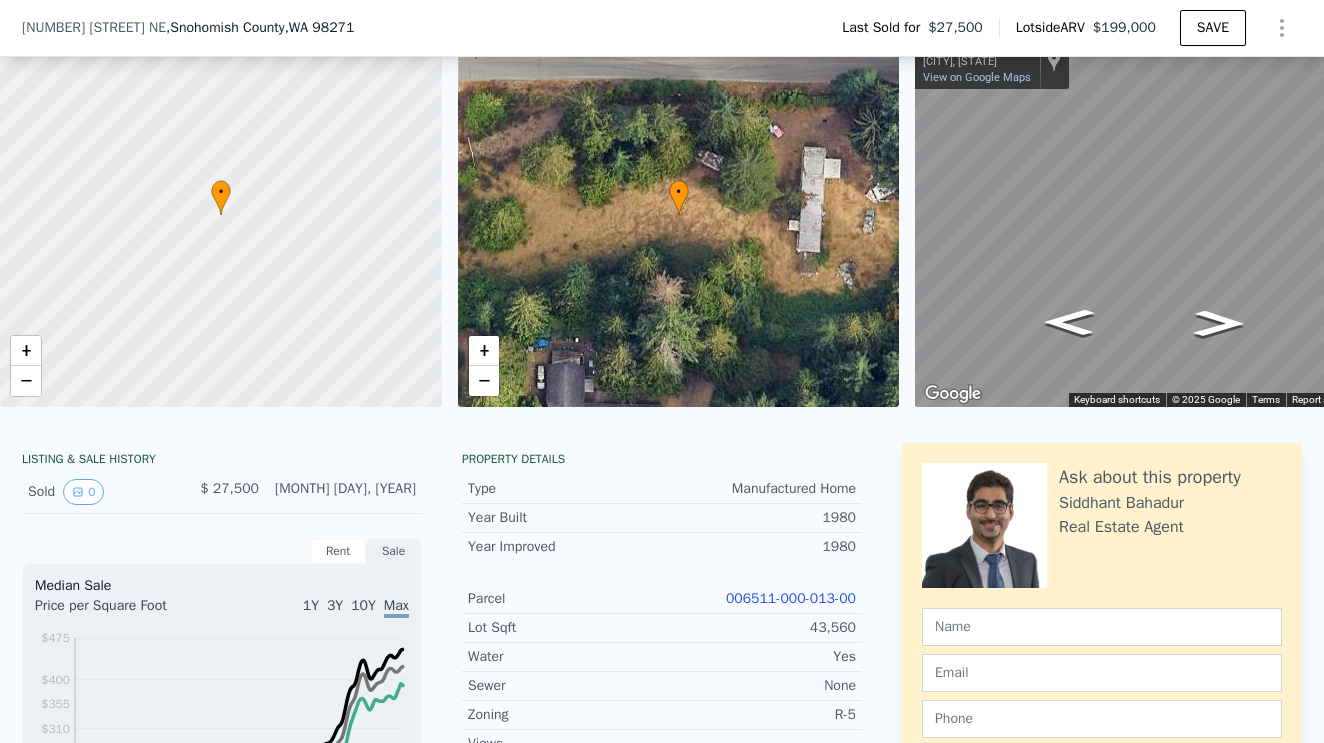 scroll, scrollTop: 145, scrollLeft: 0, axis: vertical 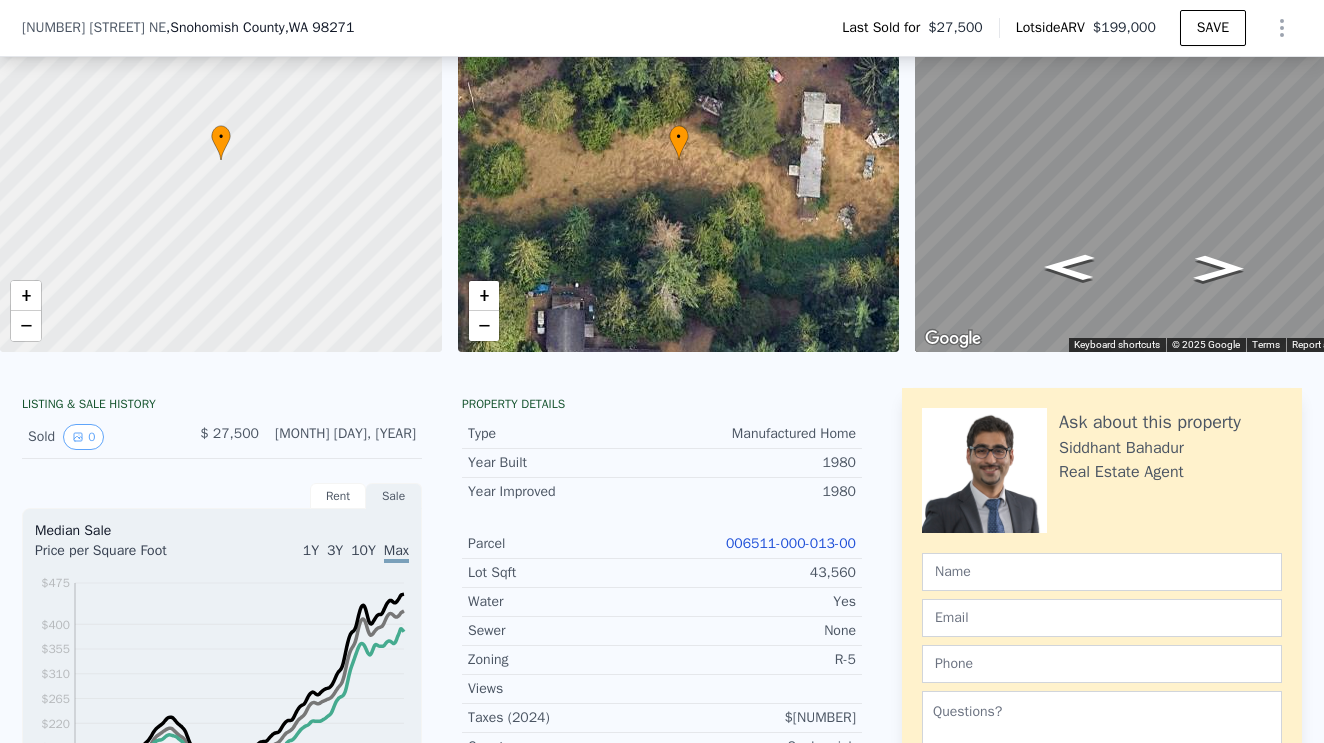 click on "006511-000-013-00" at bounding box center (791, 543) 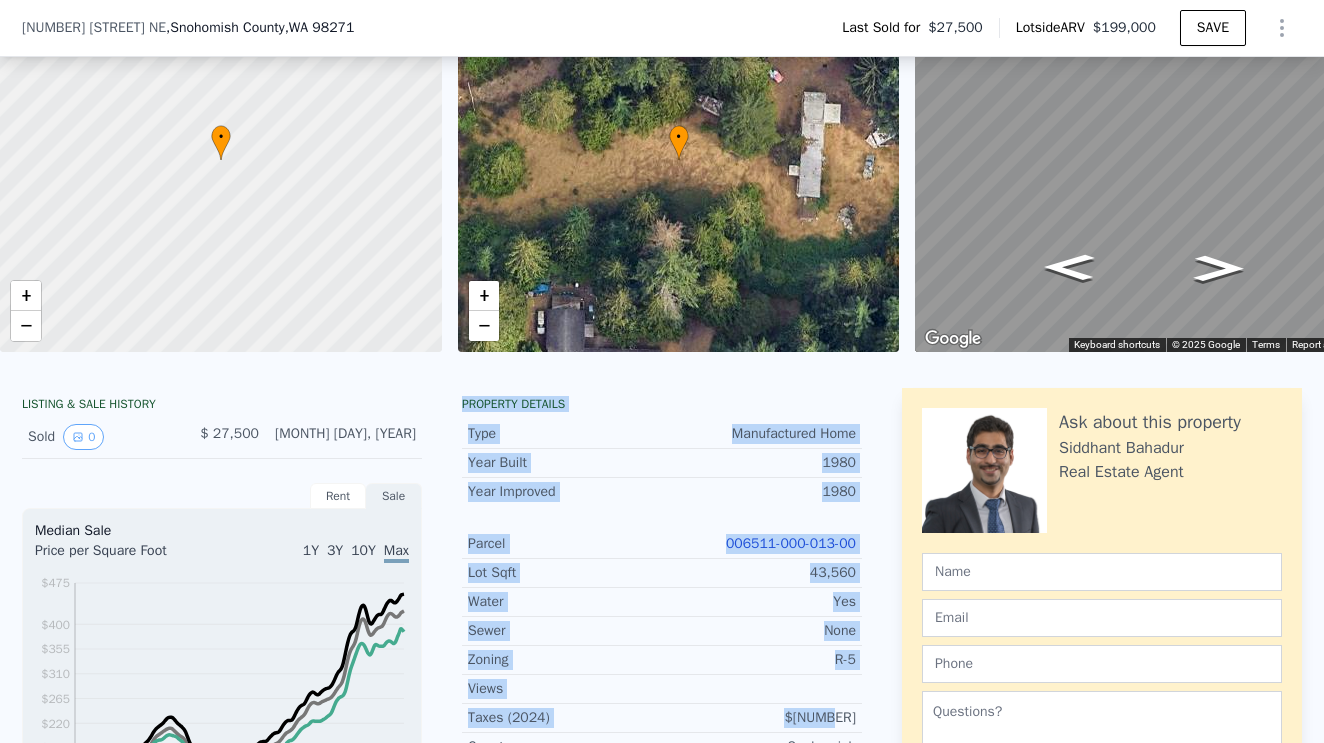 drag, startPoint x: 465, startPoint y: 401, endPoint x: 865, endPoint y: 718, distance: 510.38123 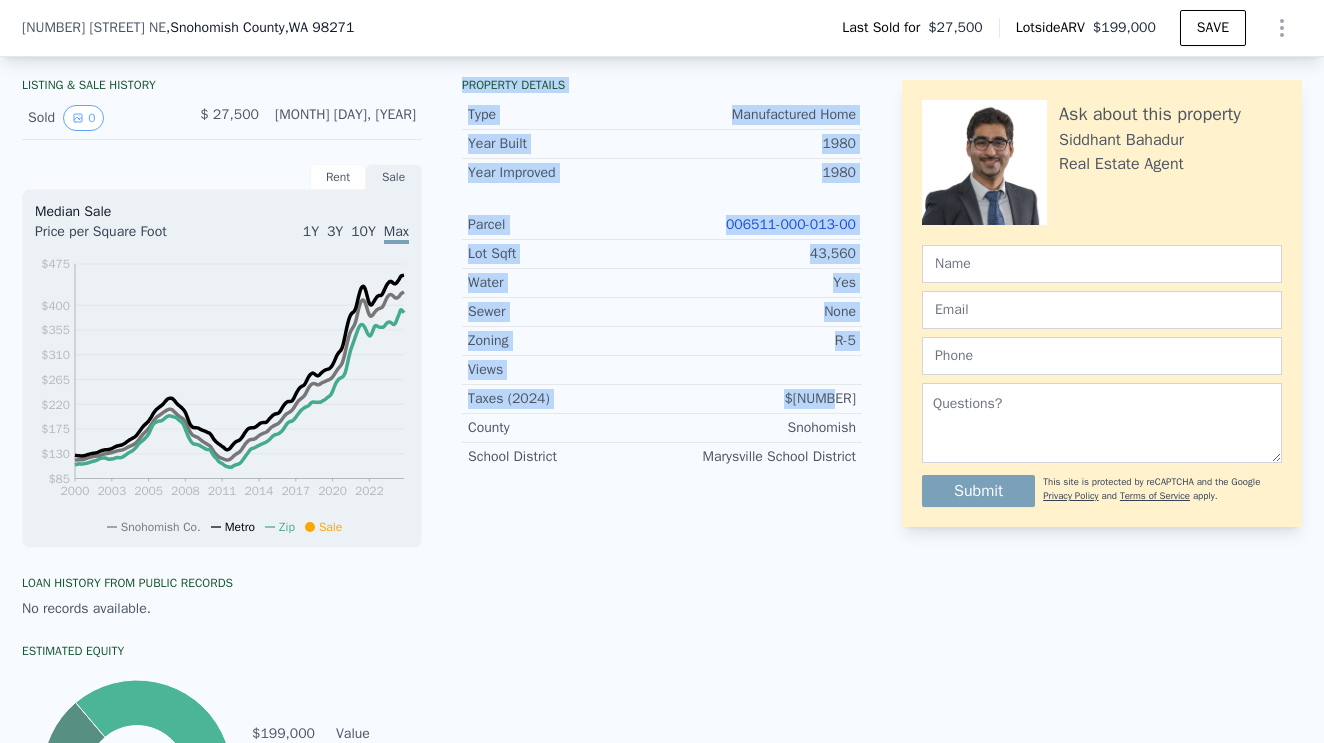 scroll, scrollTop: 267, scrollLeft: 0, axis: vertical 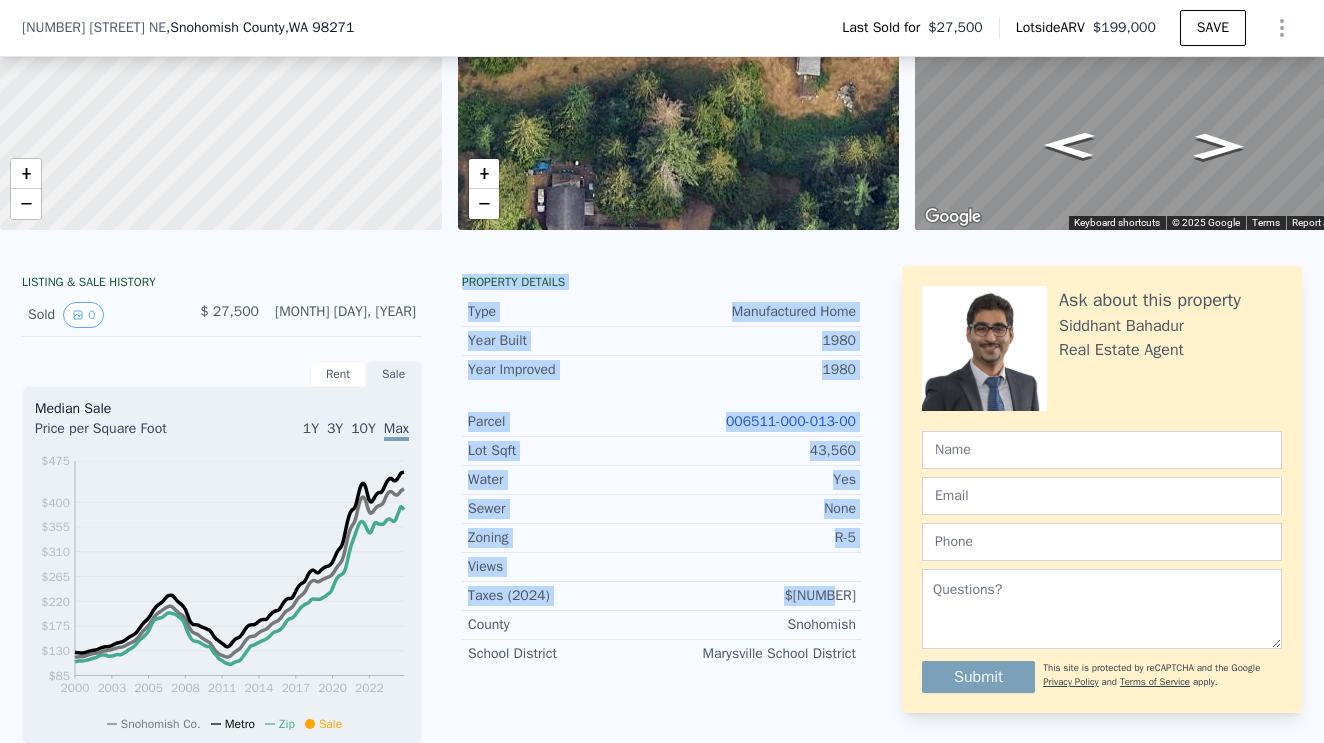 click on "006511-000-013-00" at bounding box center [759, 422] 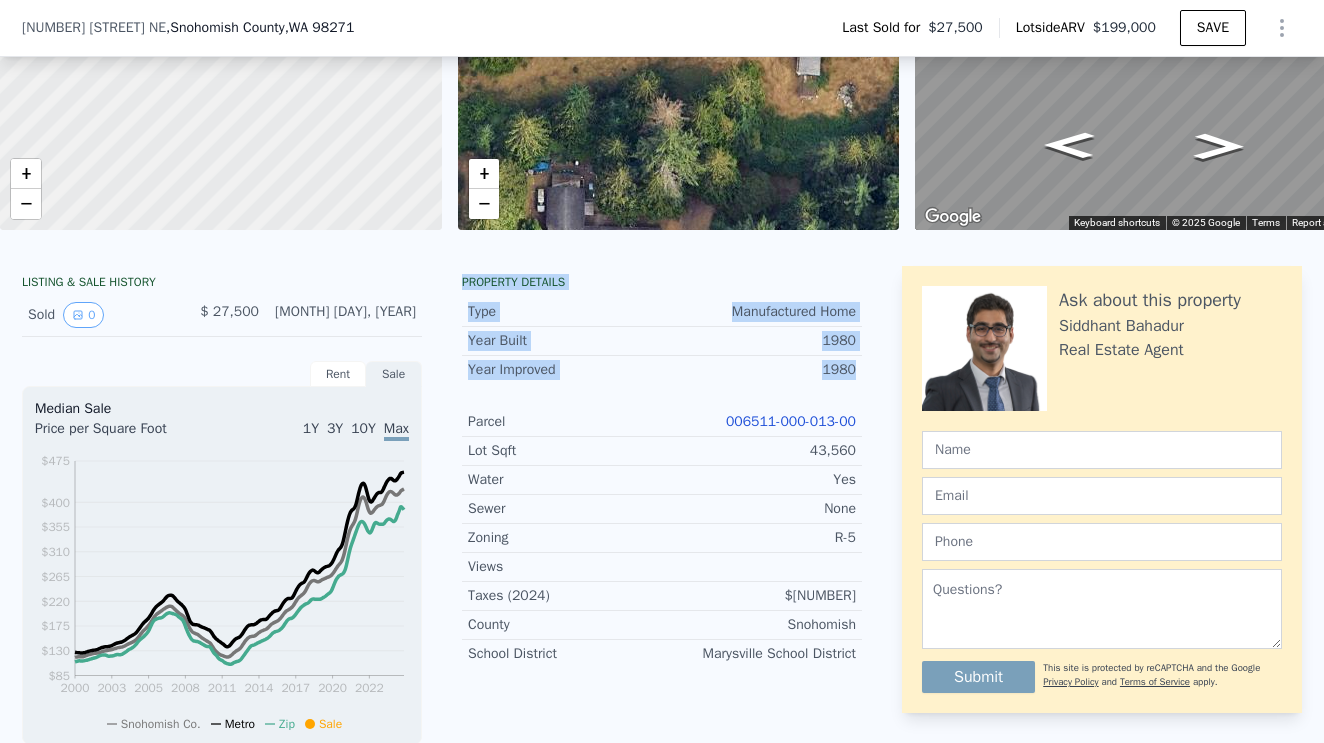 drag, startPoint x: 459, startPoint y: 275, endPoint x: 872, endPoint y: 394, distance: 429.80228 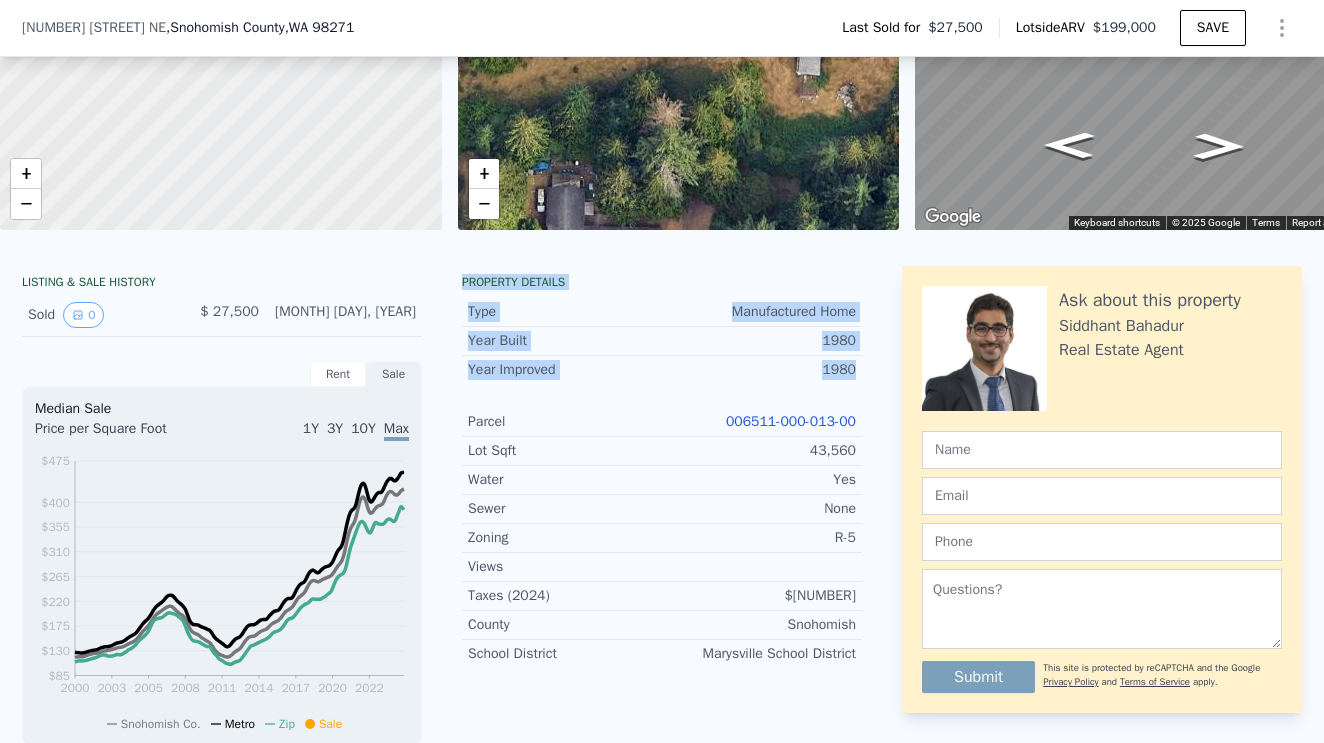 click on "Type" at bounding box center [565, 312] 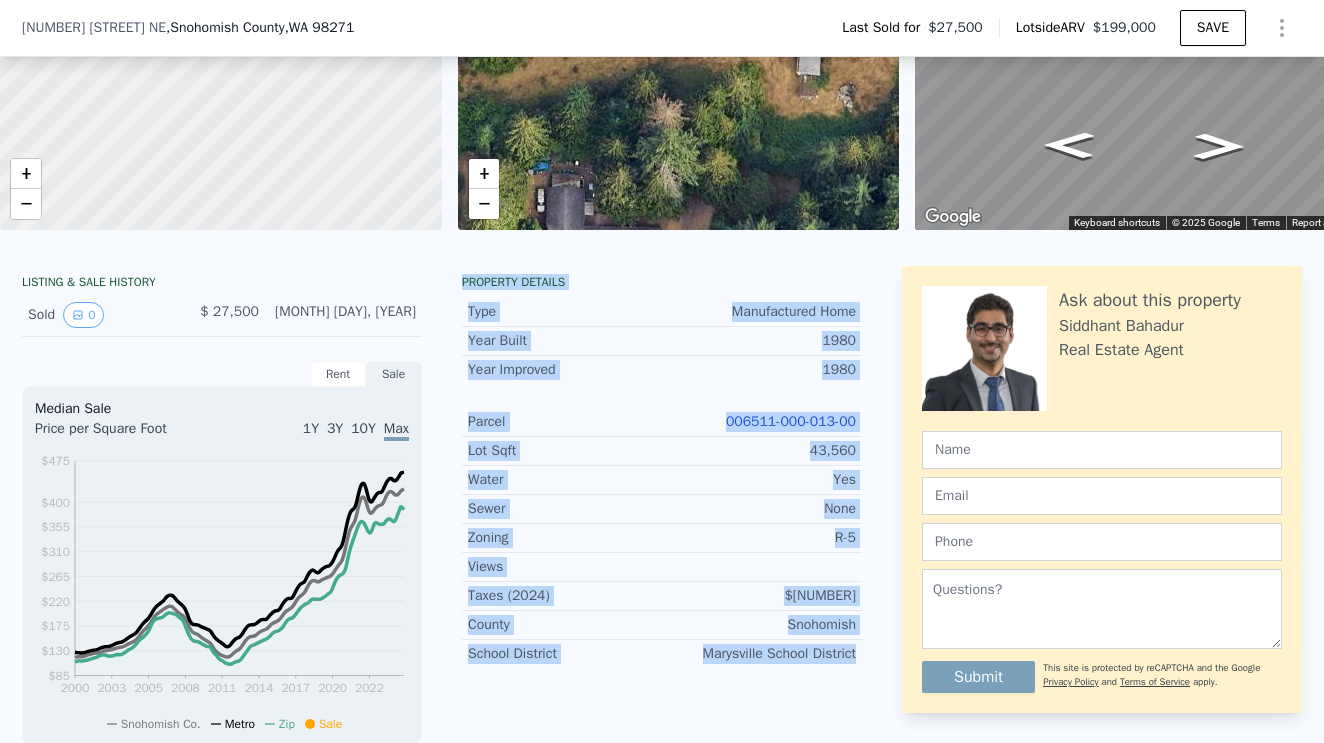 drag, startPoint x: 464, startPoint y: 274, endPoint x: 863, endPoint y: 666, distance: 559.3434 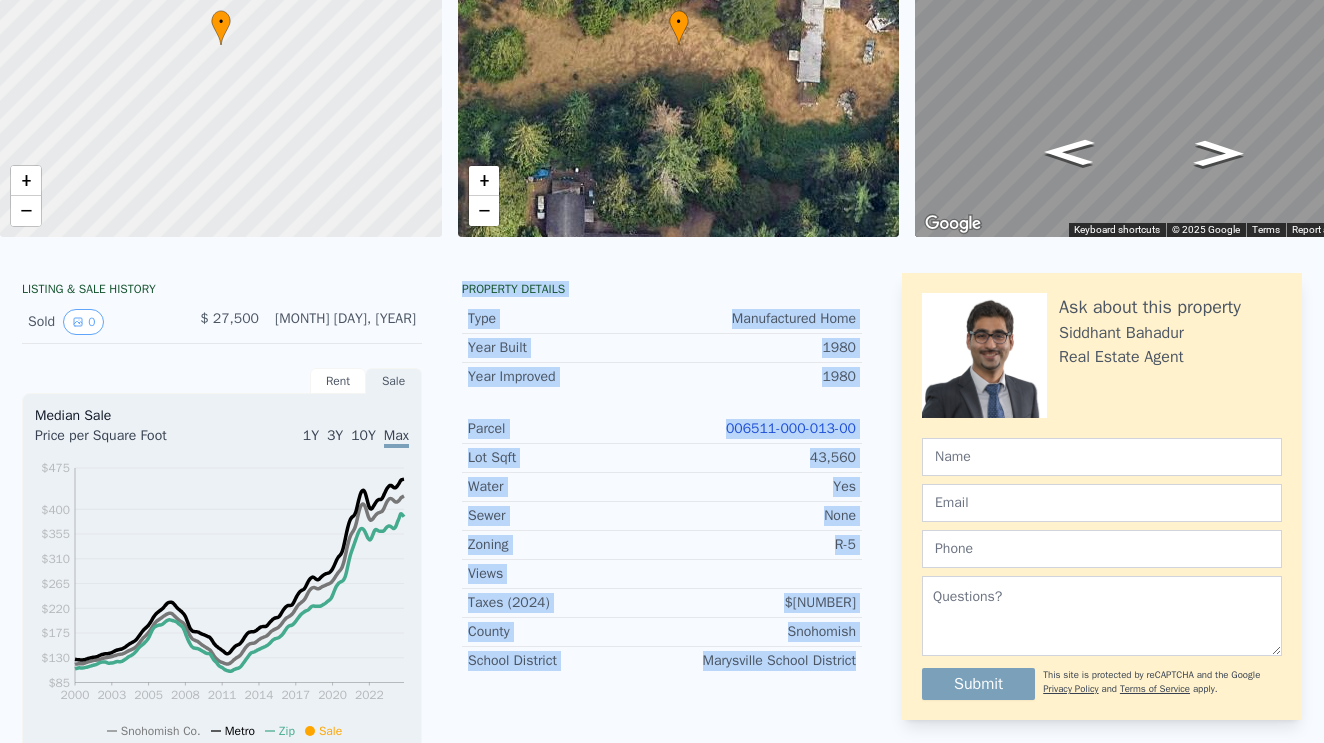 click on "Search an address or region" at bounding box center [486, -239] 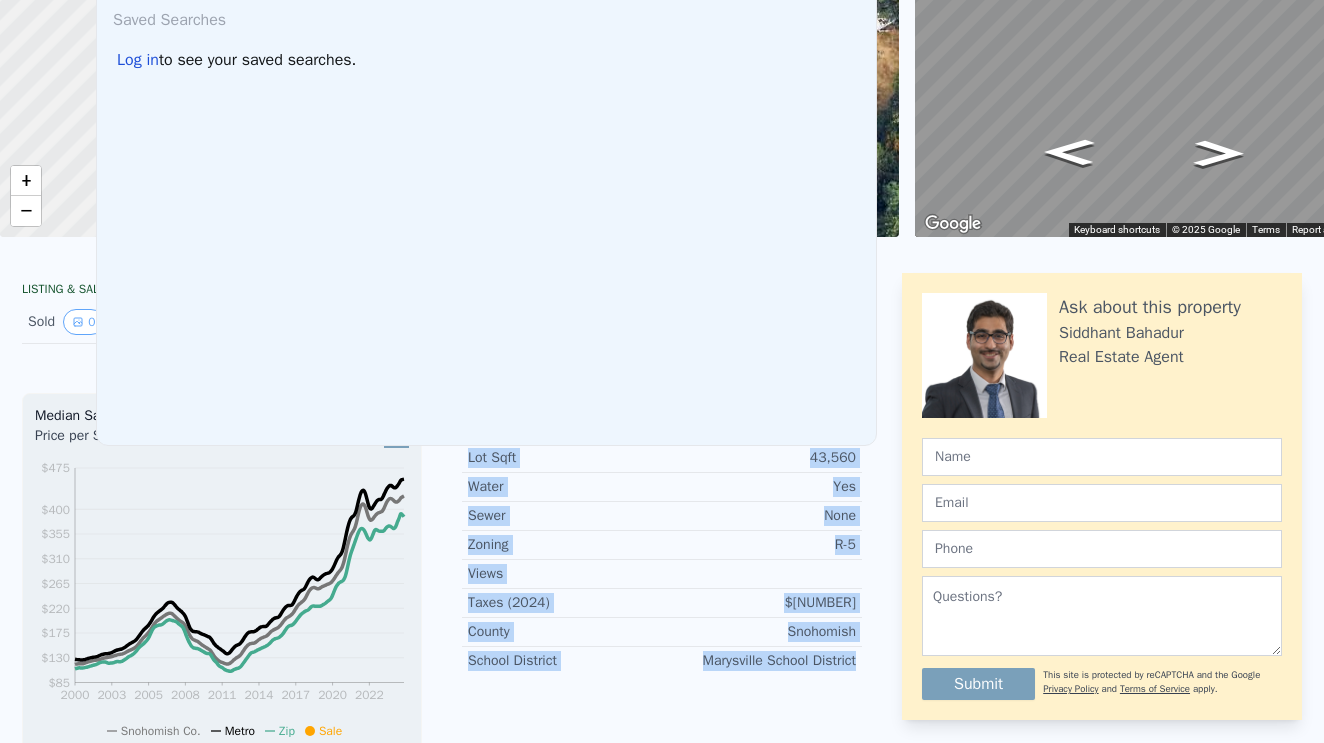 scroll, scrollTop: 0, scrollLeft: 0, axis: both 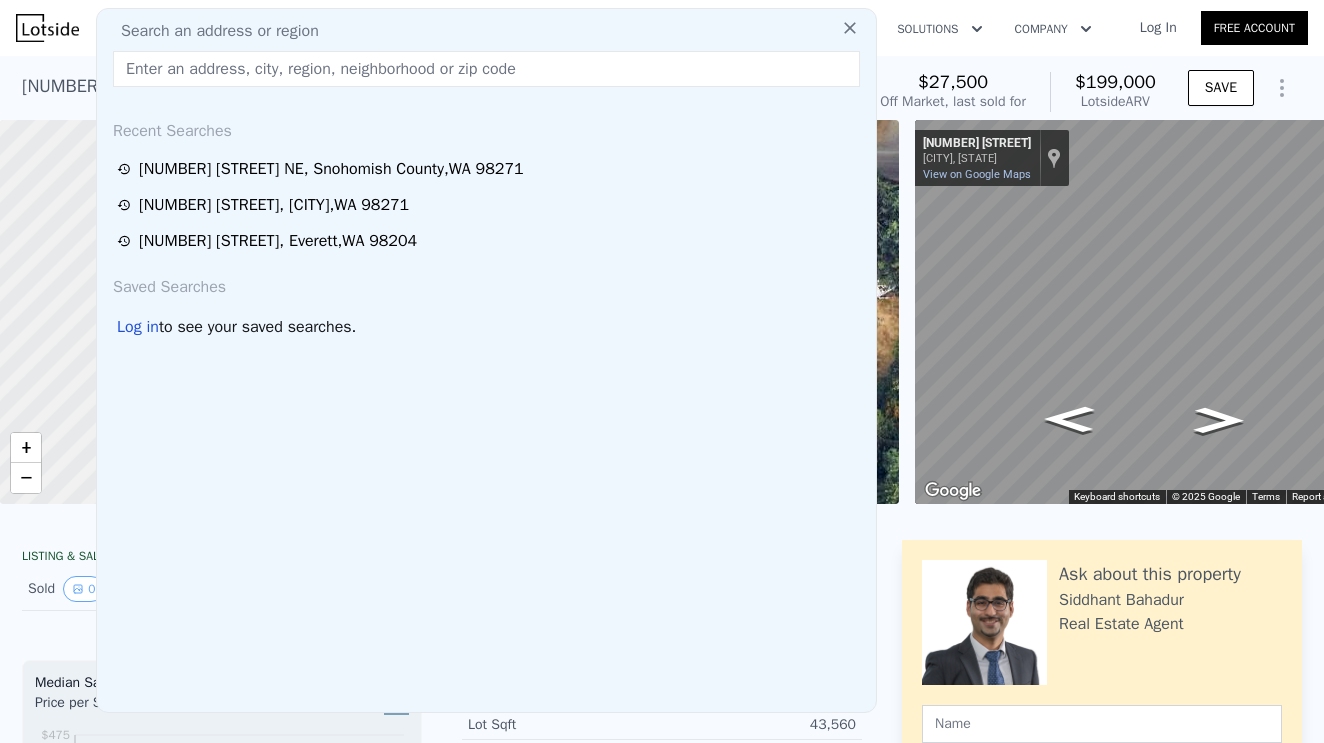 click at bounding box center (486, 69) 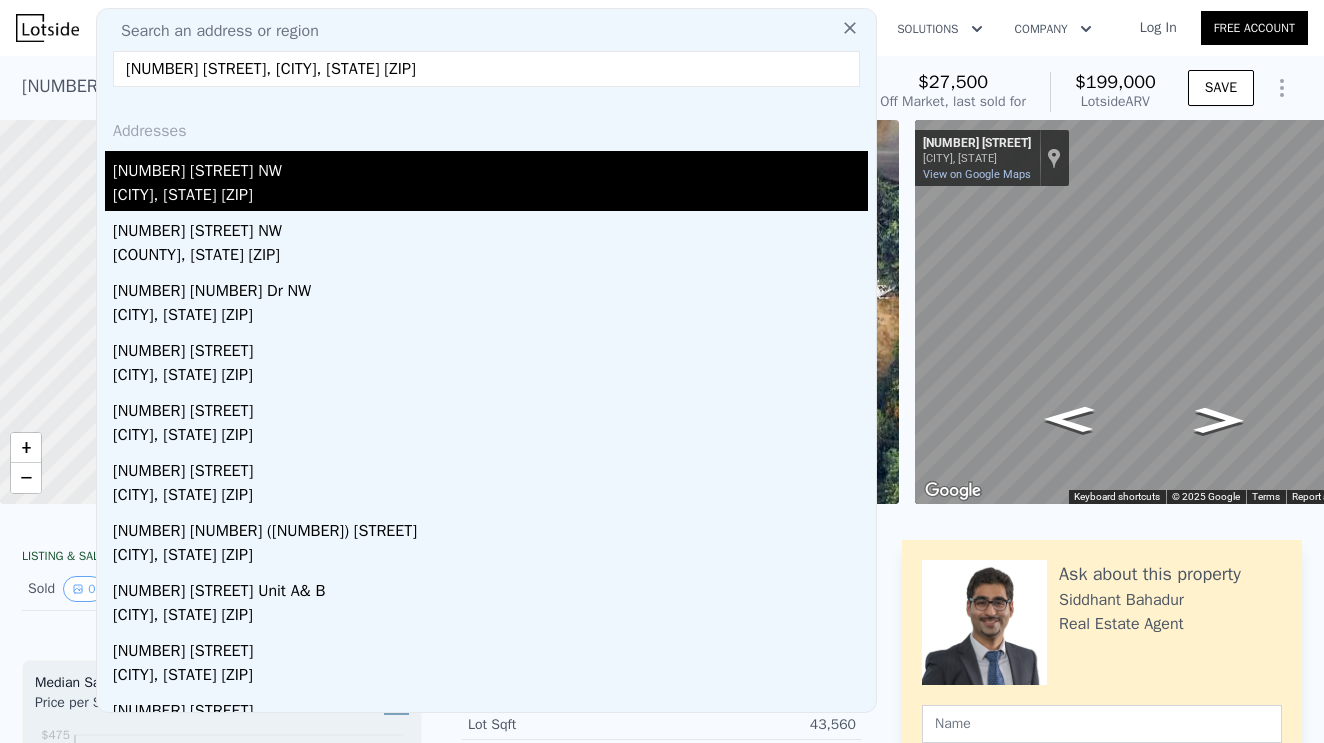 click on "[NUMBER] [STREET] NW" at bounding box center (490, 167) 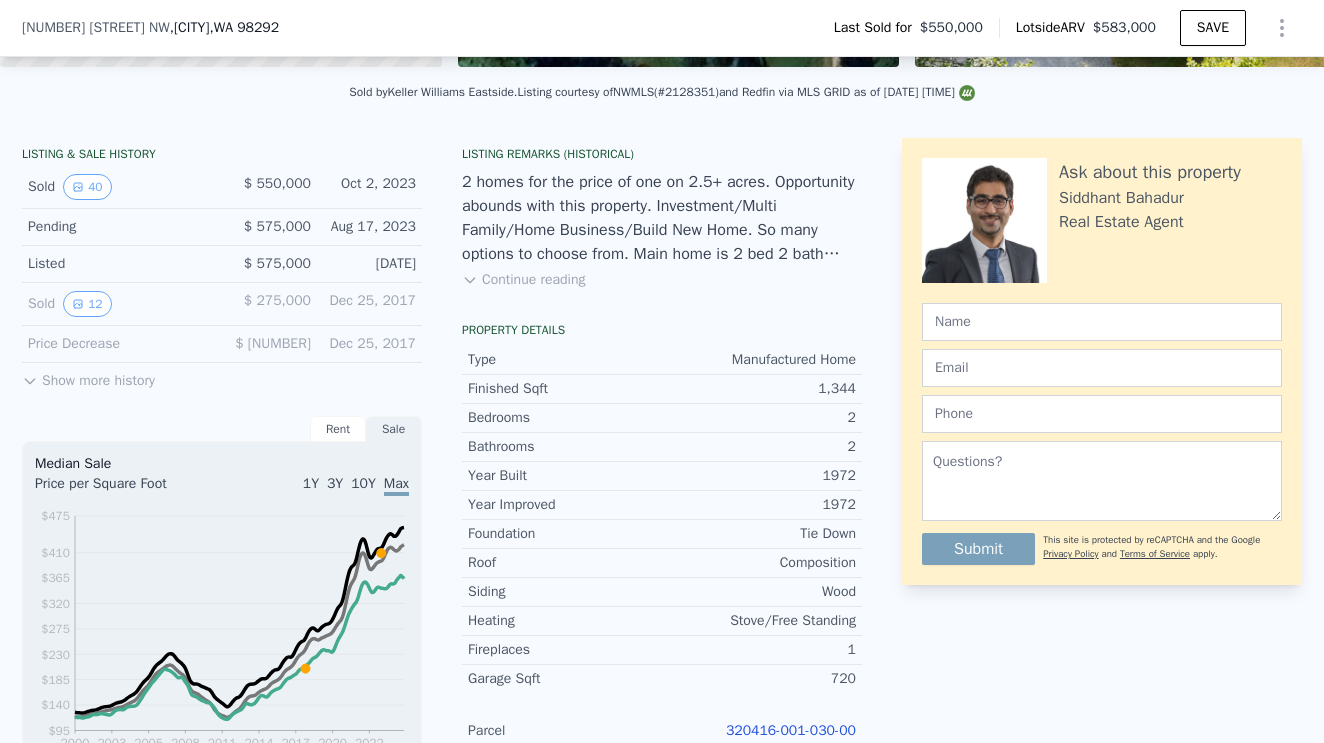 scroll, scrollTop: 493, scrollLeft: 0, axis: vertical 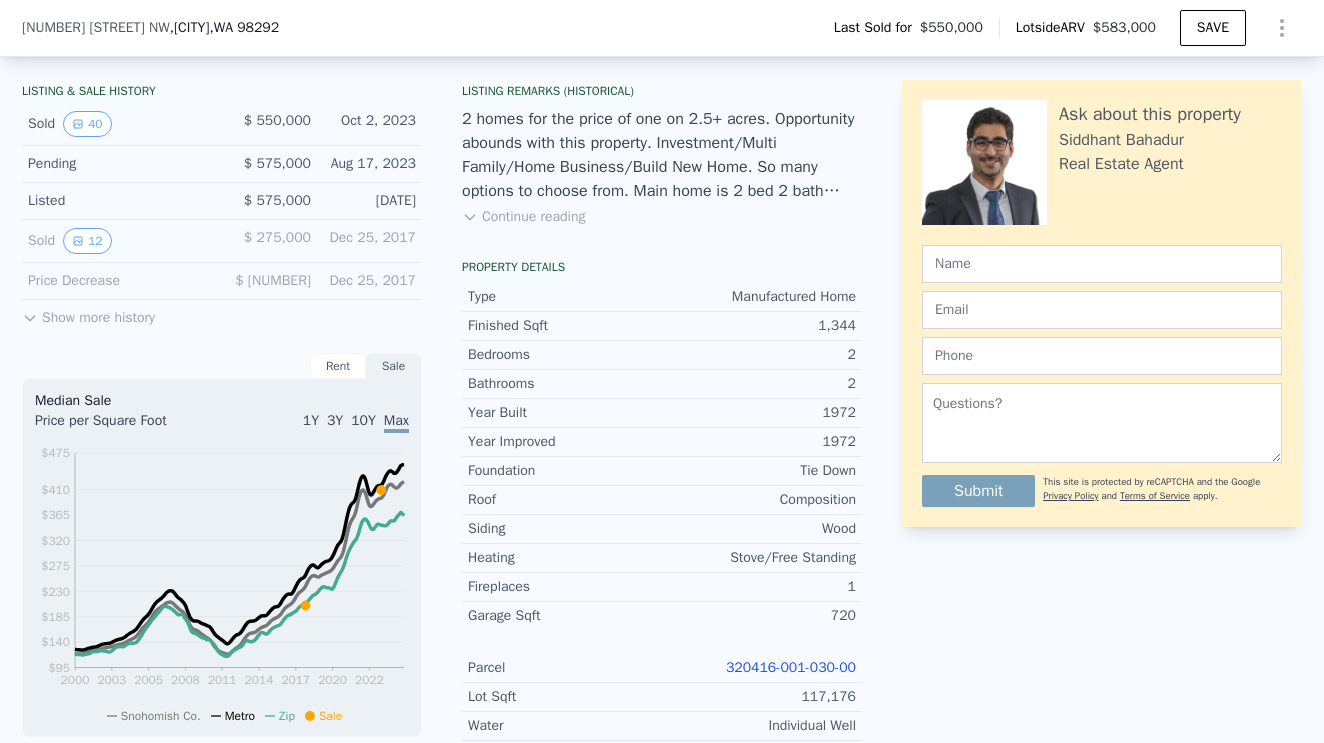 click on "320416-001-030-00" at bounding box center [791, 667] 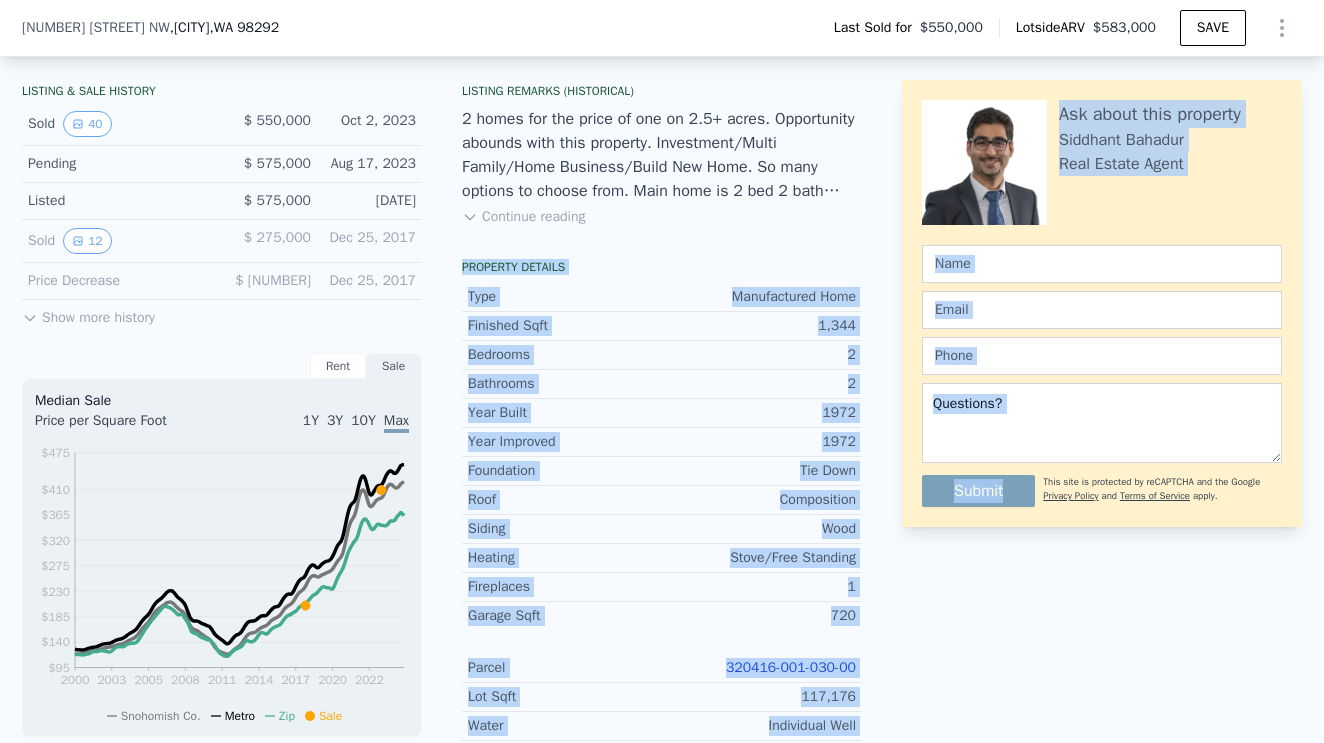 drag, startPoint x: 603, startPoint y: 339, endPoint x: 862, endPoint y: 616, distance: 379.2229 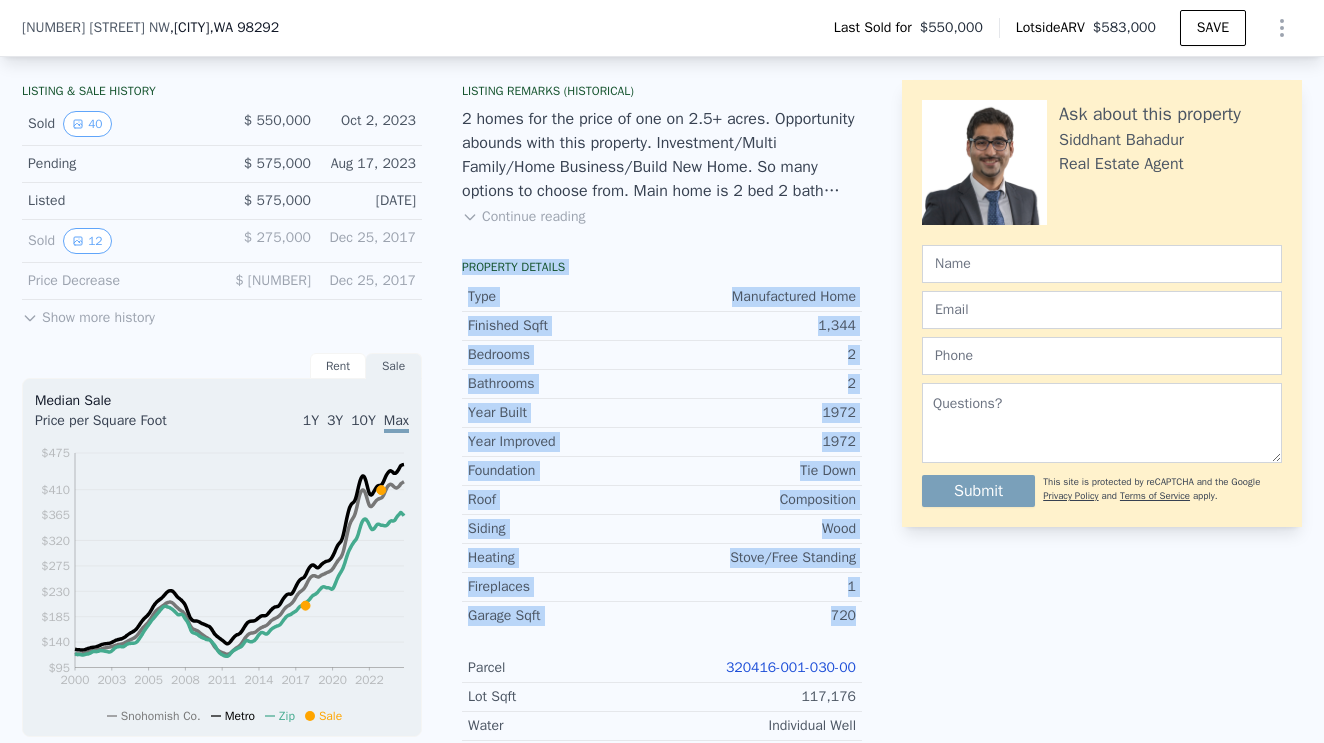 drag, startPoint x: 459, startPoint y: 255, endPoint x: 864, endPoint y: 615, distance: 541.87177 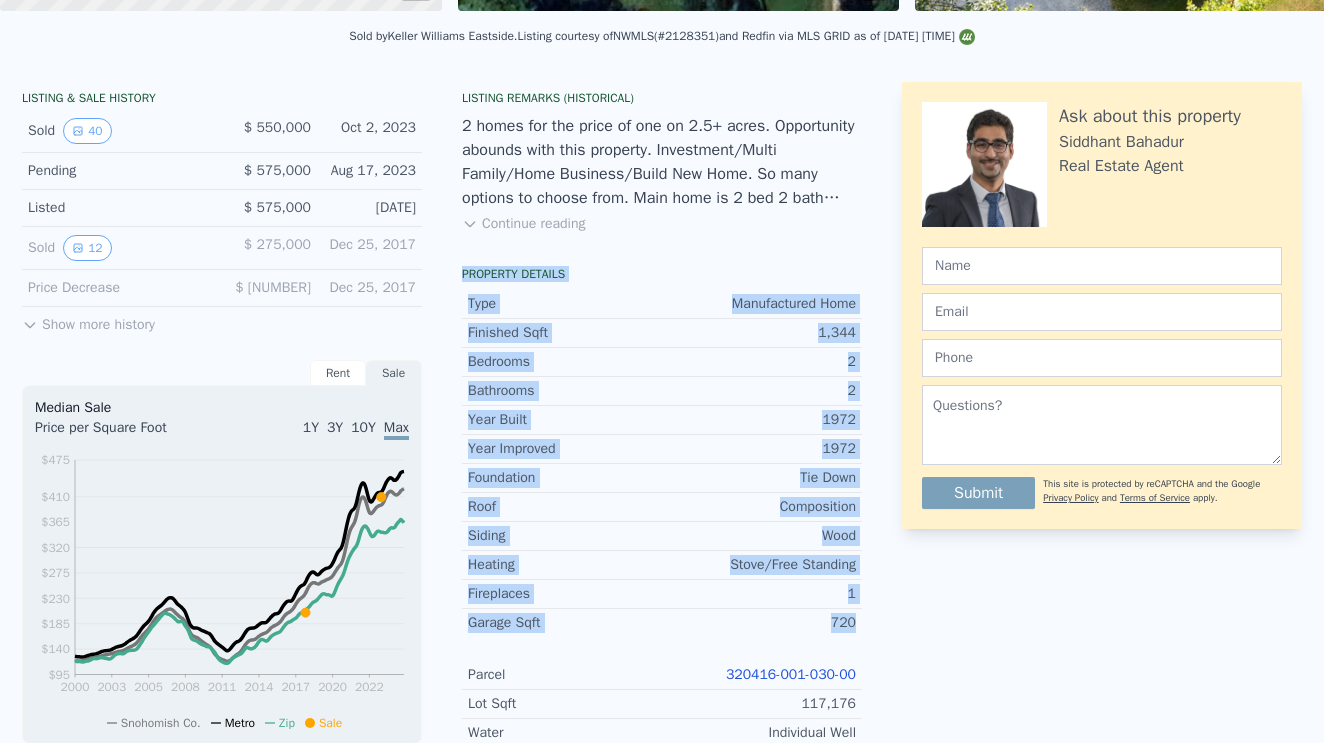 scroll, scrollTop: 0, scrollLeft: 0, axis: both 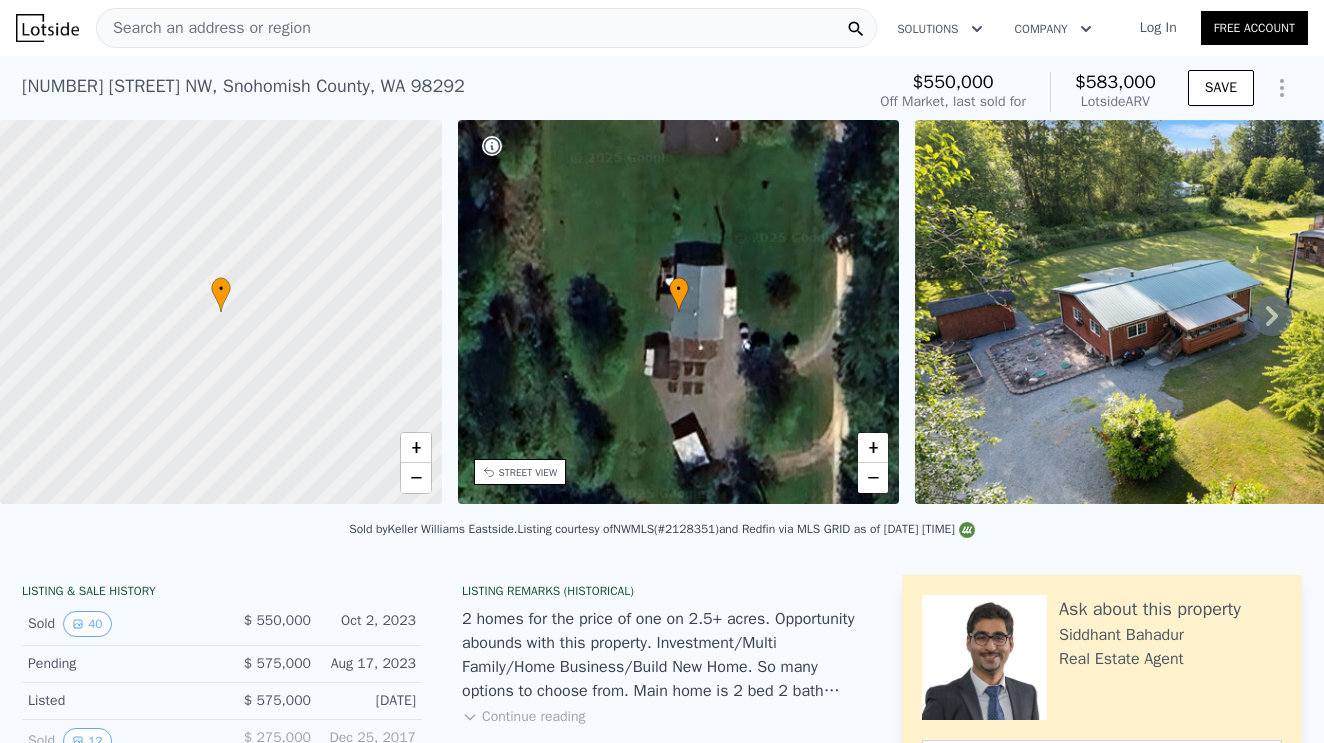 click on "Search an address or region" at bounding box center (204, 28) 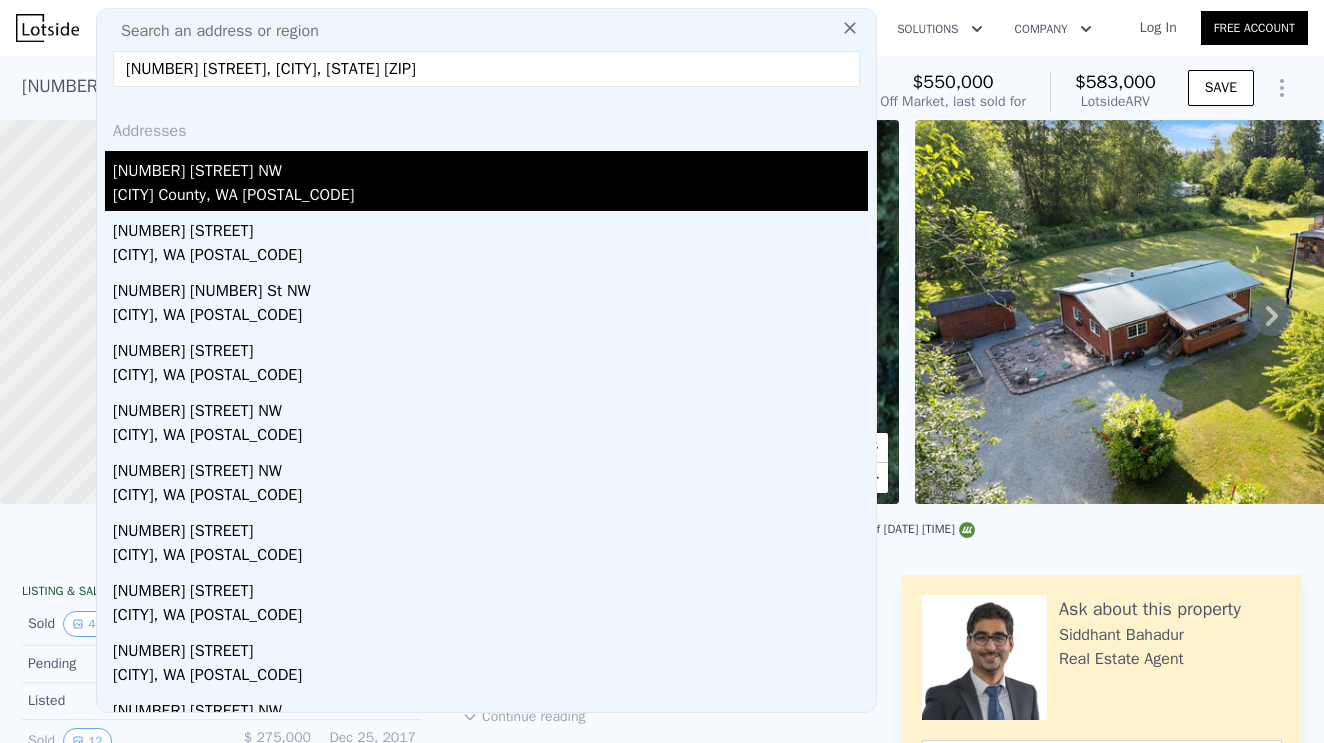 type on "[NUMBER] [STREET], [CITY], [STATE] [ZIP]" 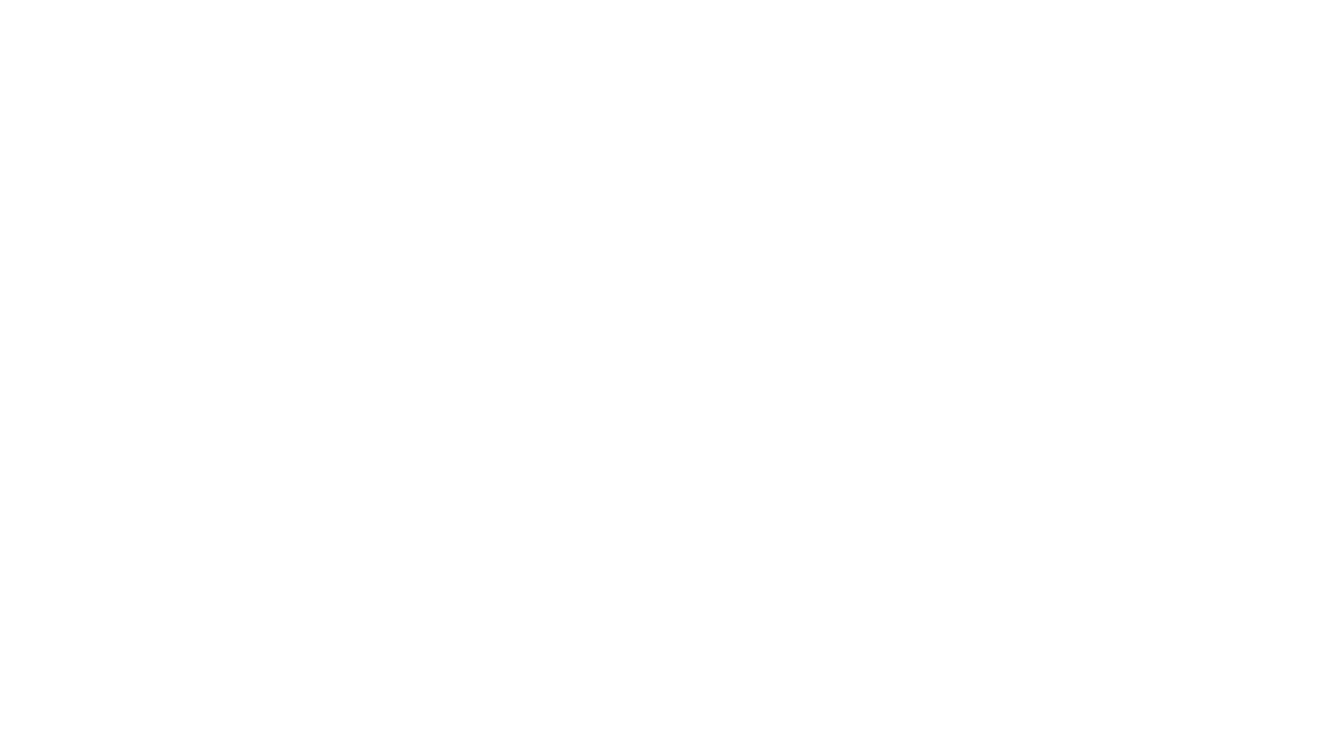 scroll, scrollTop: 0, scrollLeft: 0, axis: both 